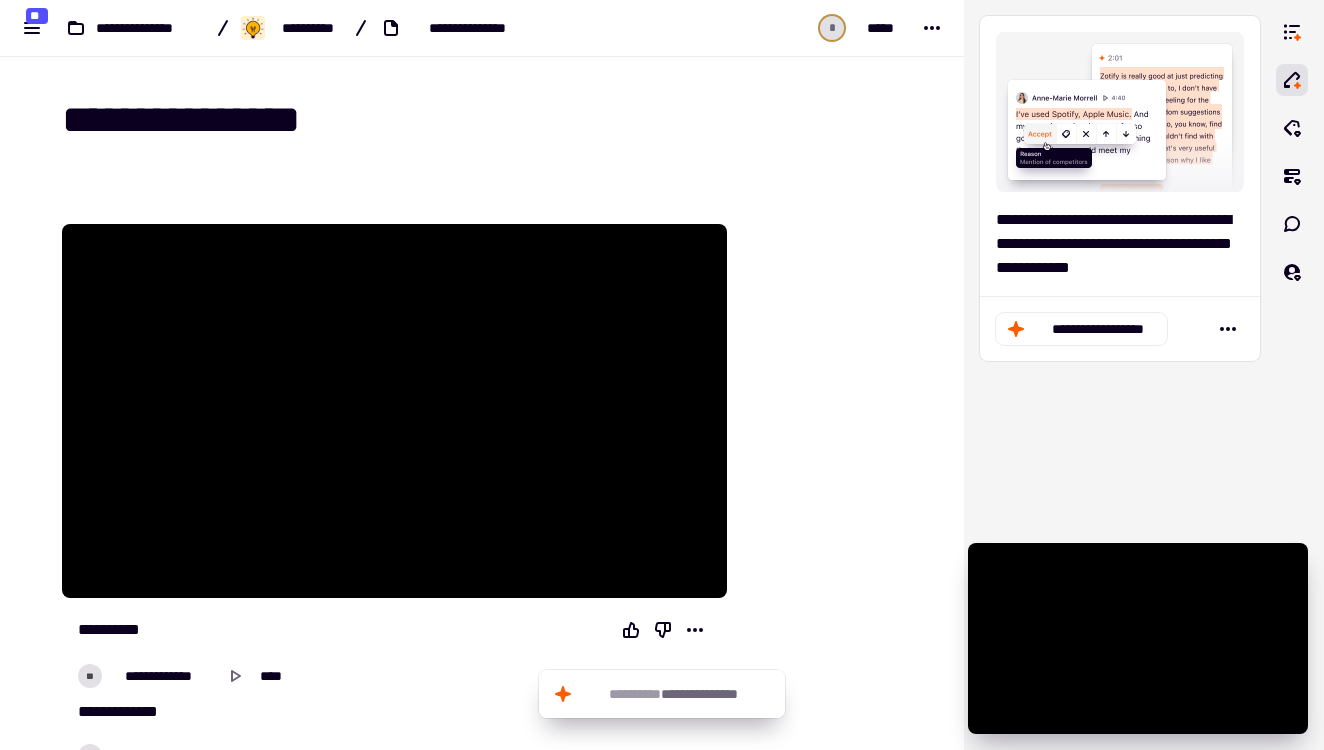 scroll, scrollTop: 0, scrollLeft: 0, axis: both 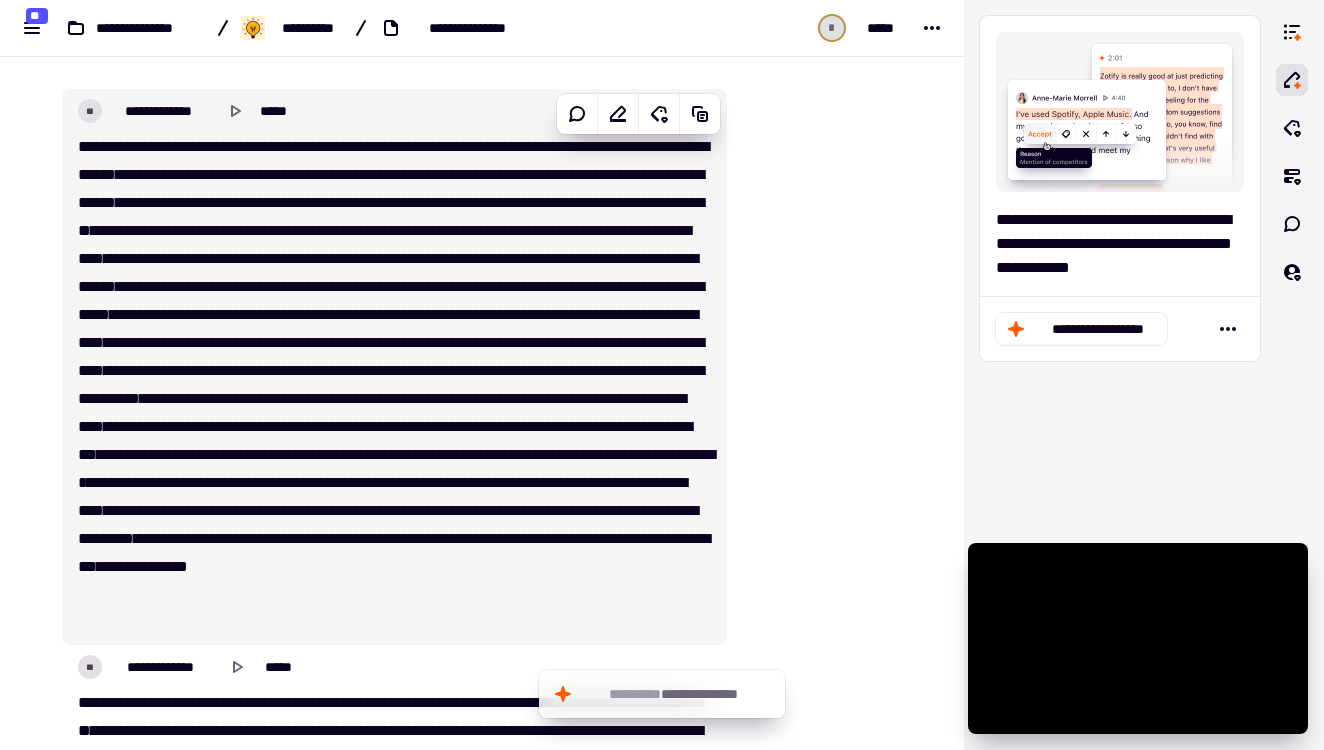 click on "[FIRST] [LAST] [NUMBER] [STREET] [CITY] [STATE] [ZIP] [COUNTRY] [PHONE] [EMAIL] [SSN] [CREDIT CARD] [DOB]" at bounding box center [393, 385] 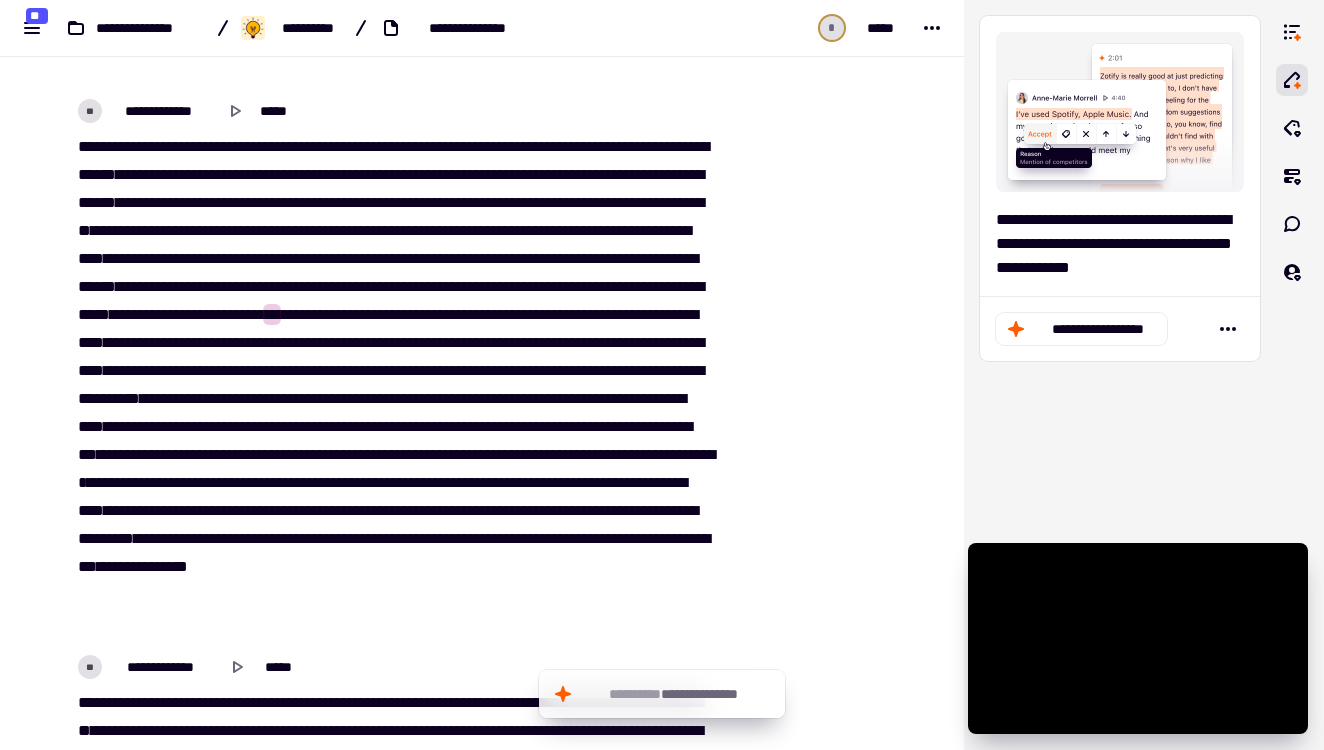 click on "***" at bounding box center [359, 314] 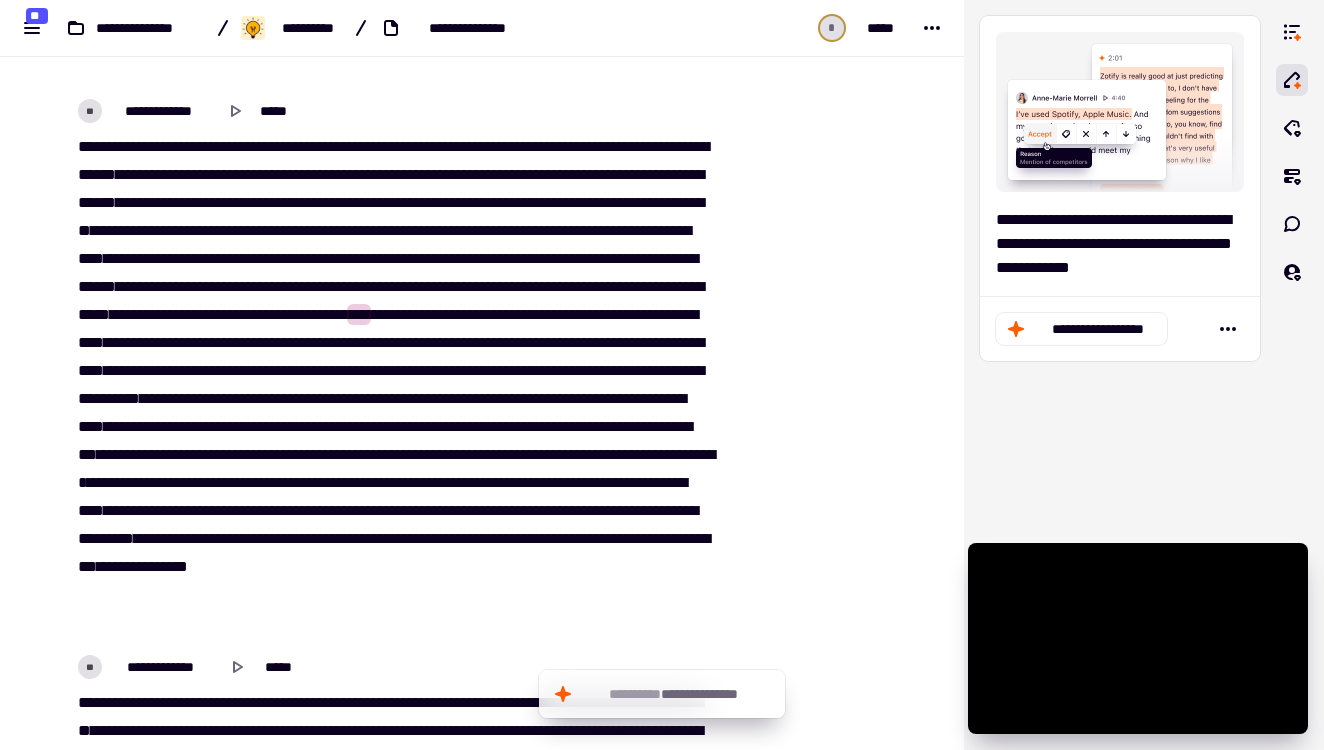 click on "*********" at bounding box center [185, 342] 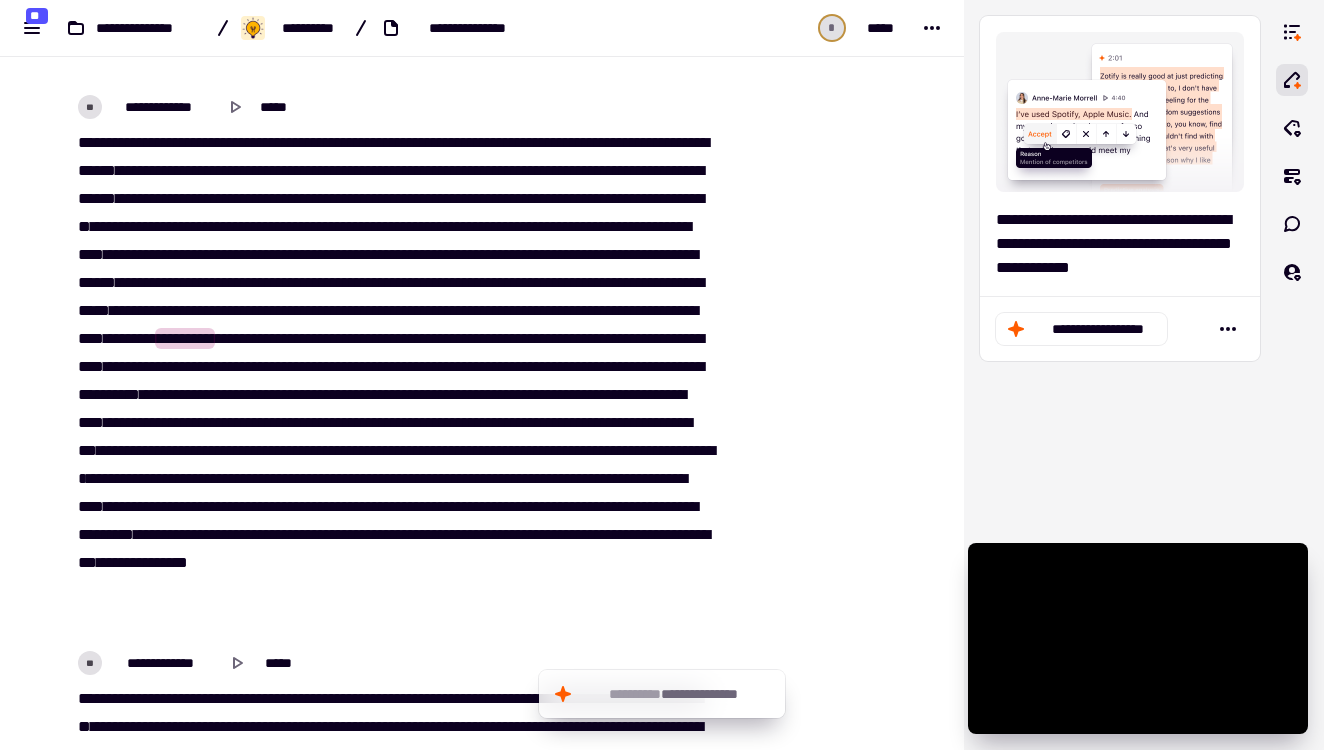 scroll, scrollTop: 12113, scrollLeft: 0, axis: vertical 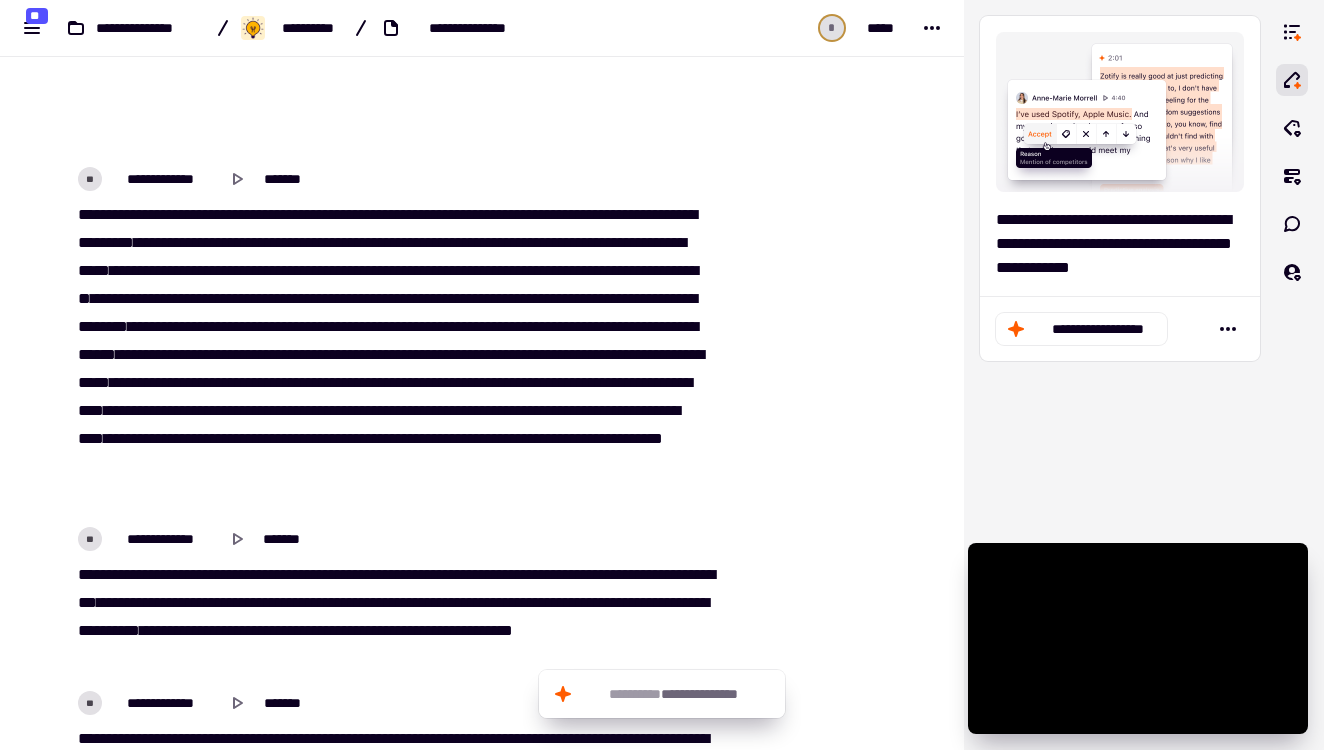 click at bounding box center (826, -9264) 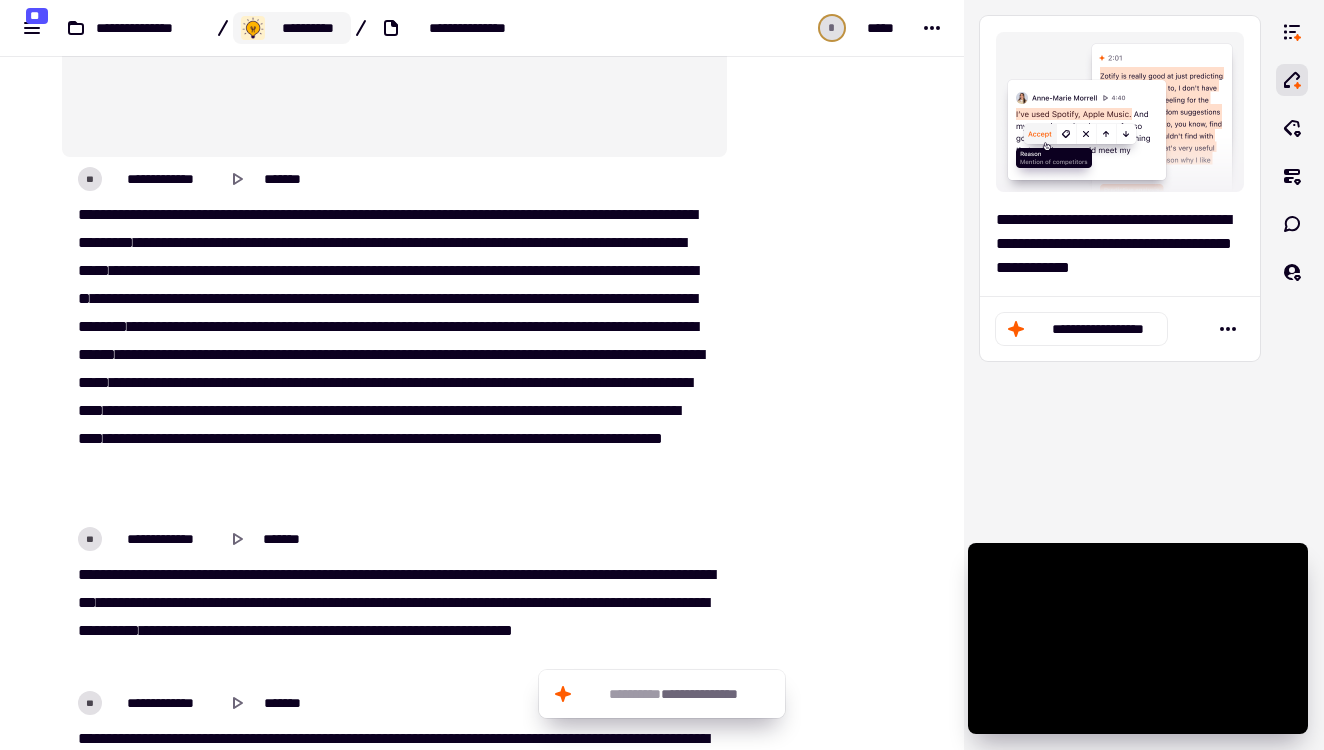 click on "**********" 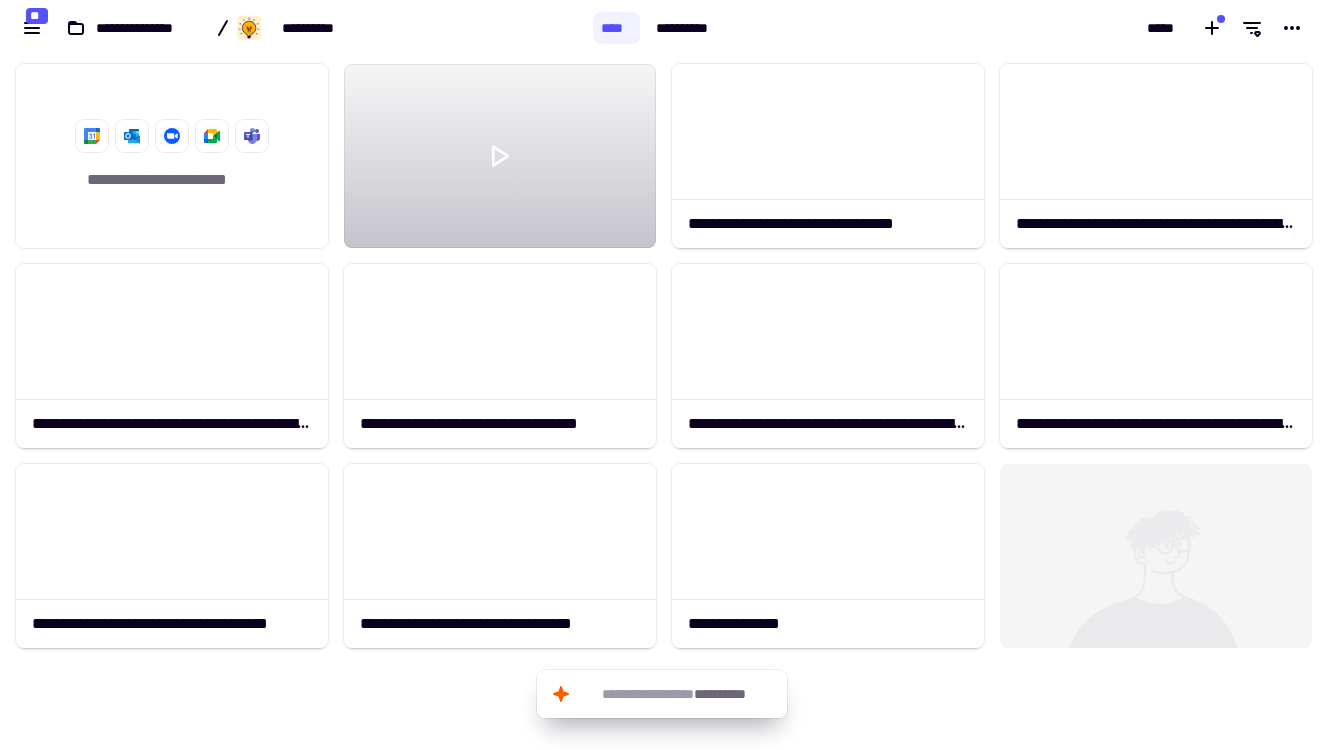 scroll, scrollTop: 16, scrollLeft: 16, axis: both 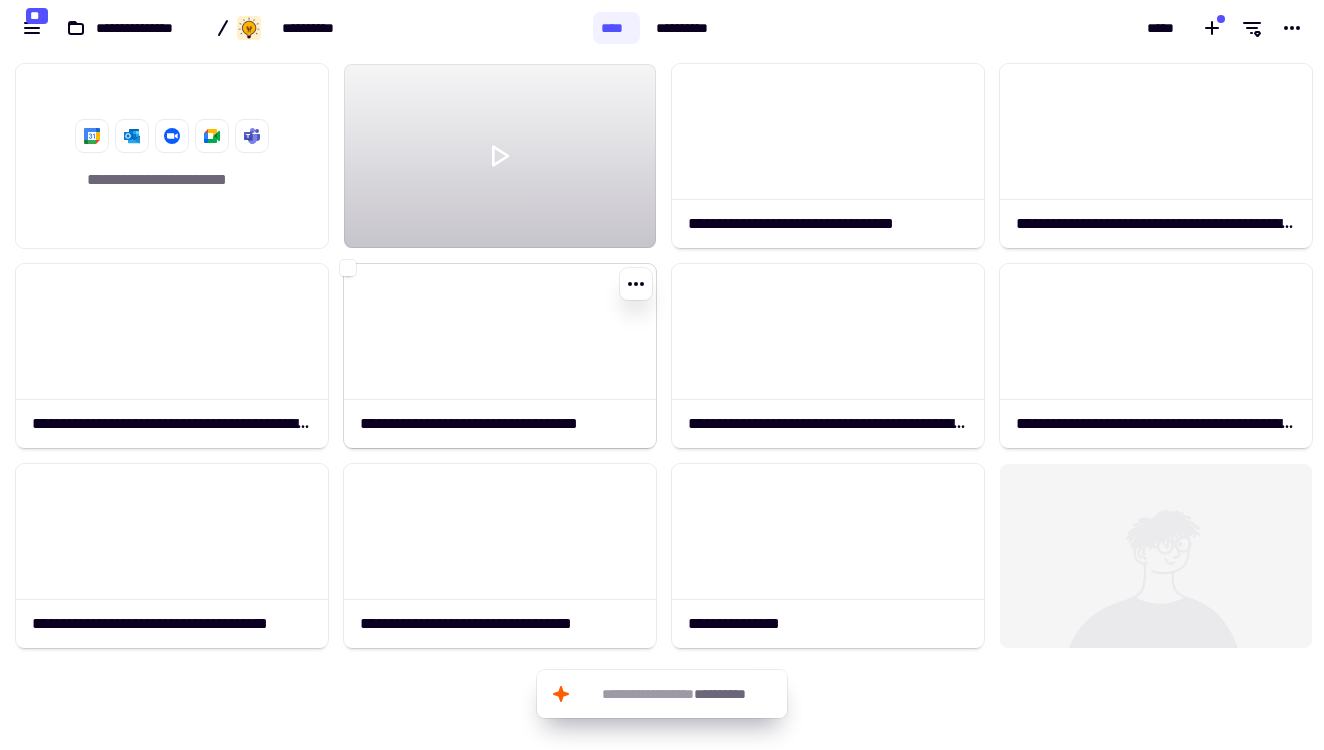 click 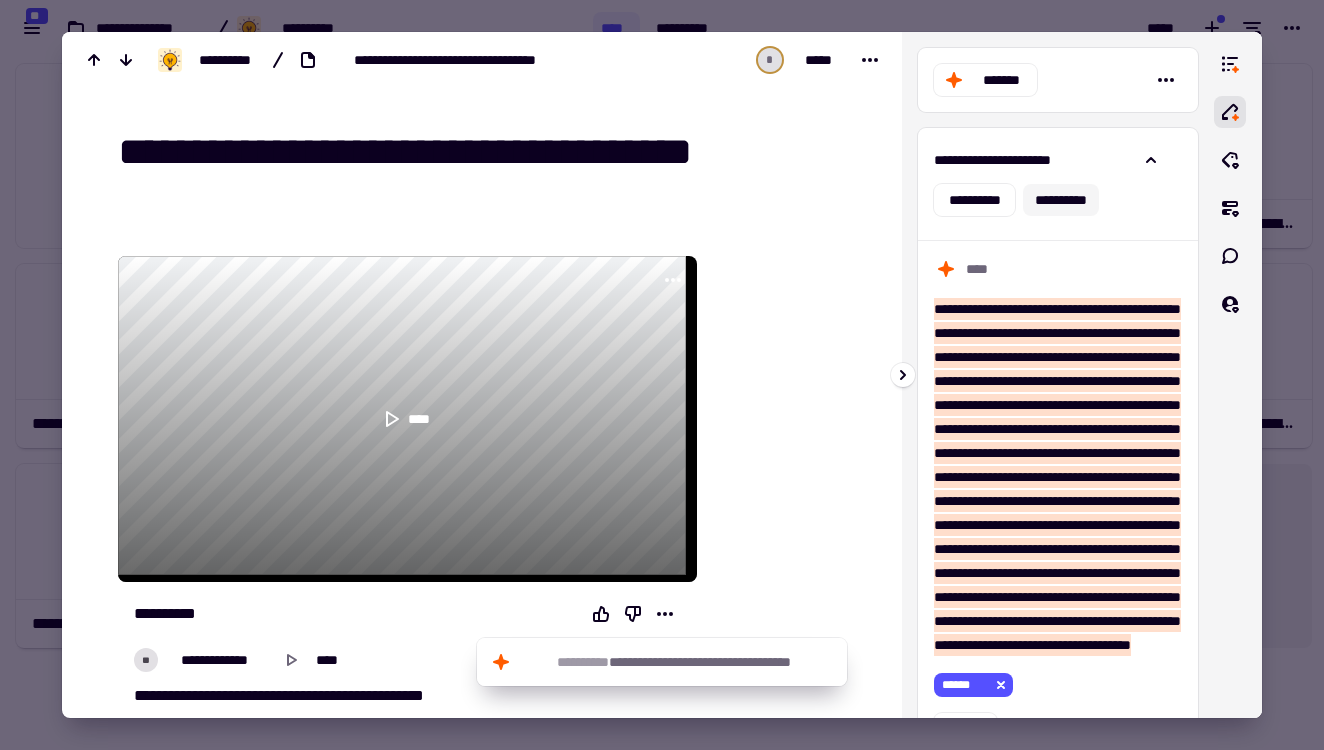 click on "**********" 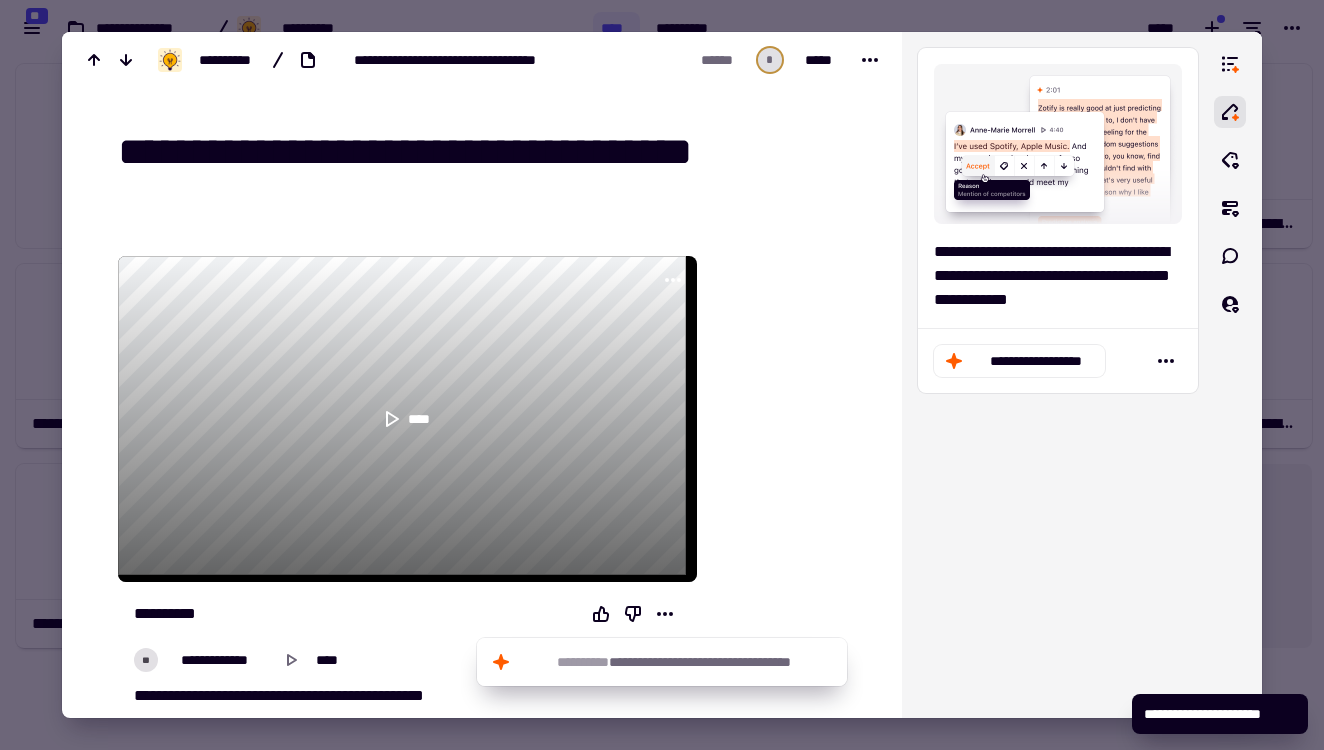 click at bounding box center (785, 13413) 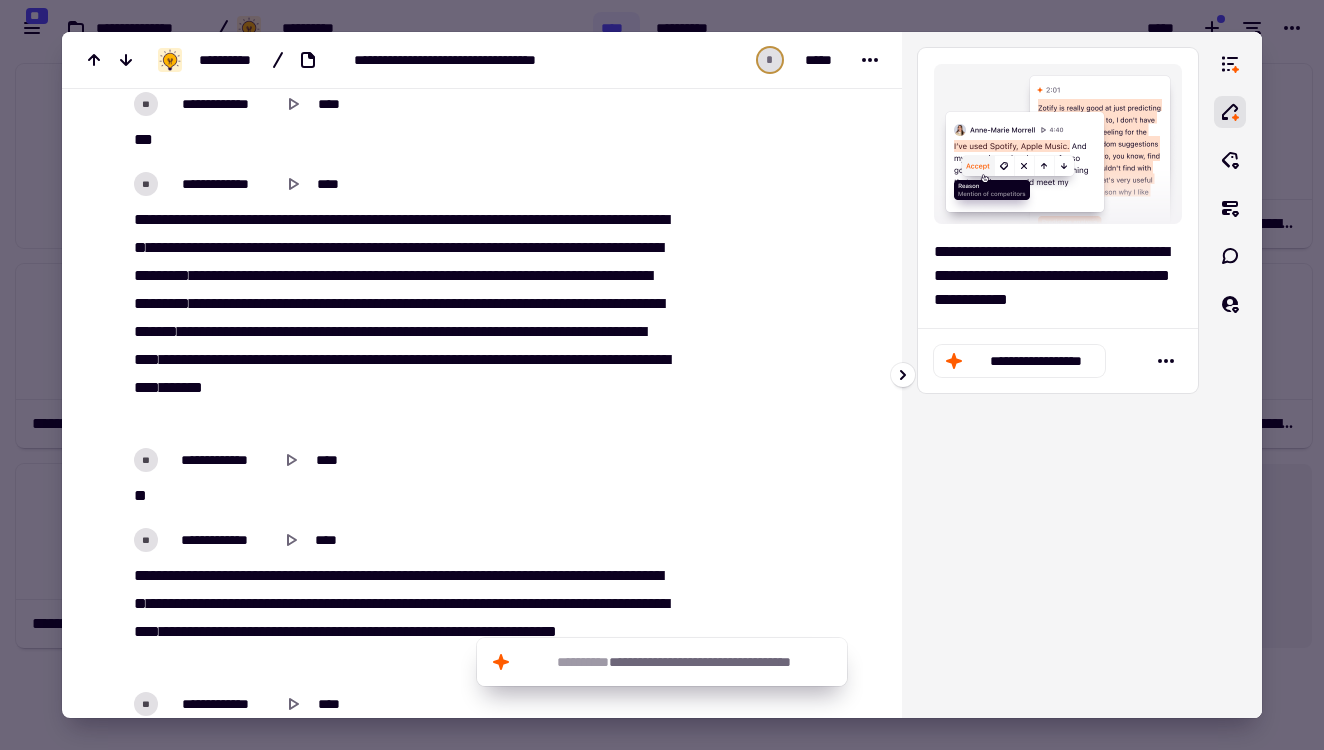 scroll, scrollTop: 8708, scrollLeft: 0, axis: vertical 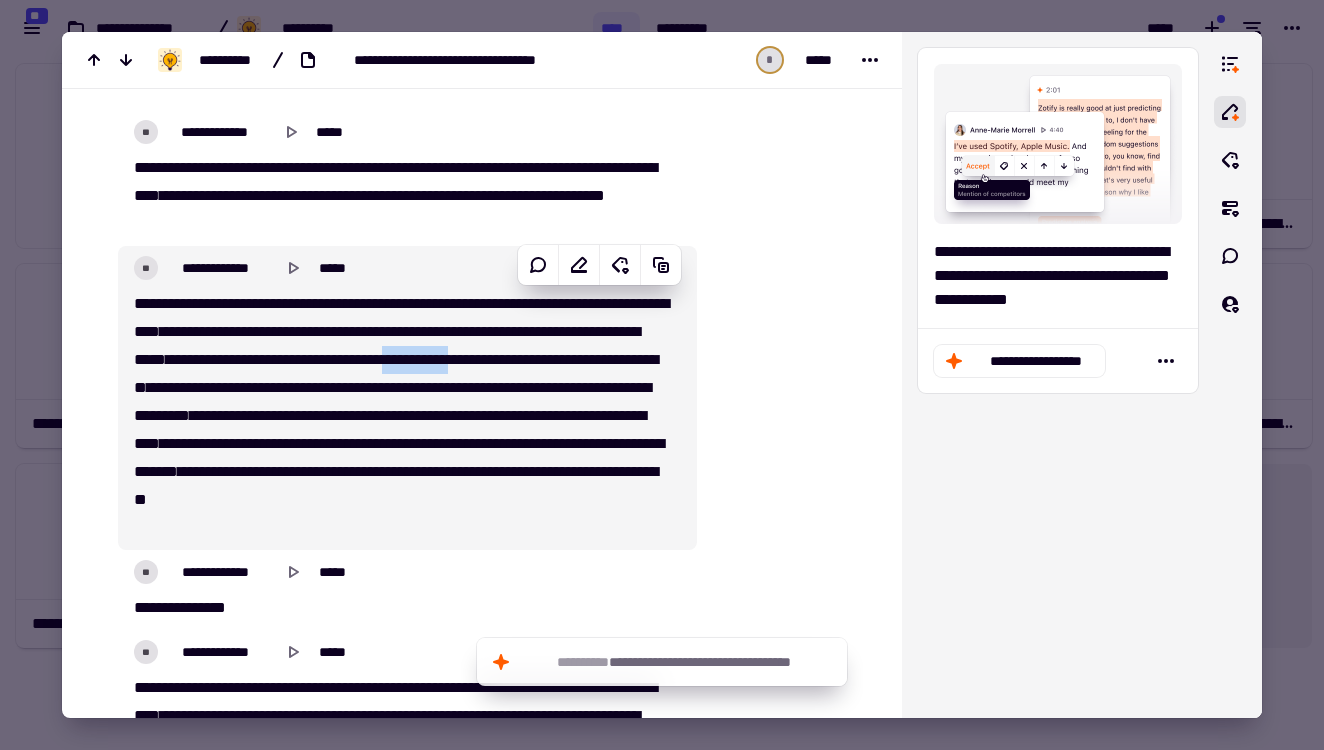 click on "**********" at bounding box center [387, 345] 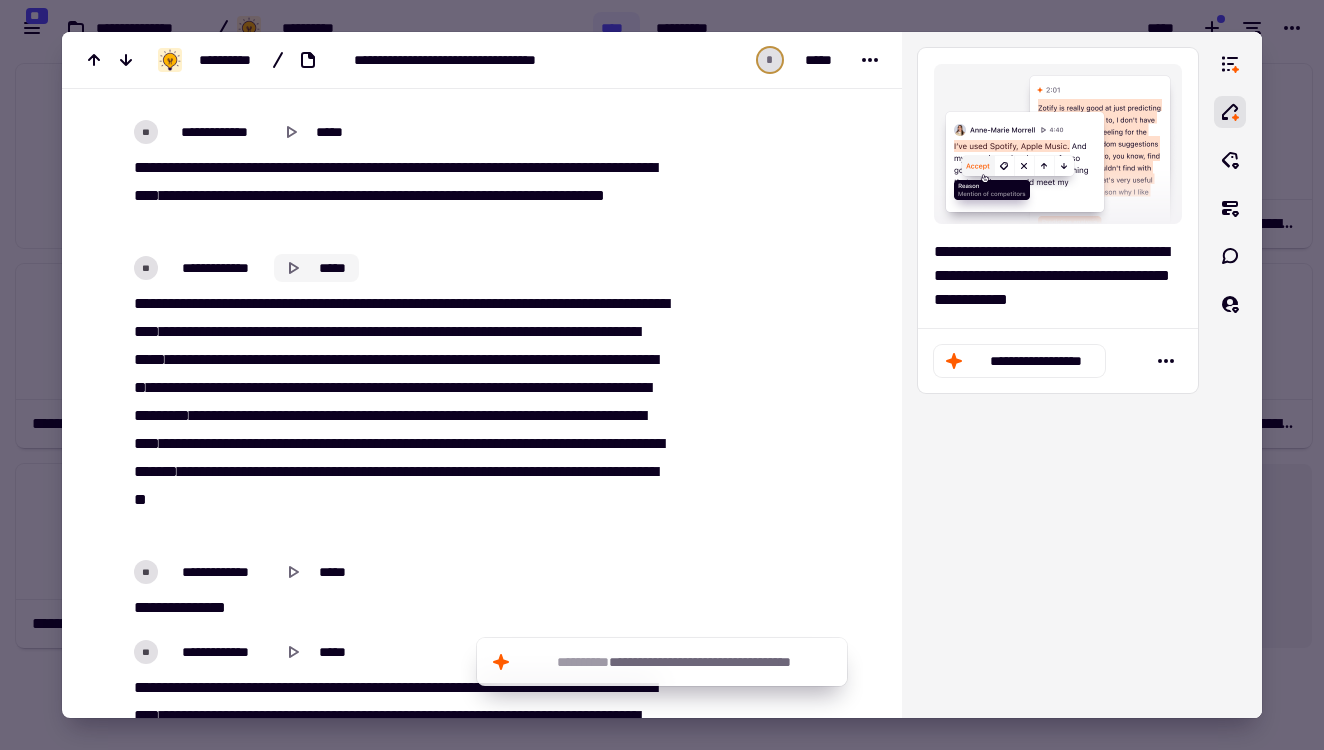 click 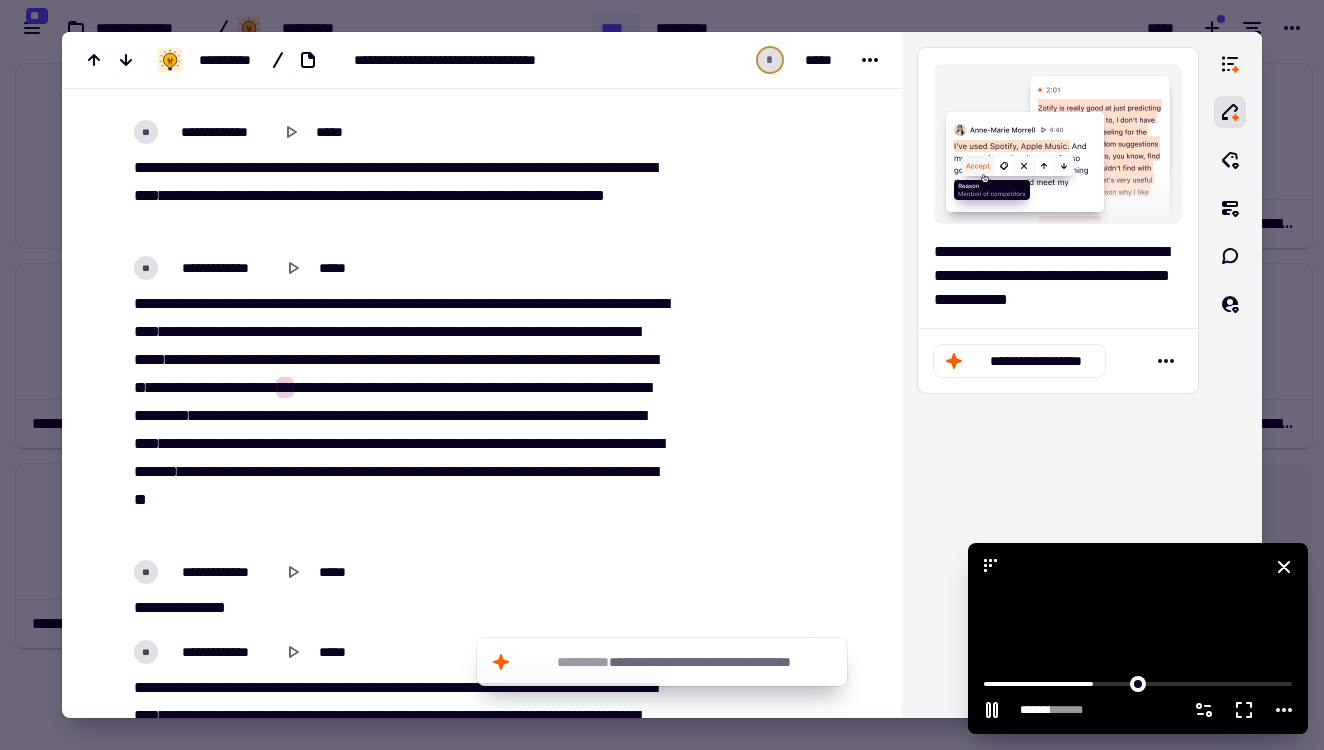 click at bounding box center [1138, 638] 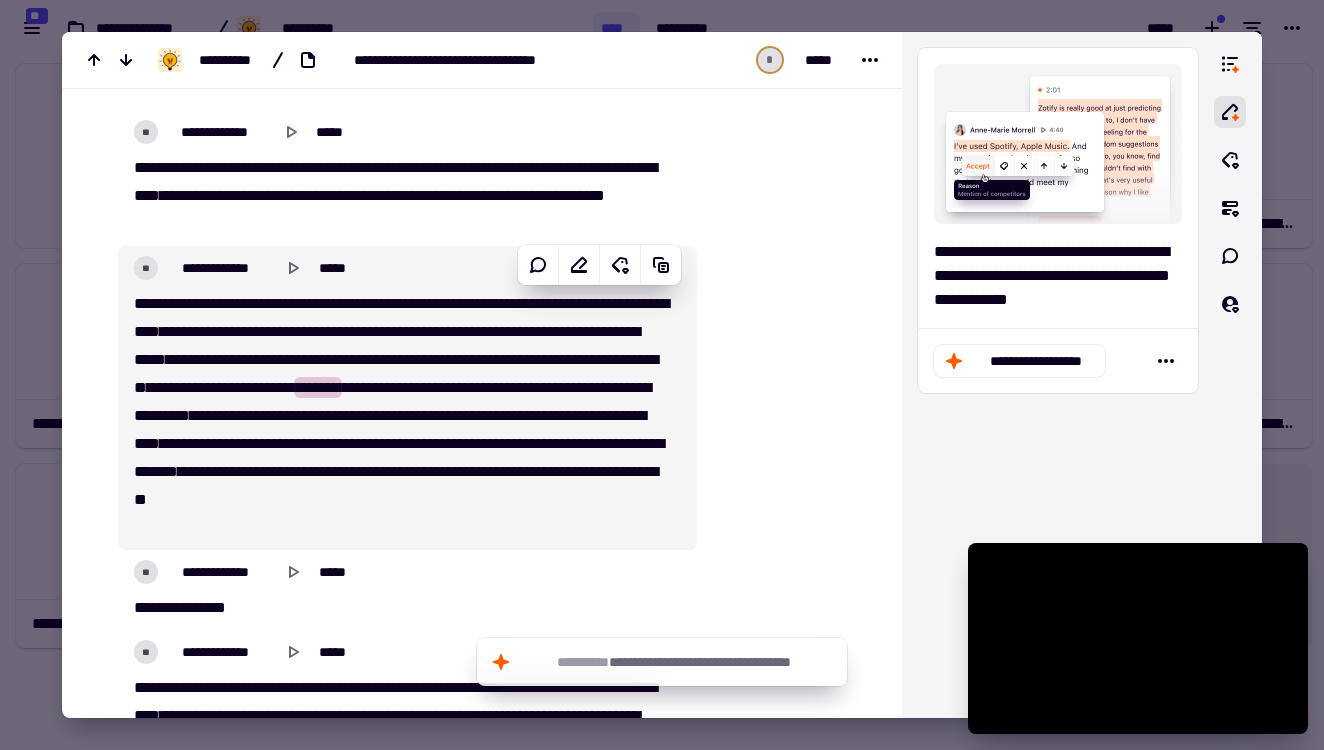 scroll, scrollTop: 8712, scrollLeft: 0, axis: vertical 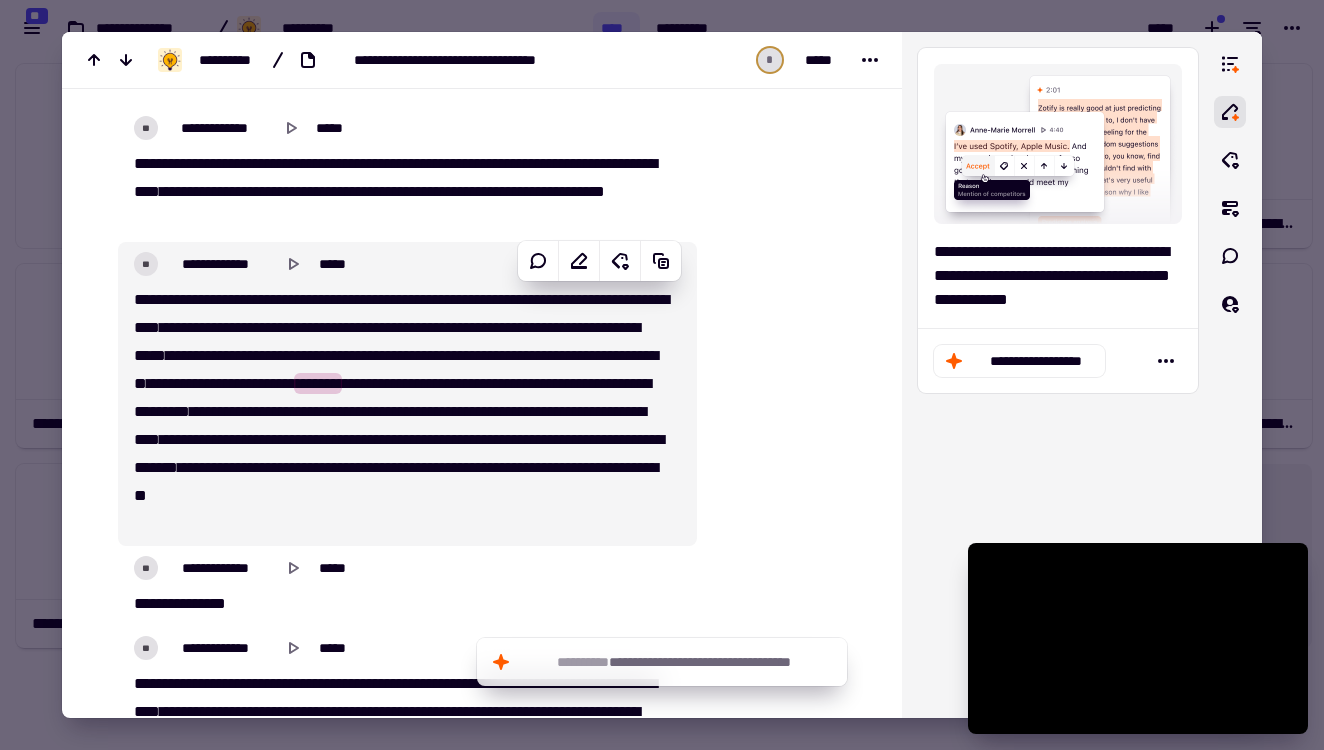 click on "[FIRST] [LAST] [NUMBER] [STREET] [CITY] [STATE] [ZIP] [COUNTRY] [PHONE] [EMAIL] [SSN] [CREDIT CARD] [DOB]" at bounding box center [402, 412] 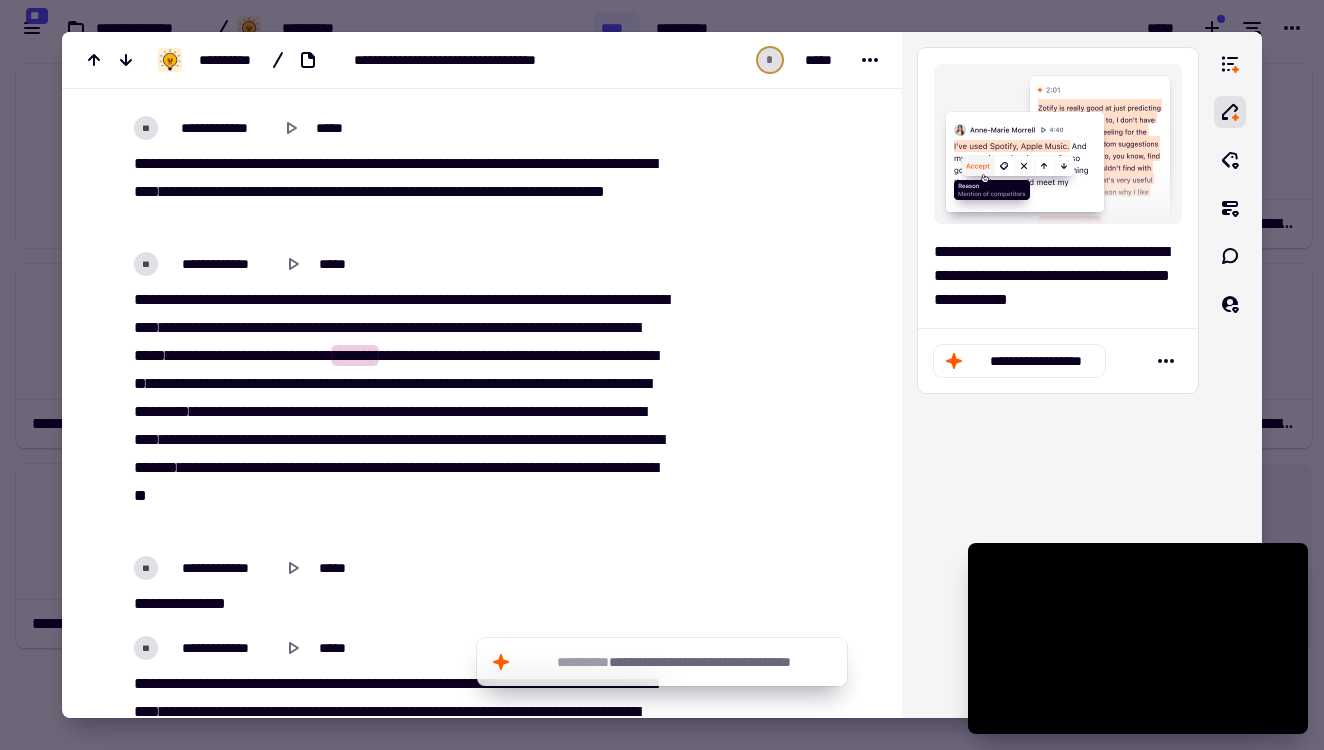 click on "*****" at bounding box center (283, 355) 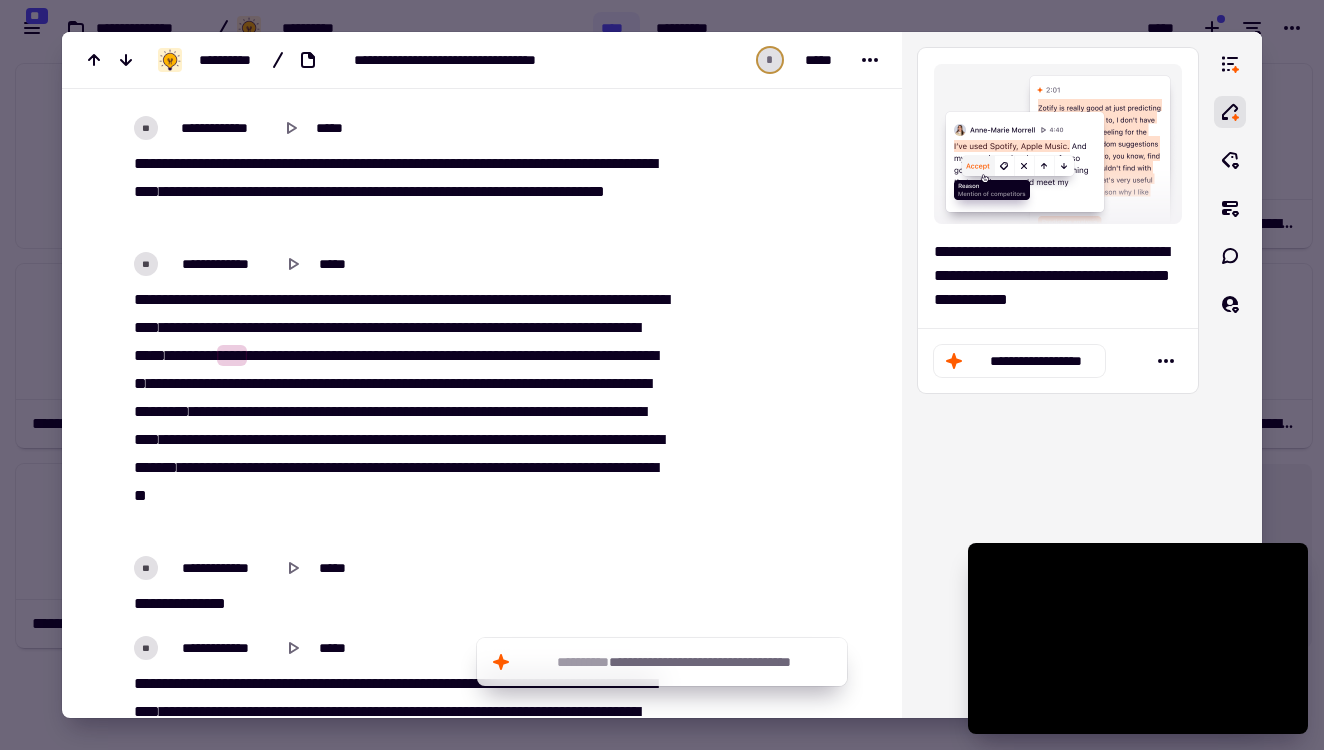 click on "****" at bounding box center (232, 355) 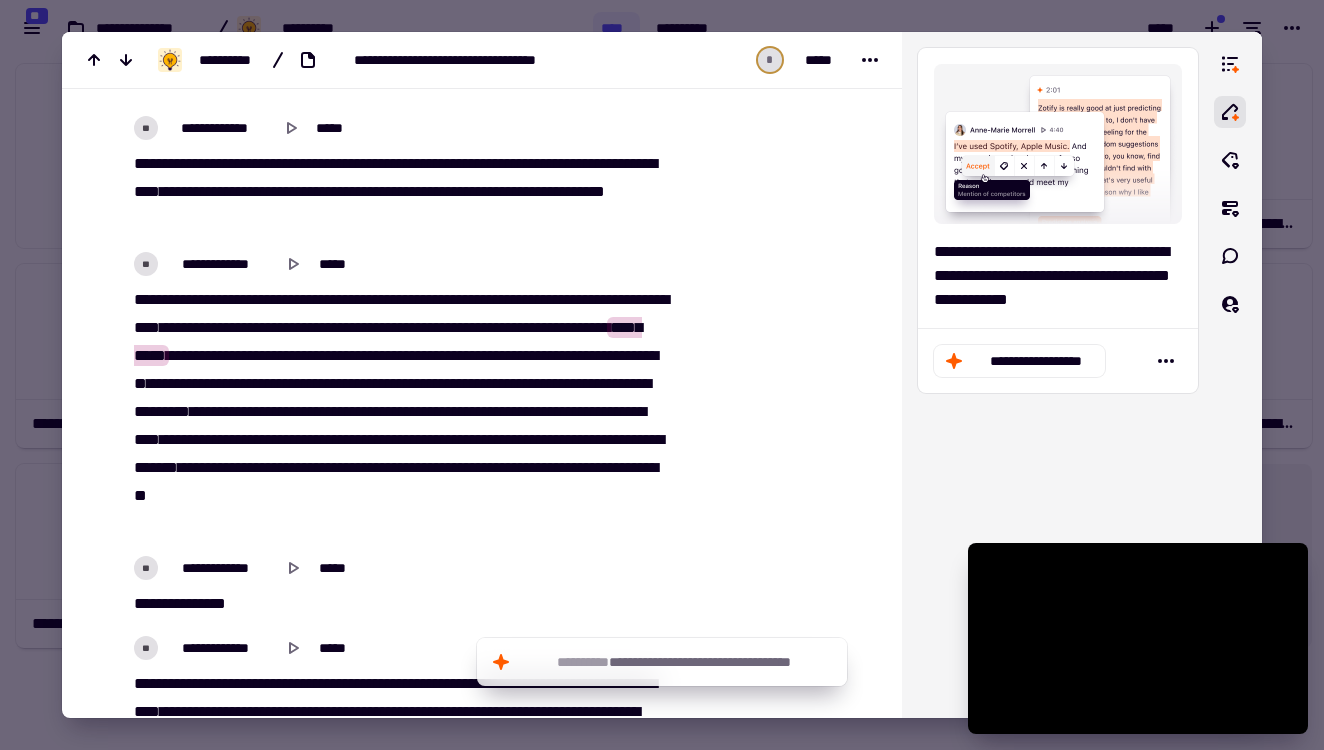 click on "**********" at bounding box center (568, 327) 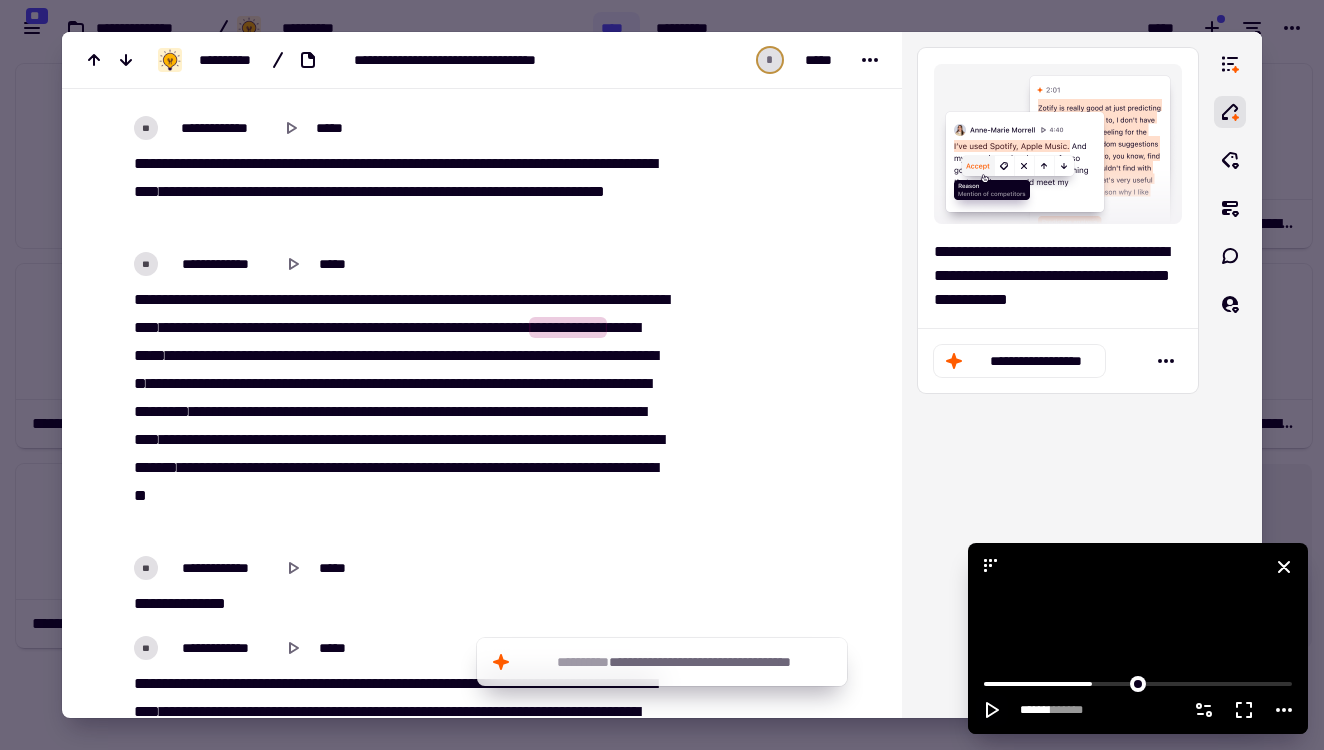 click 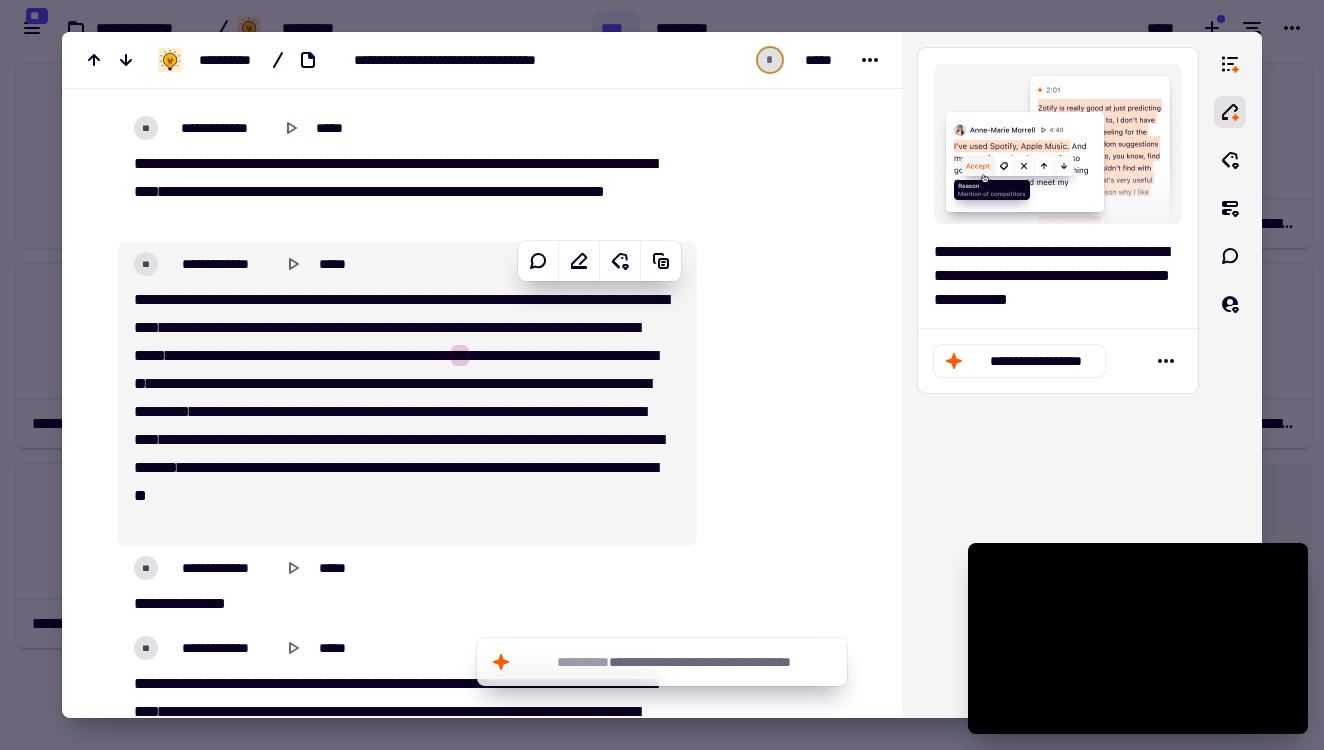 click on "**********" at bounding box center [568, 327] 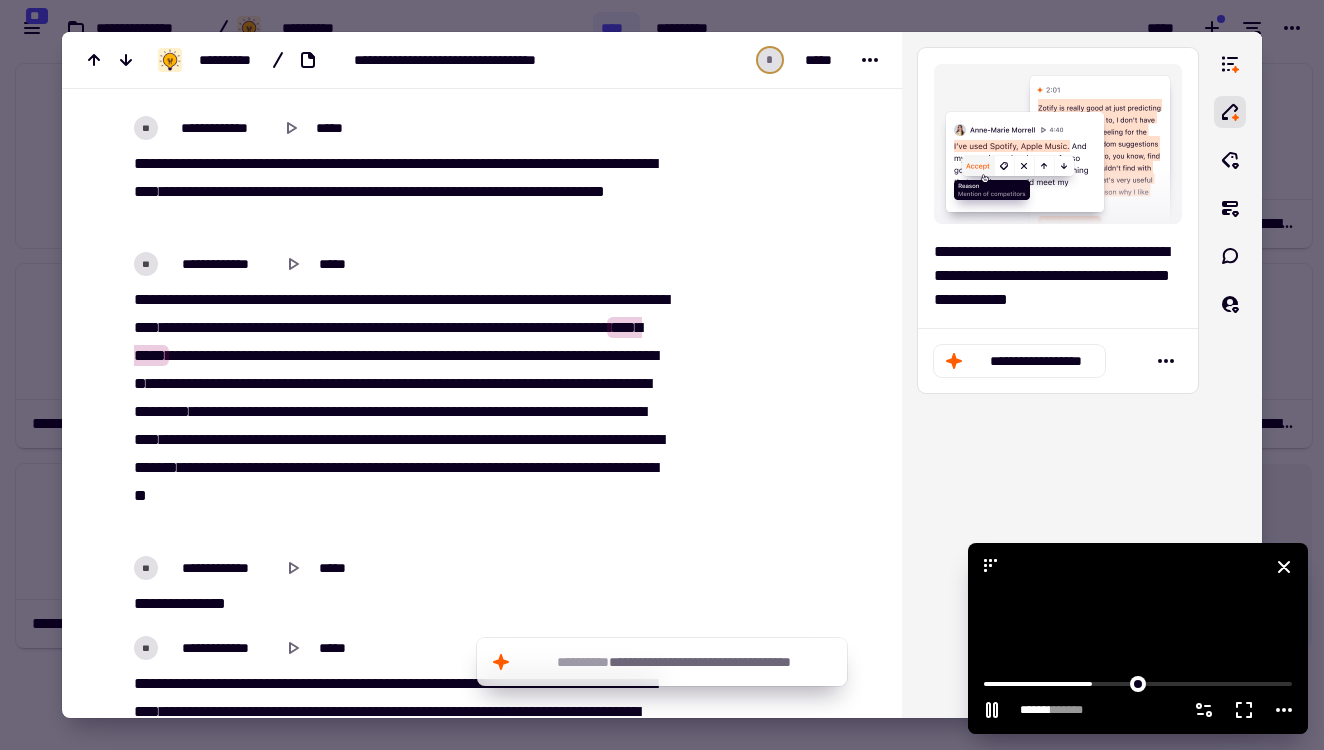 click 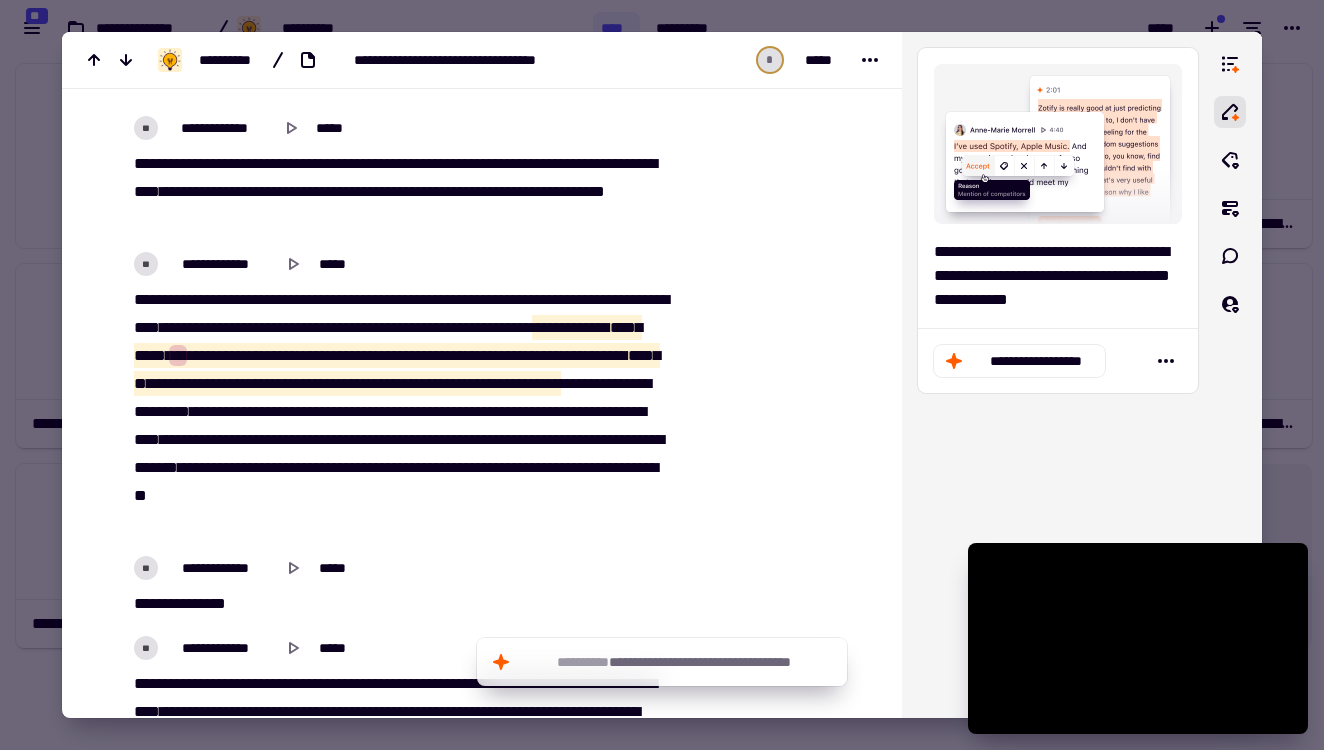 drag, startPoint x: 230, startPoint y: 347, endPoint x: 250, endPoint y: 343, distance: 20.396078 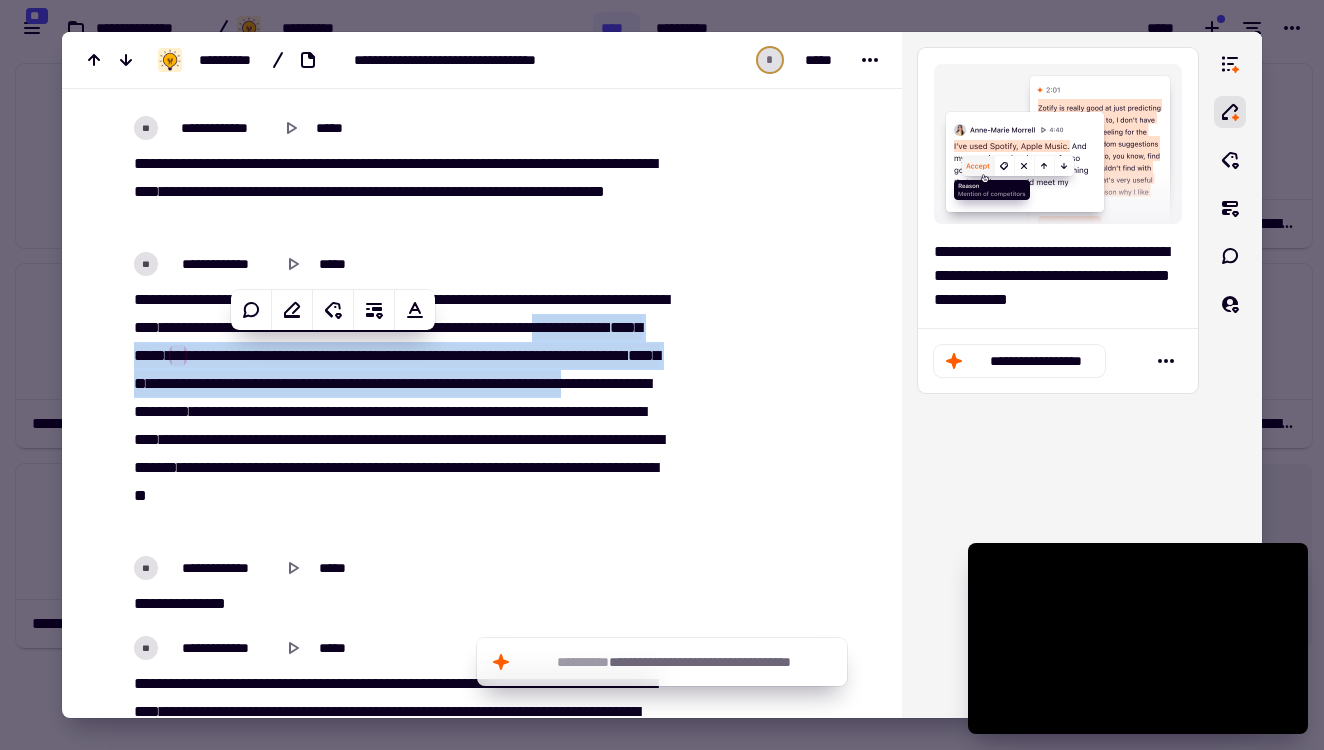 drag, startPoint x: 243, startPoint y: 344, endPoint x: 232, endPoint y: 348, distance: 11.7046995 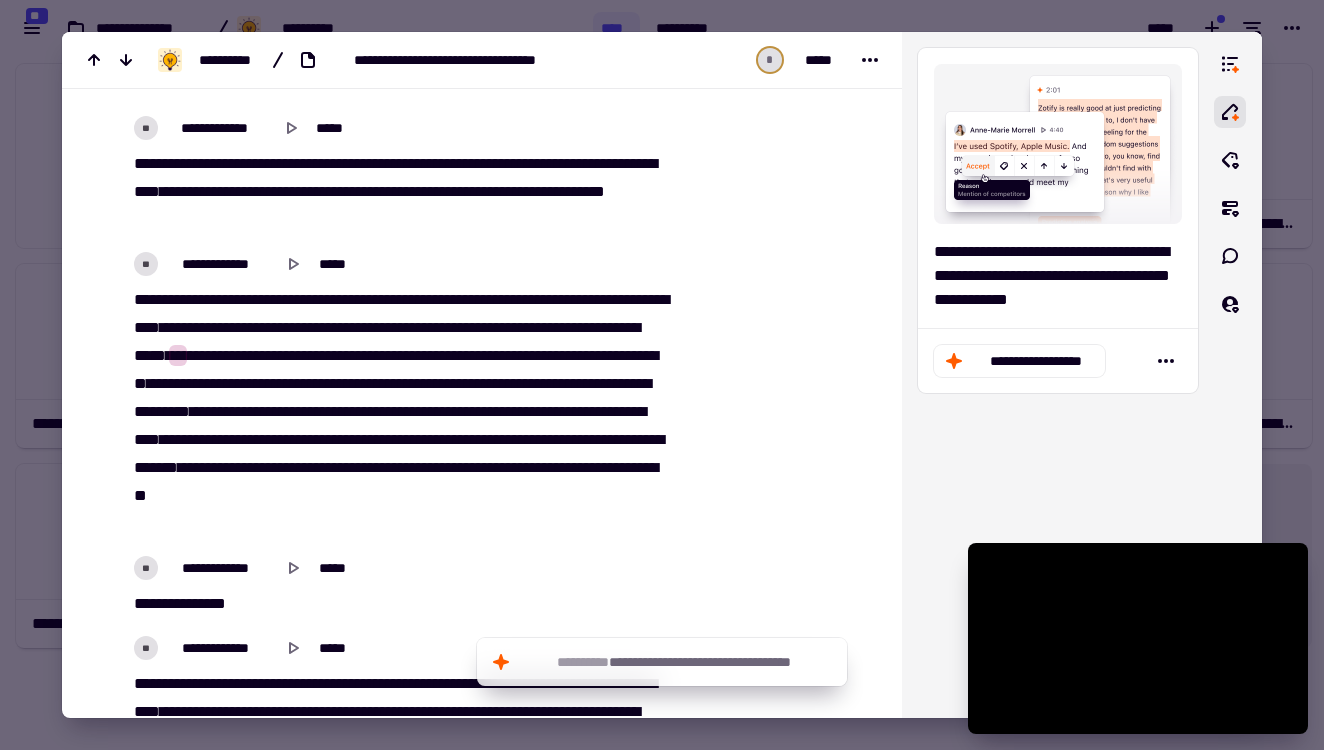 type on "*******" 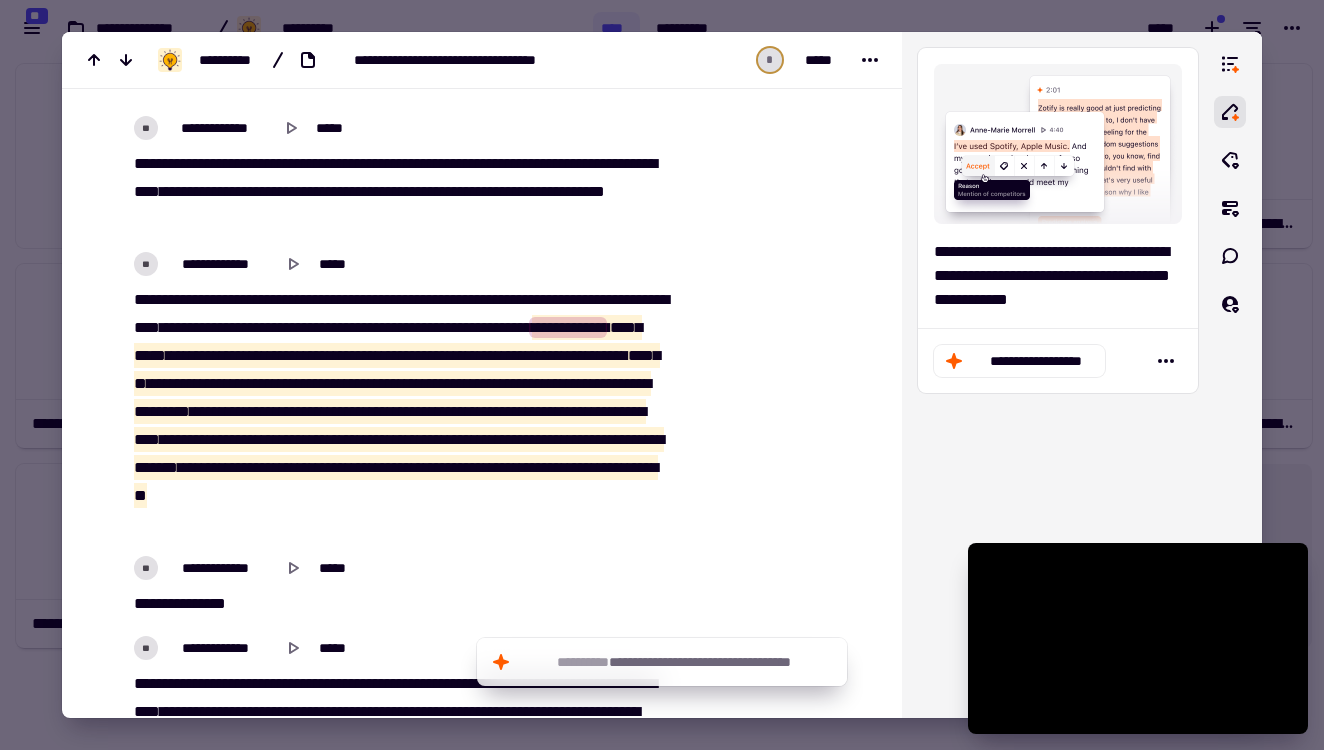 drag, startPoint x: 232, startPoint y: 348, endPoint x: 472, endPoint y: 517, distance: 293.53195 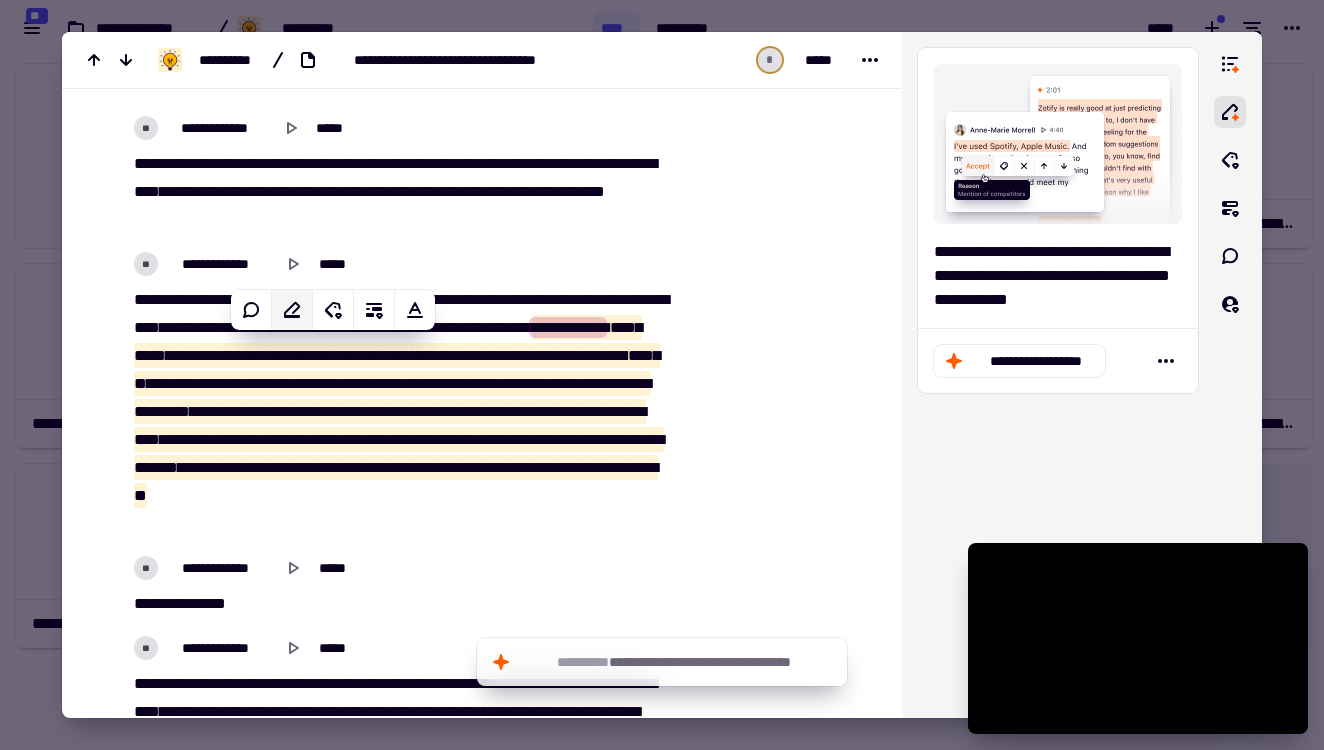 click 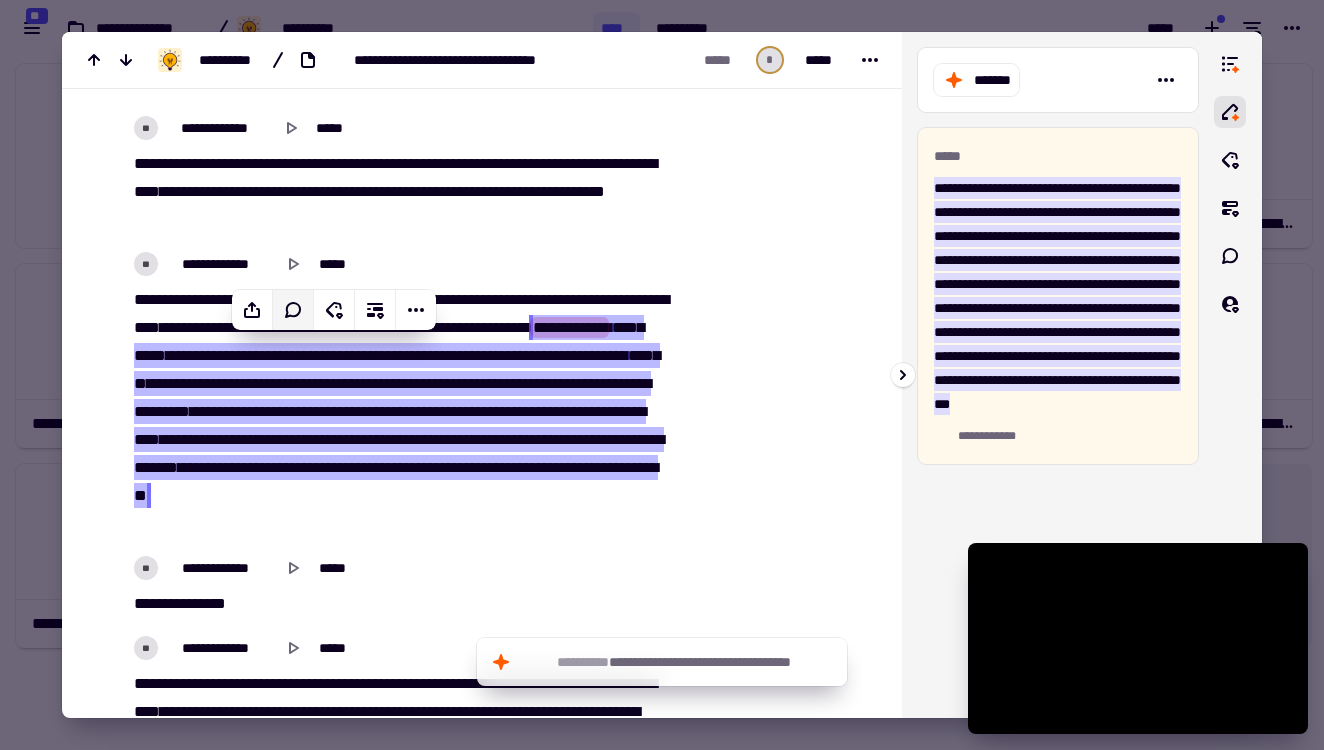 click on "[FIRST] [LAST] [NUMBER] [STREET] [CITY] [STATE] [ZIP] [COUNTRY] [PHONE] [EMAIL] [SSN] [CREDIT CARD] [DOB]" at bounding box center [1057, 296] 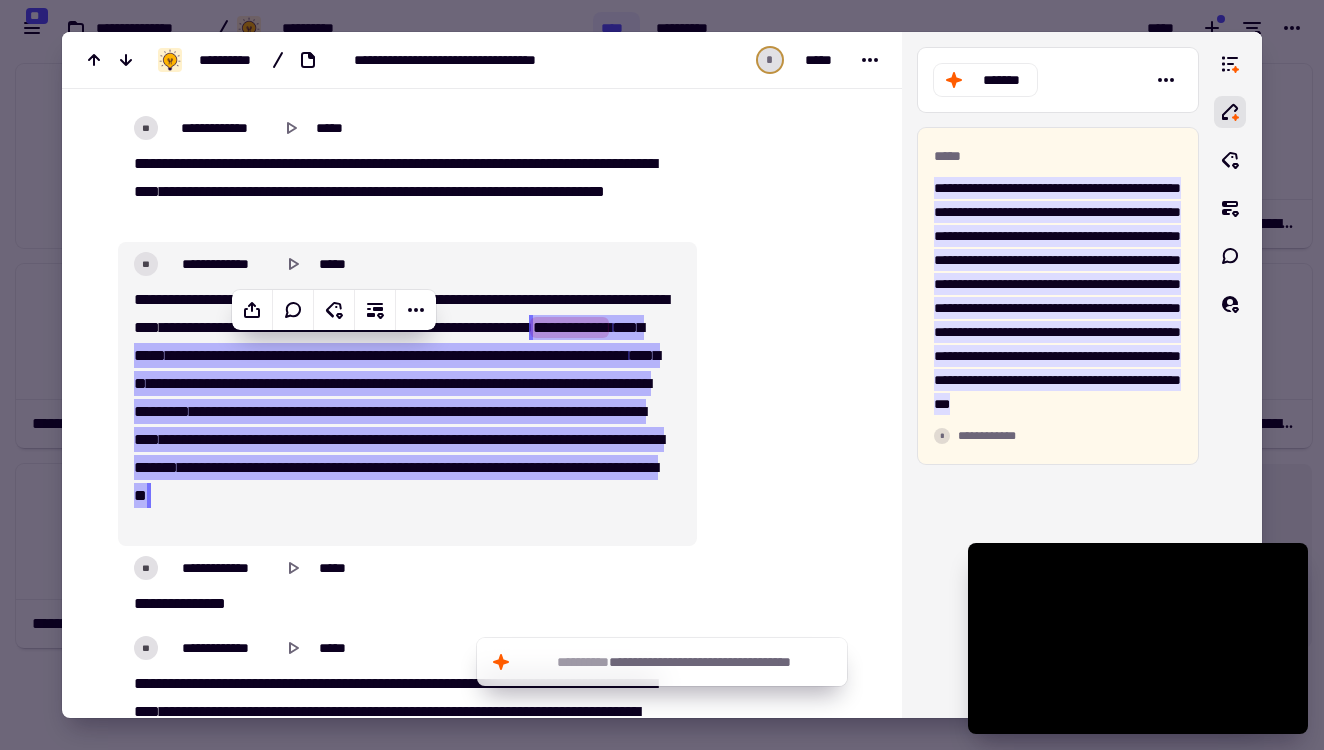 click at bounding box center [785, 4701] 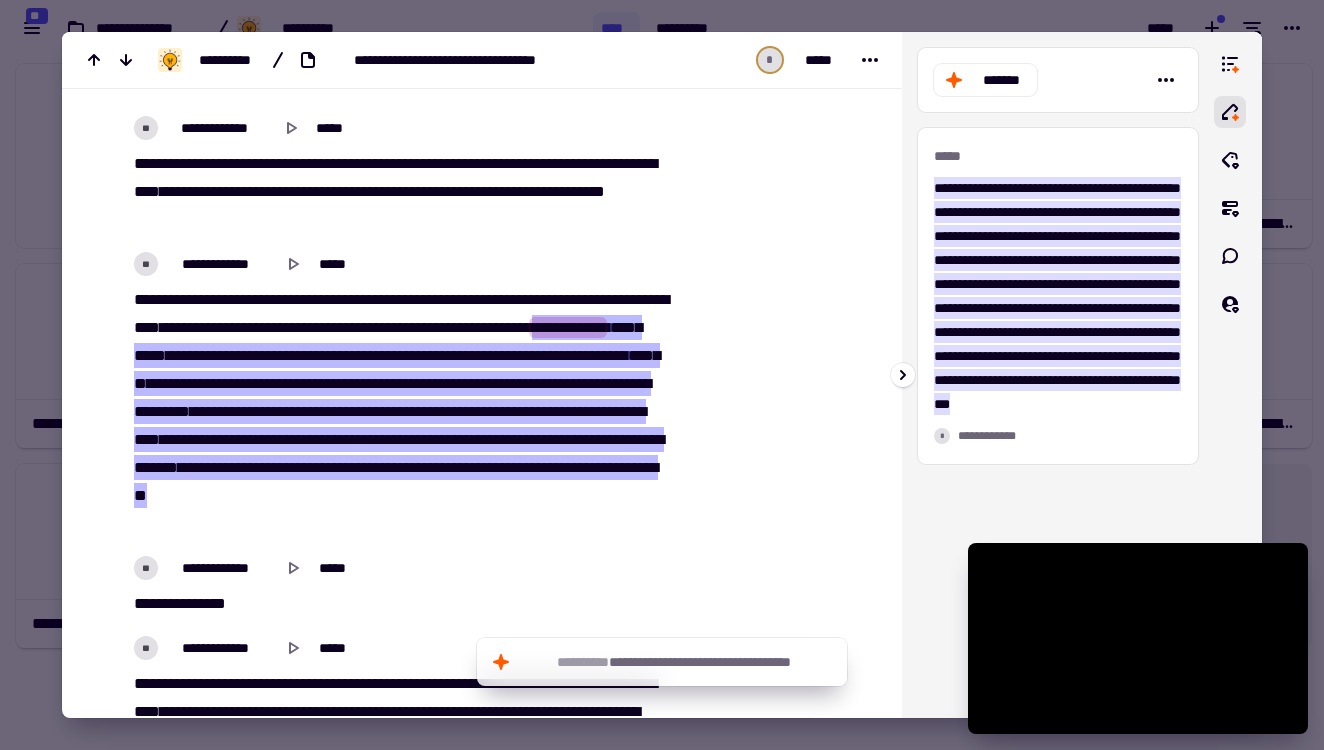 click at bounding box center [662, 375] 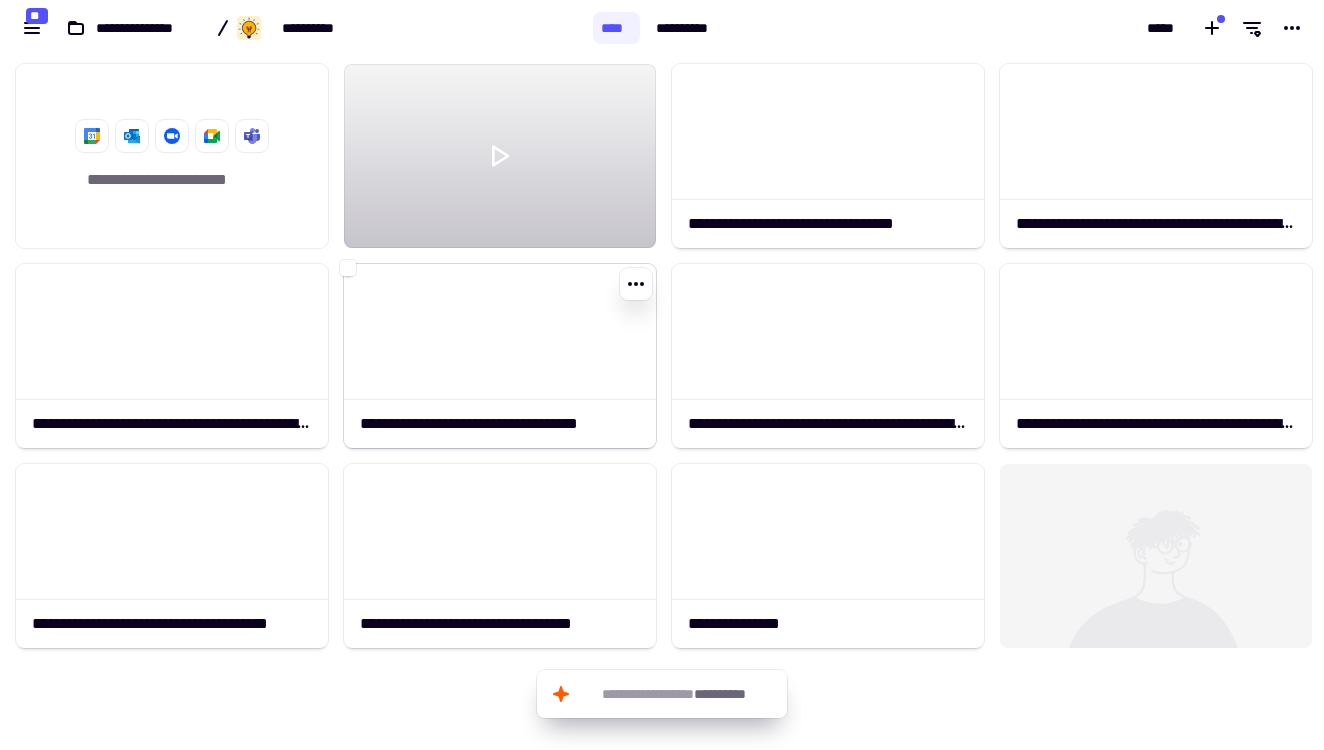 click 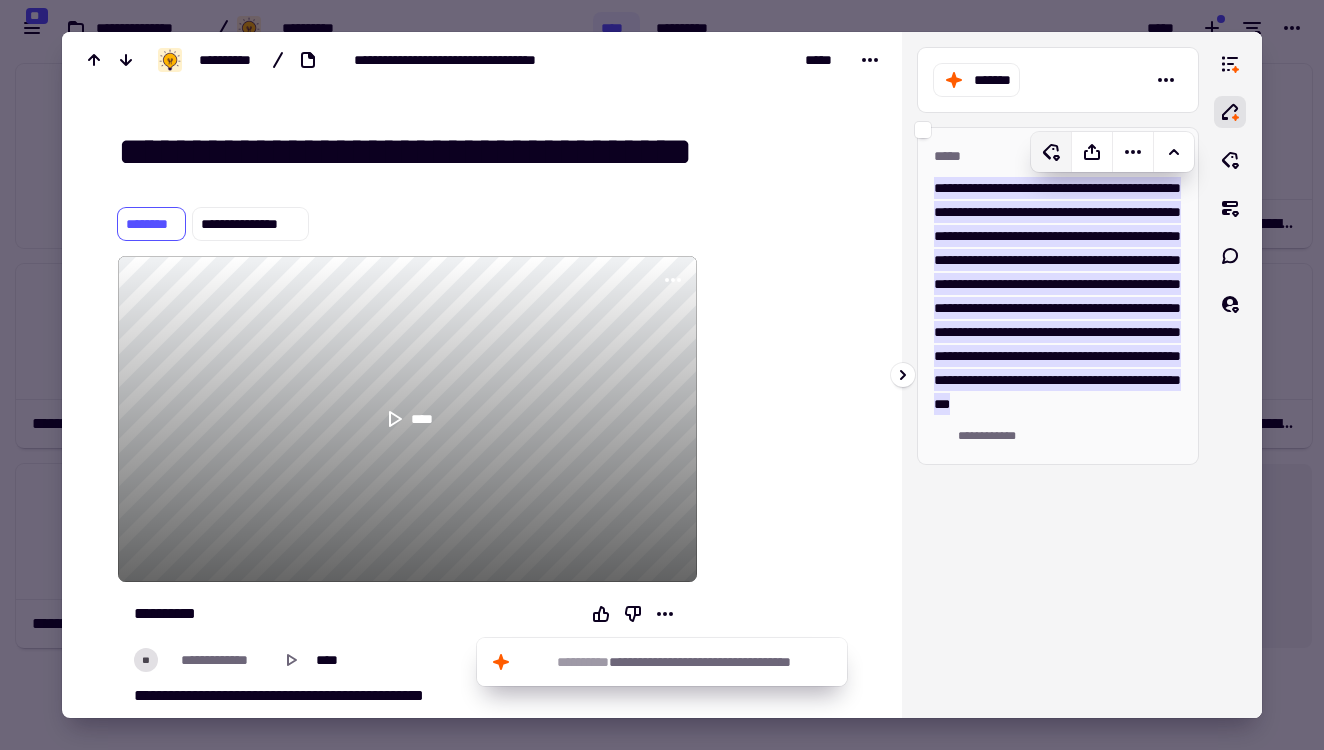 click 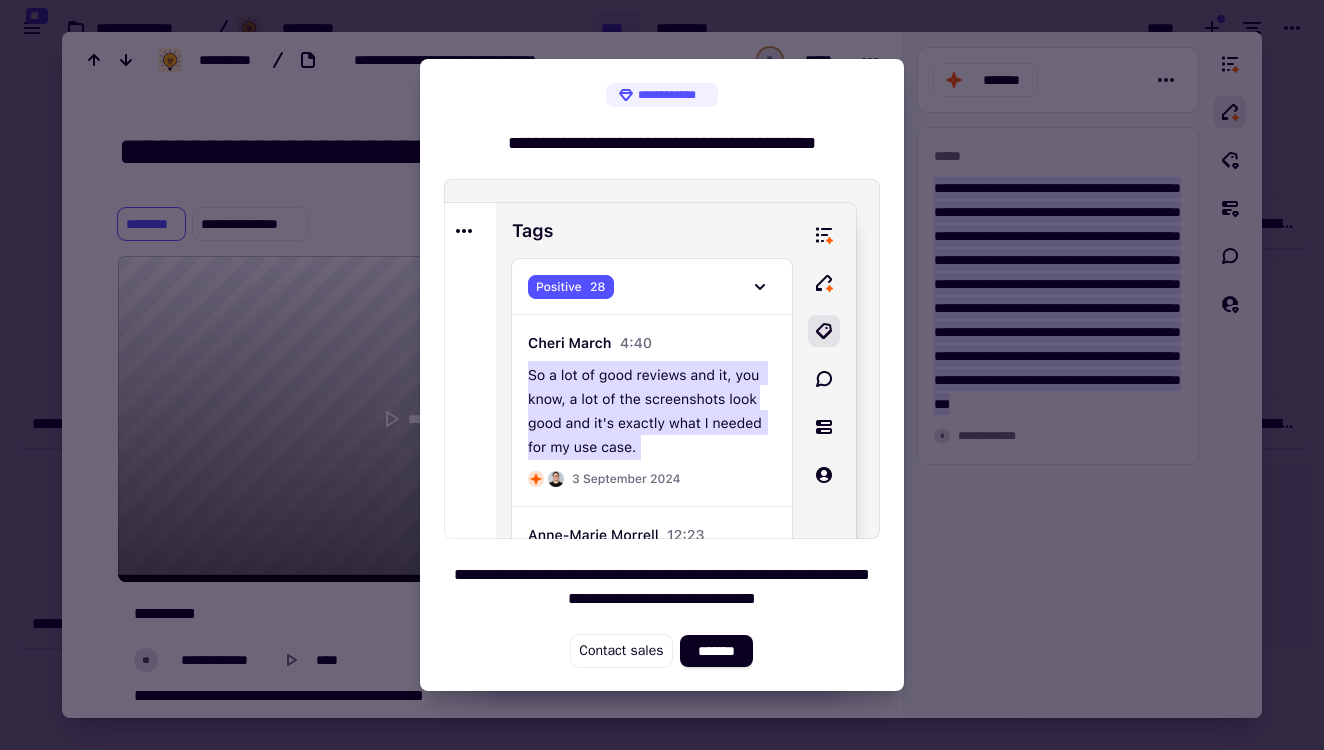 click at bounding box center [662, 375] 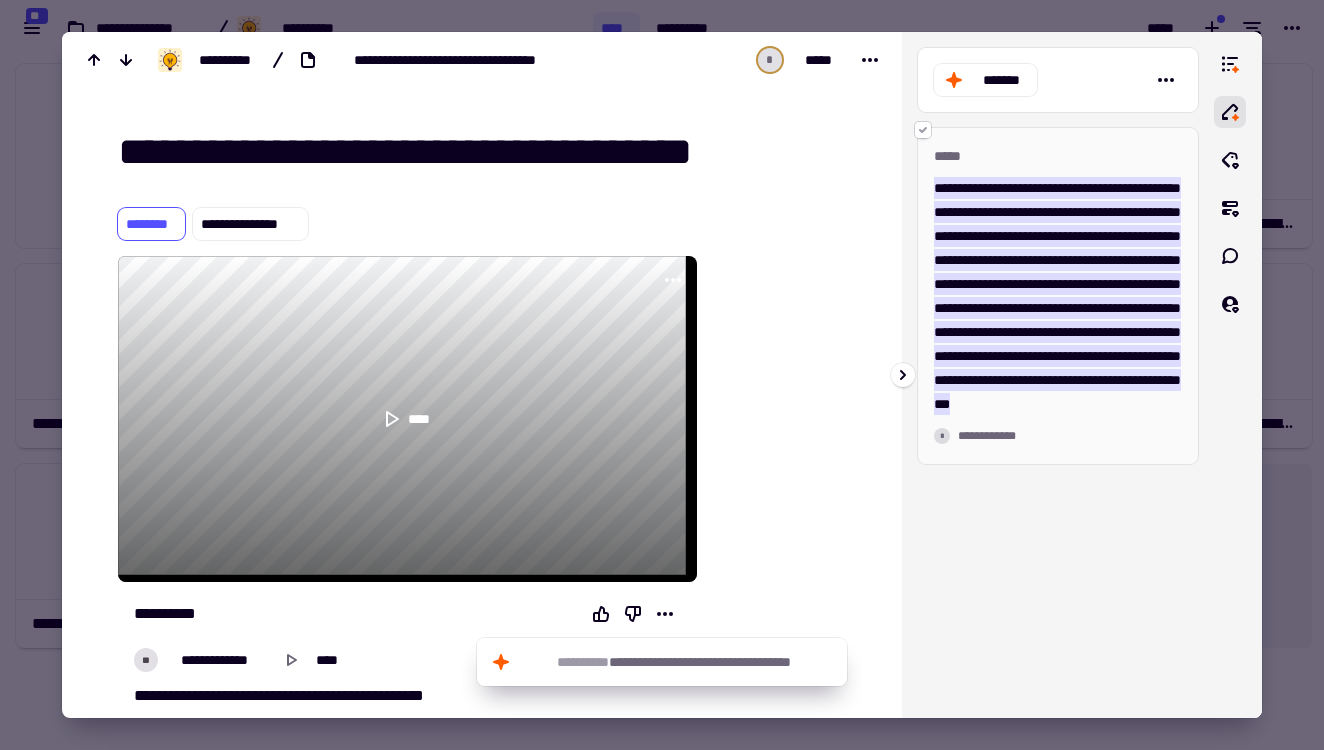 click 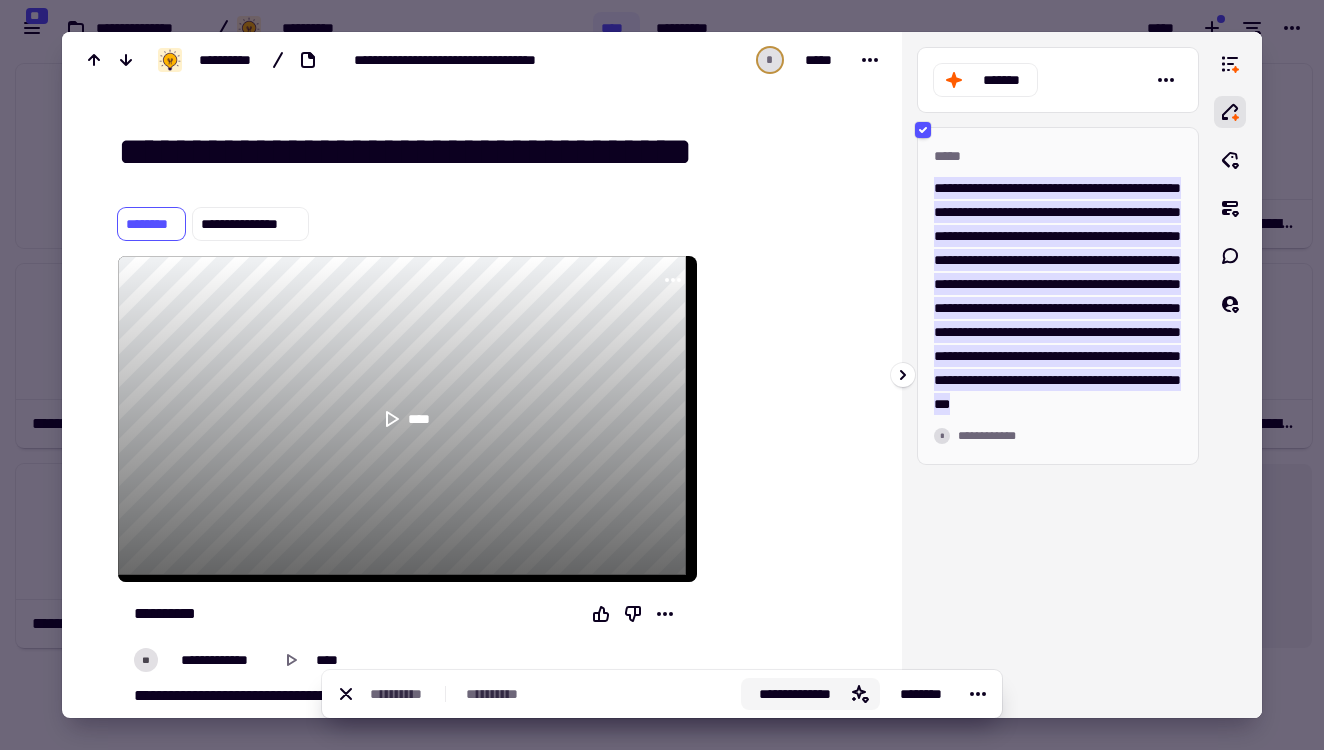 click 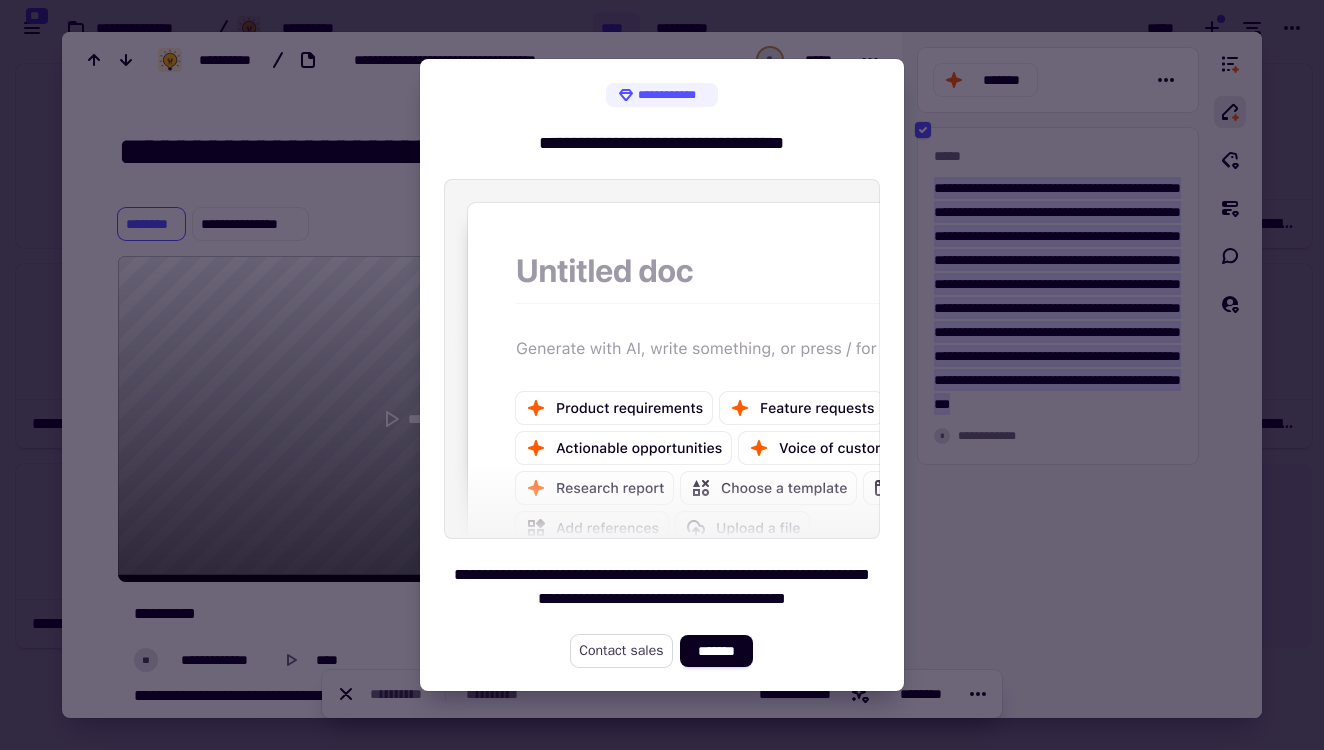 click on "Contact sales" 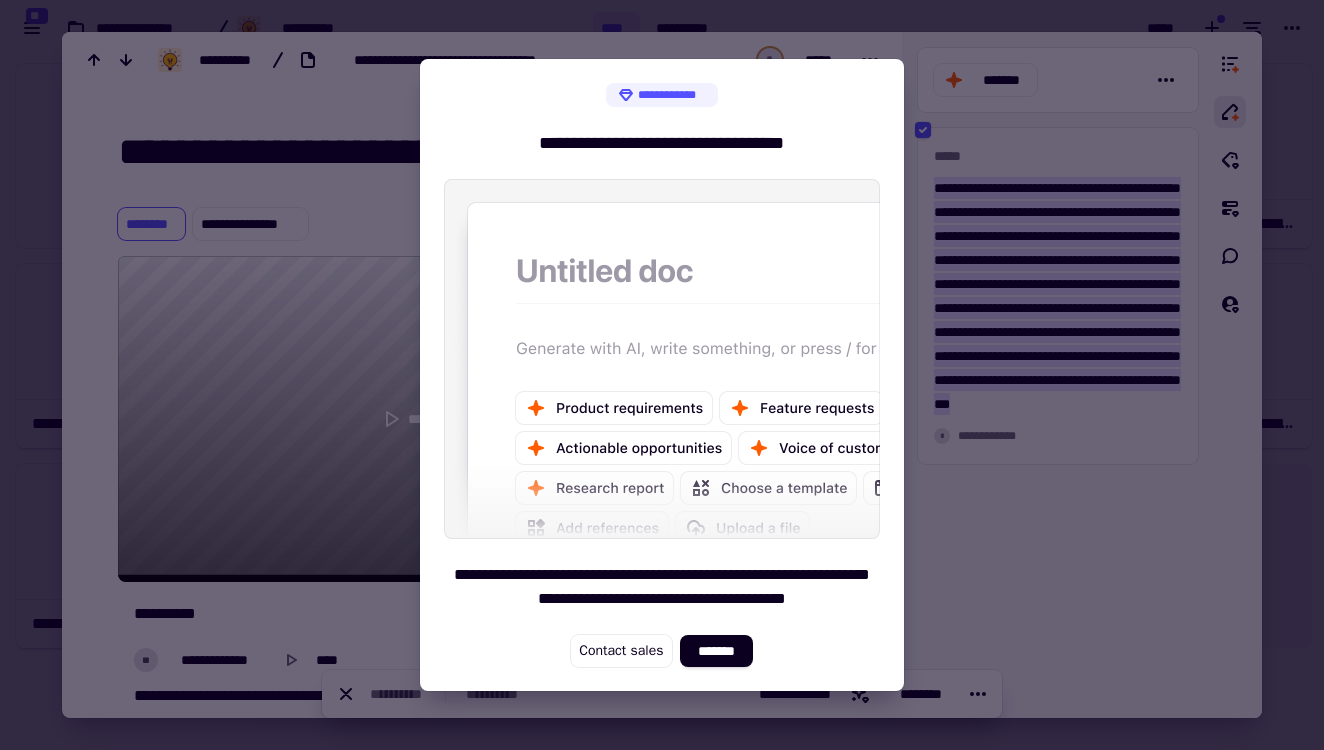 scroll, scrollTop: 679, scrollLeft: 1309, axis: both 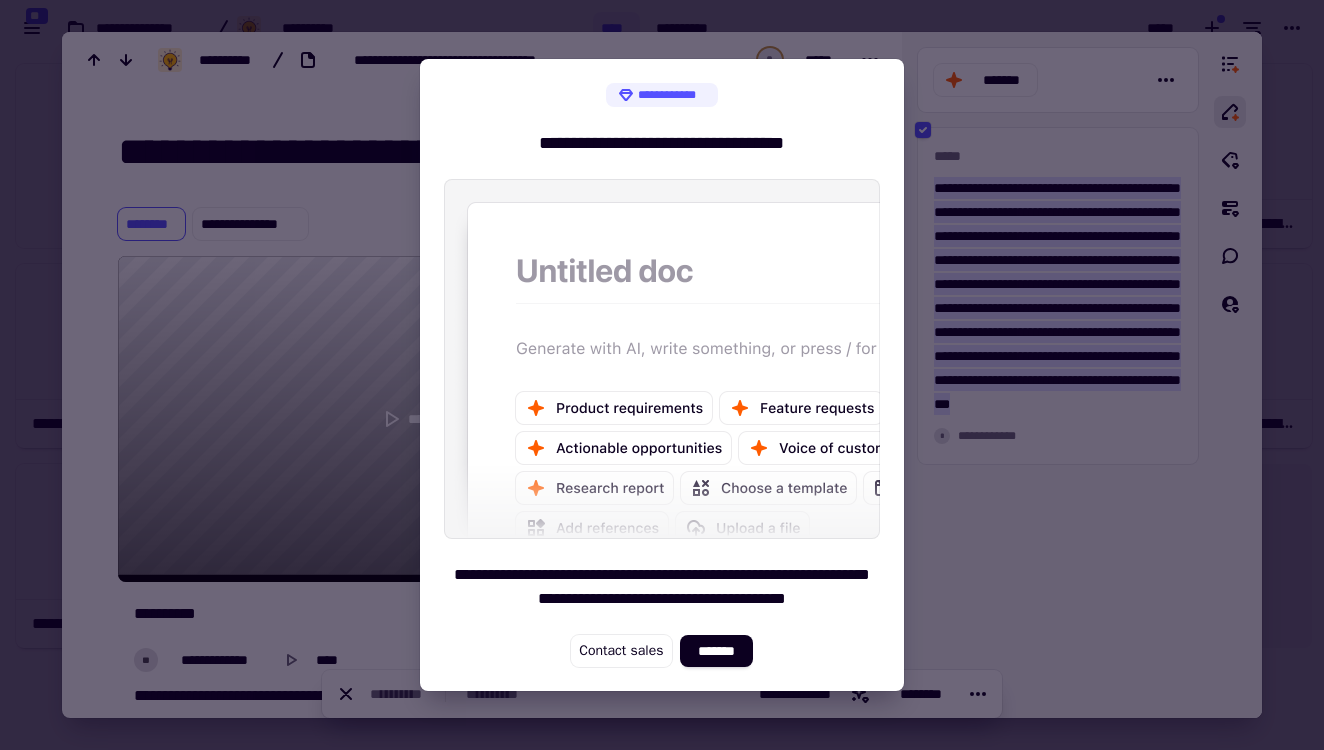 click at bounding box center (662, 375) 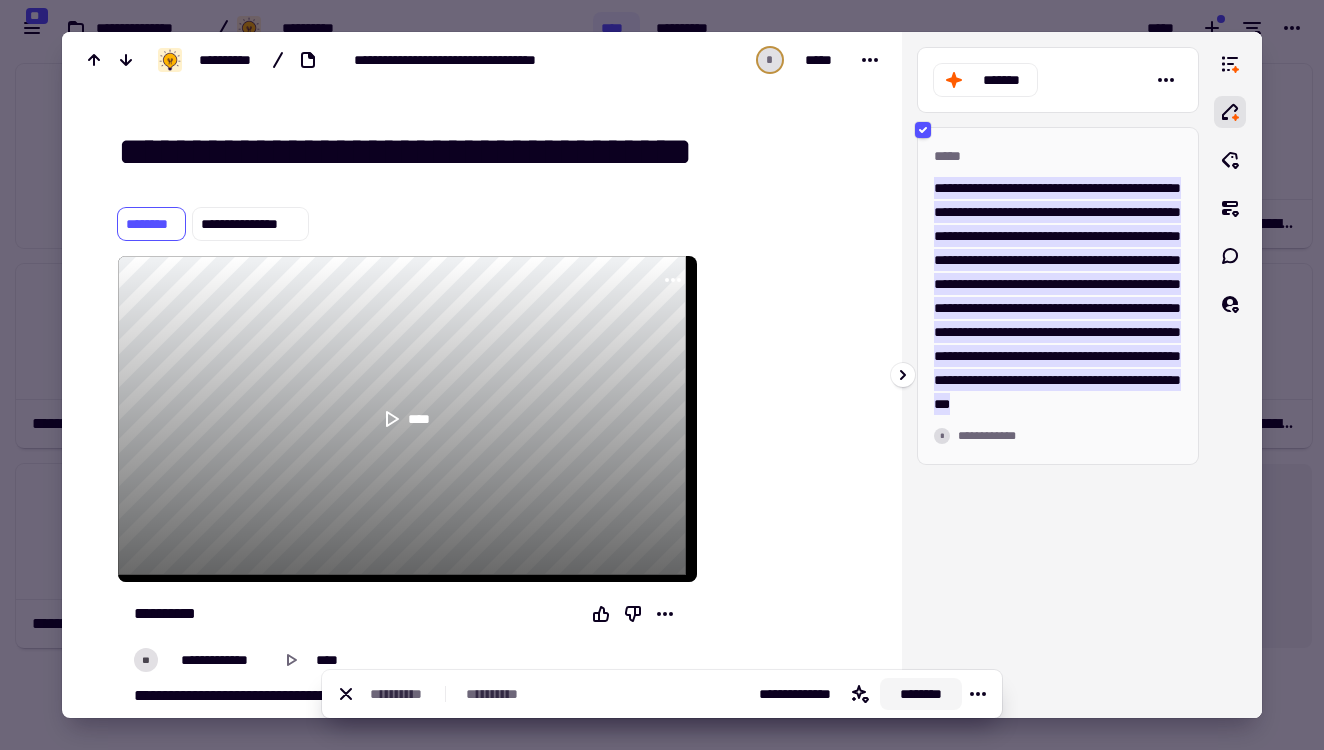 click on "********" 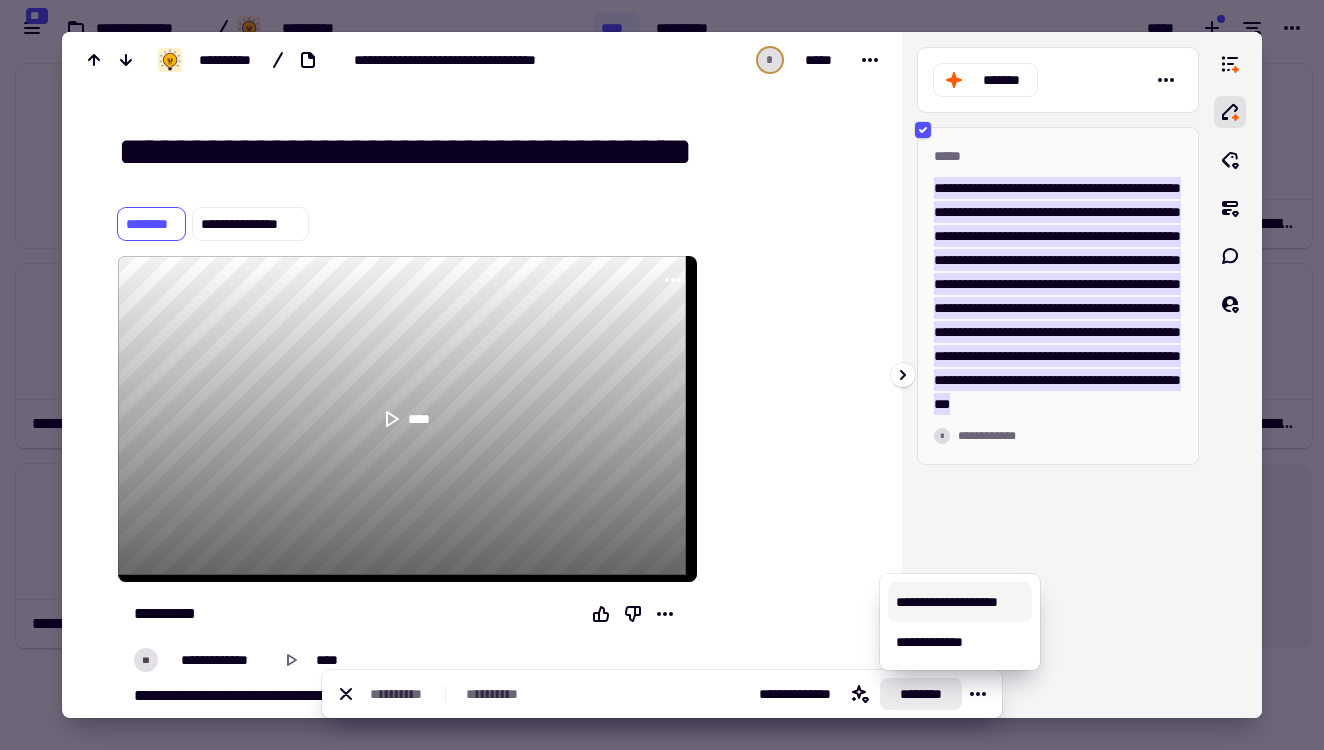 click on "**********" at bounding box center (960, 602) 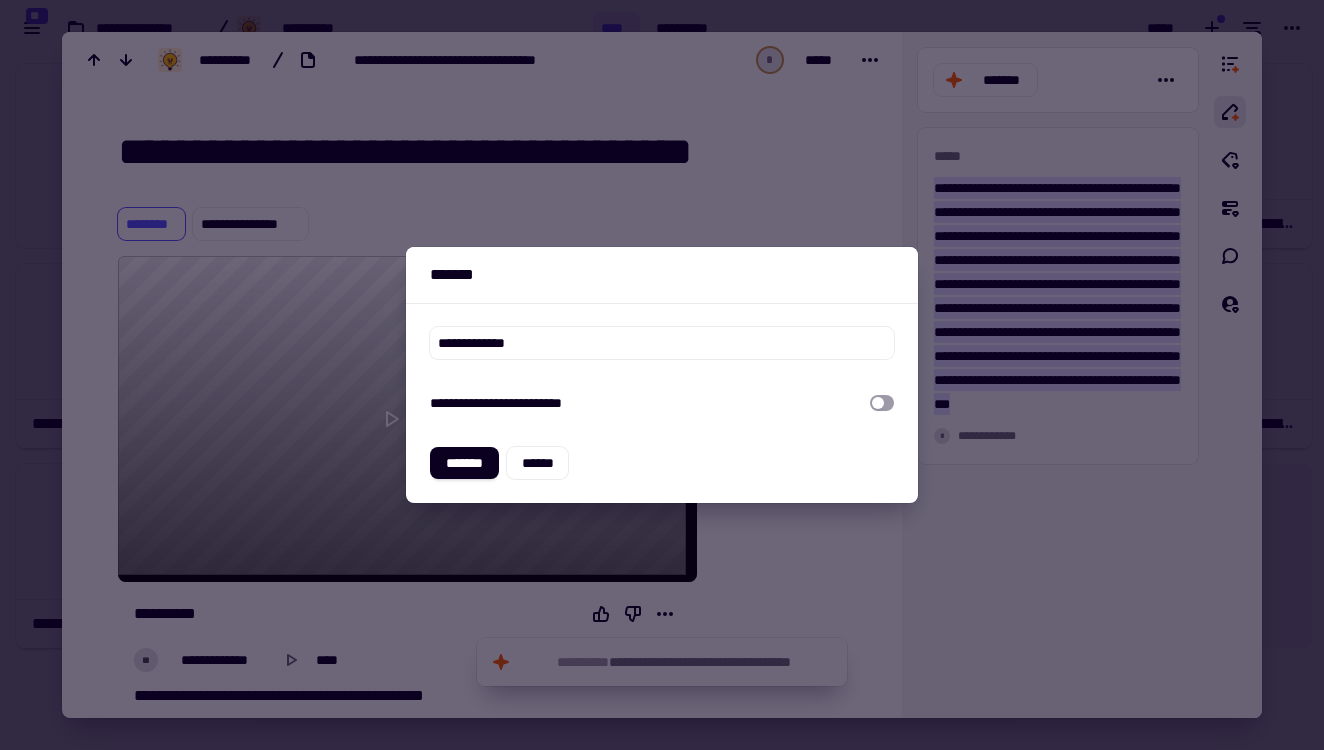 click at bounding box center (882, 403) 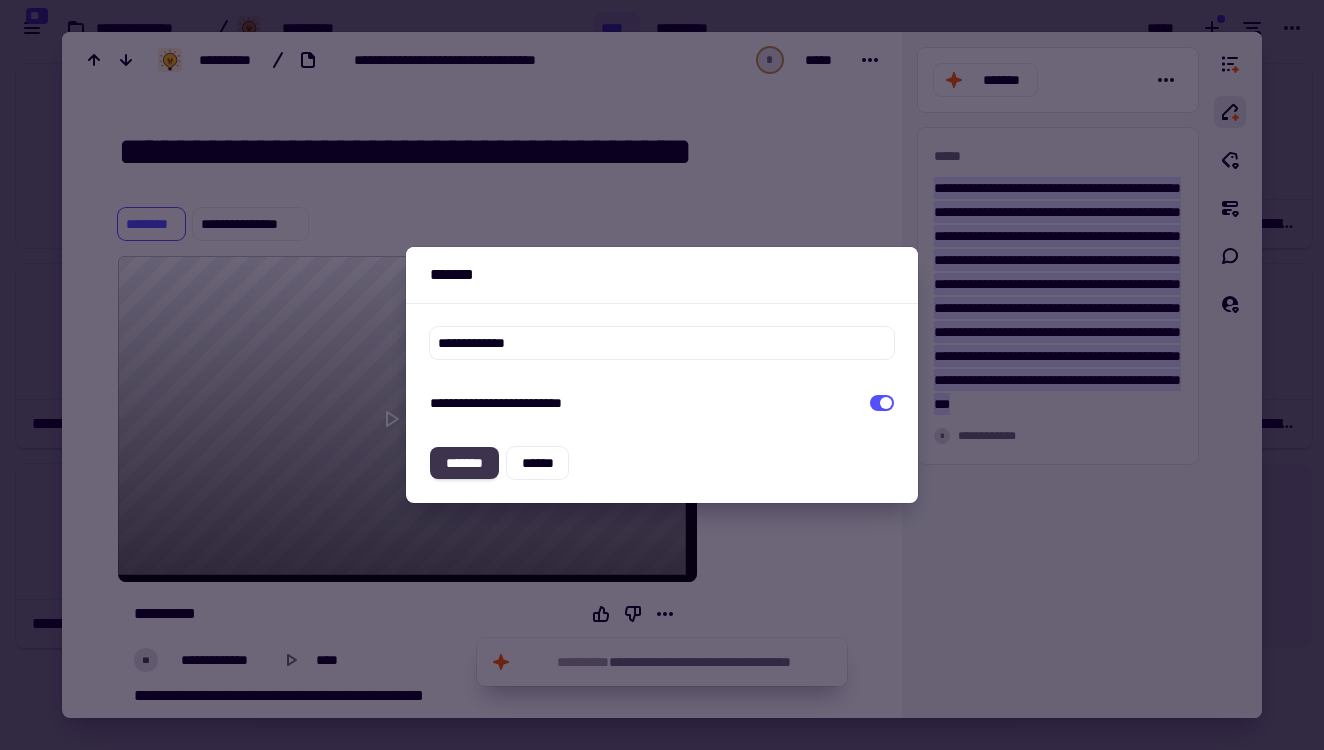 click on "*******" 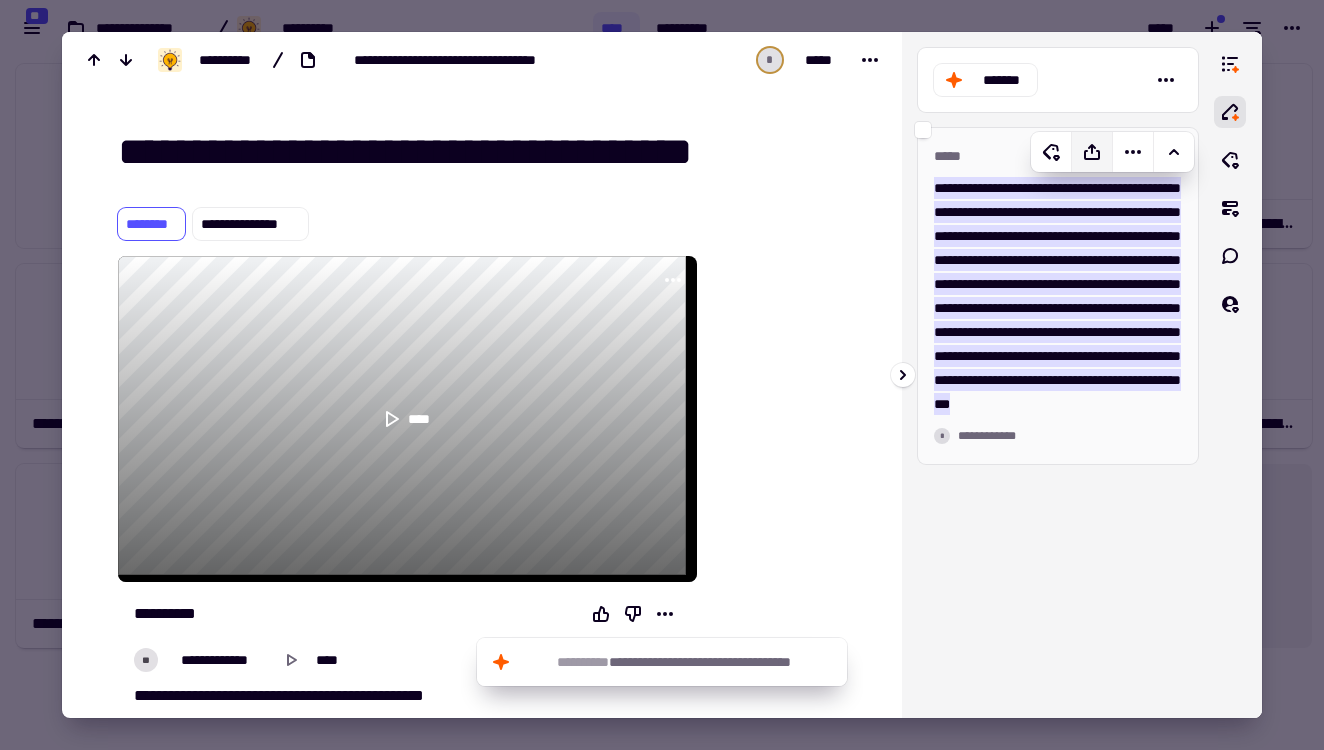 click 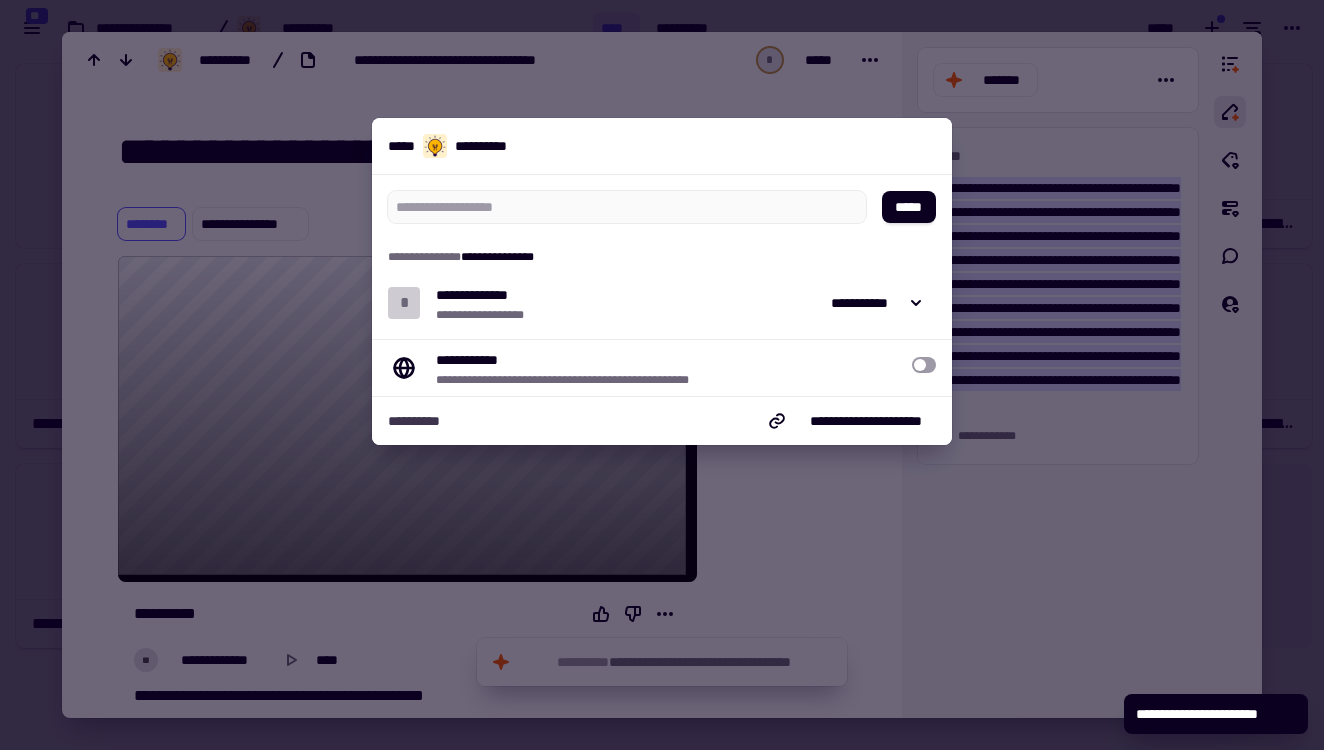click at bounding box center [662, 375] 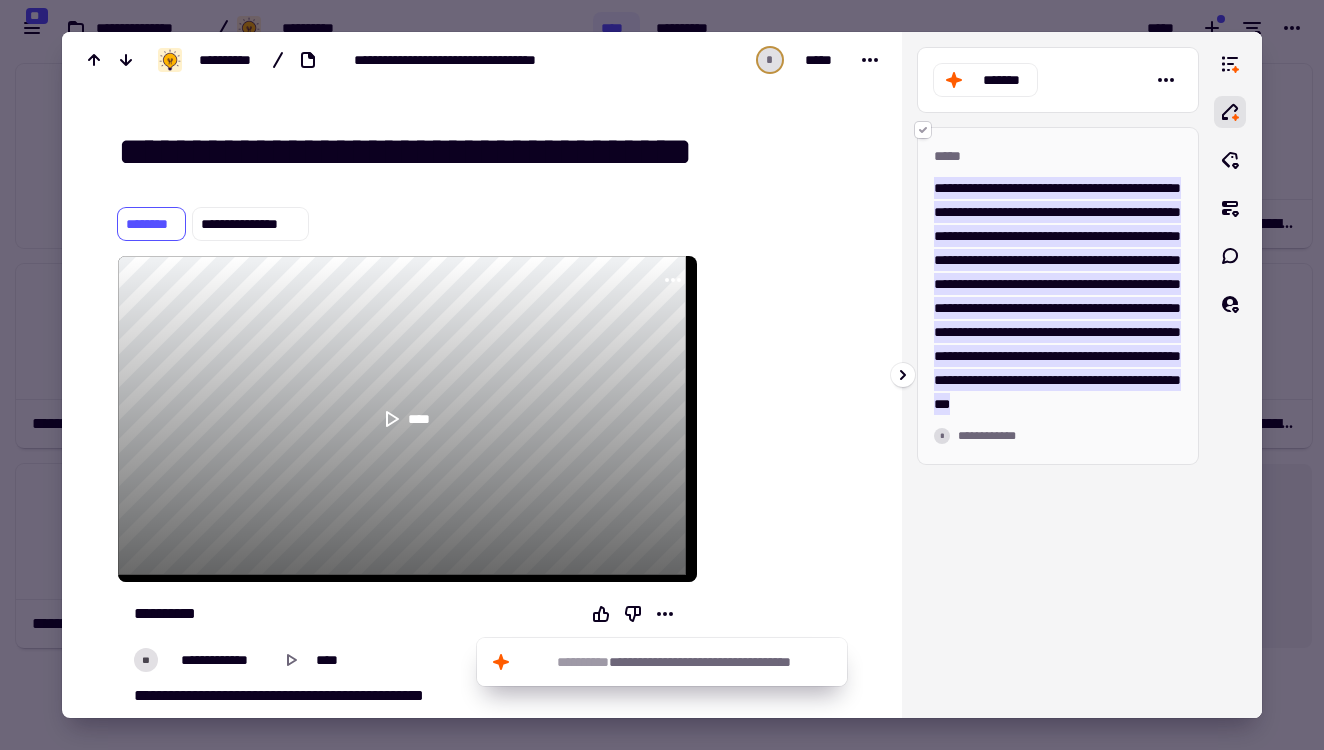click 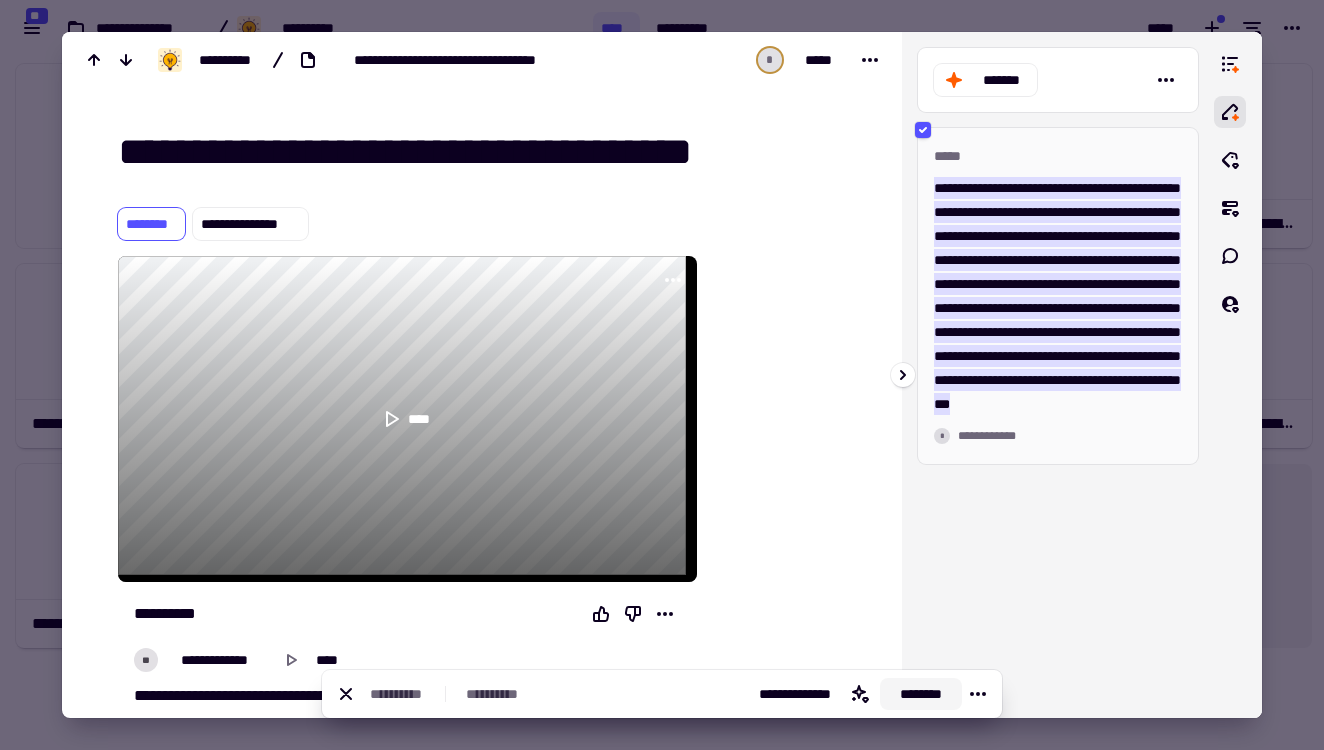 click on "********" 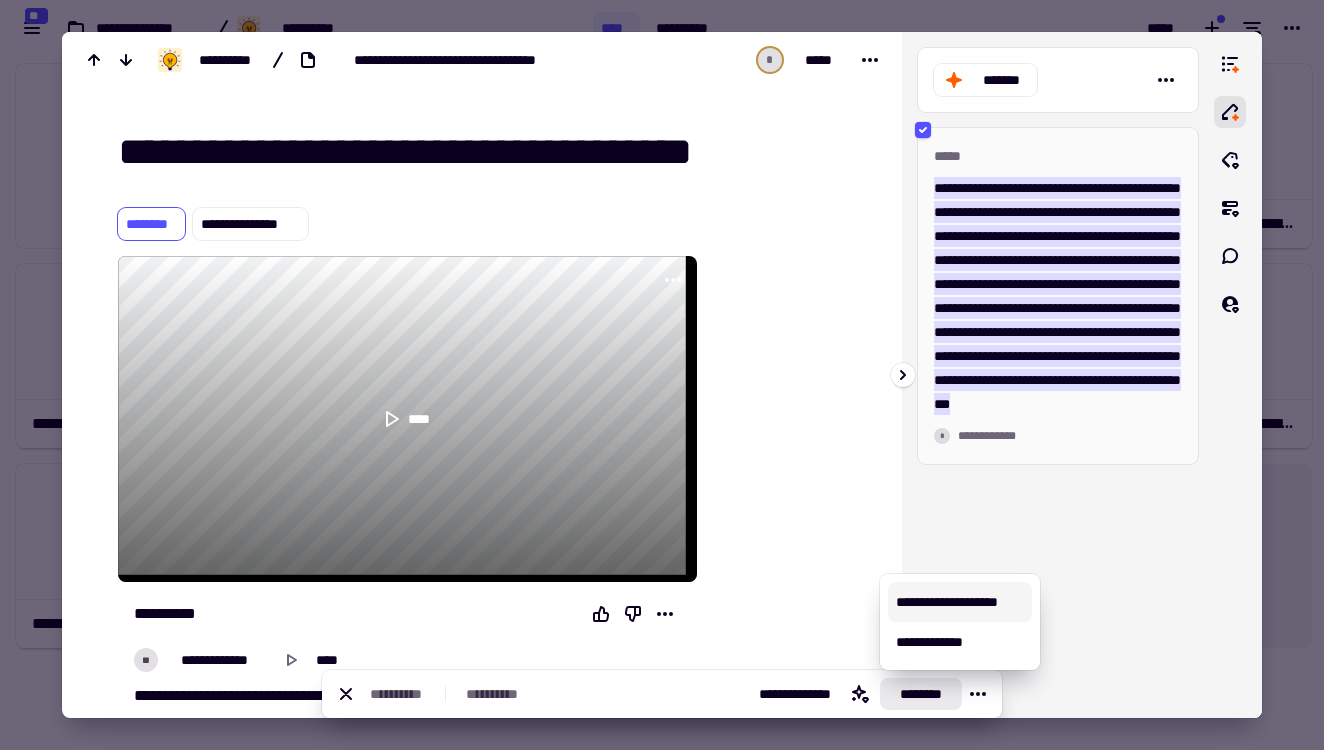click on "**********" at bounding box center (960, 602) 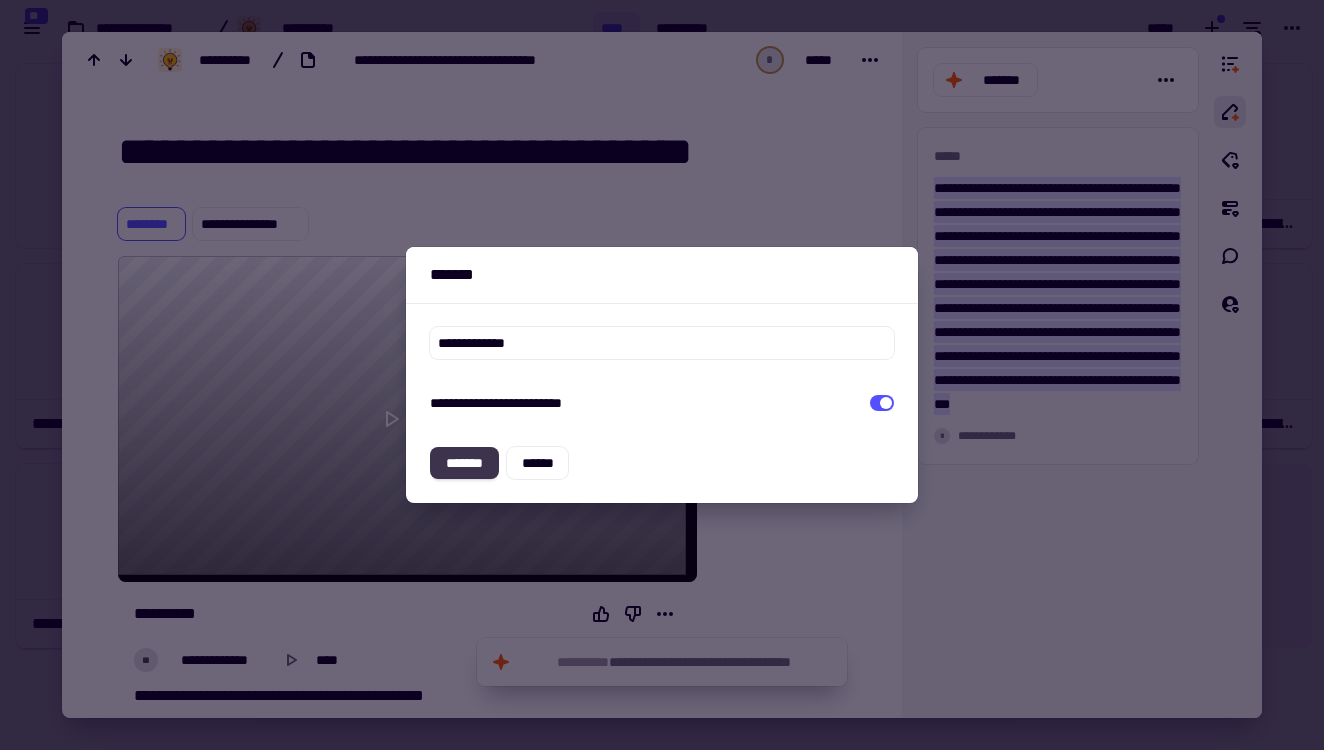 click on "*******" 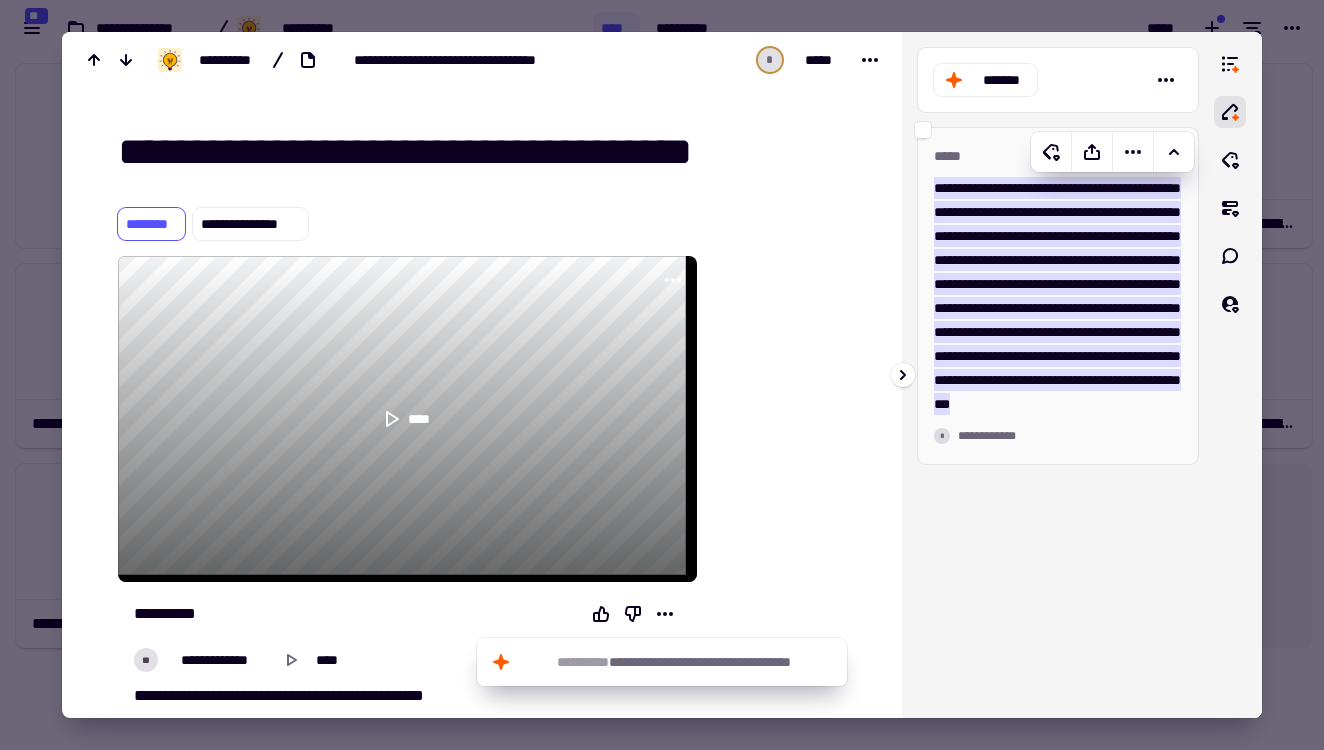 click on "[FIRST] [LAST] [NUMBER] [STREET] [CITY] [STATE] [ZIP] [COUNTRY] [PHONE] [EMAIL] [SSN] [CREDIT CARD] [DOB]" at bounding box center [1058, 296] 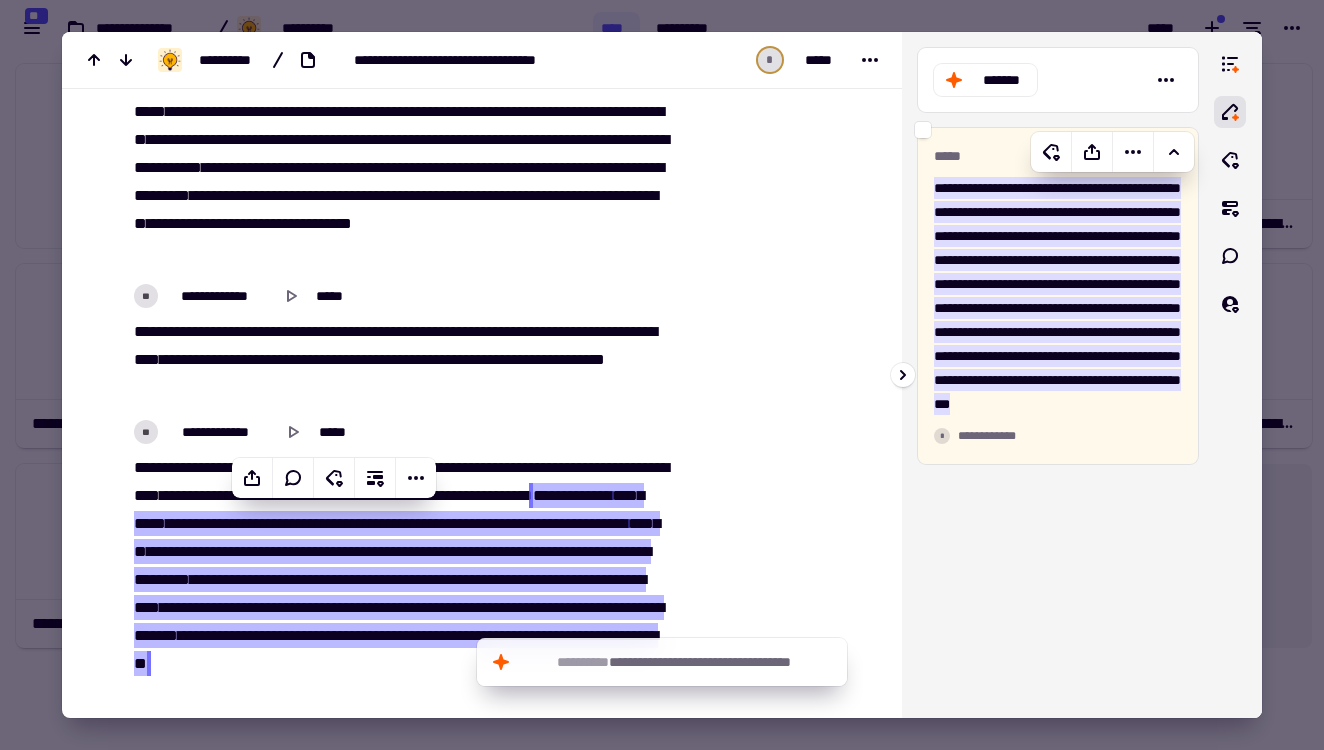 scroll, scrollTop: 8712, scrollLeft: 0, axis: vertical 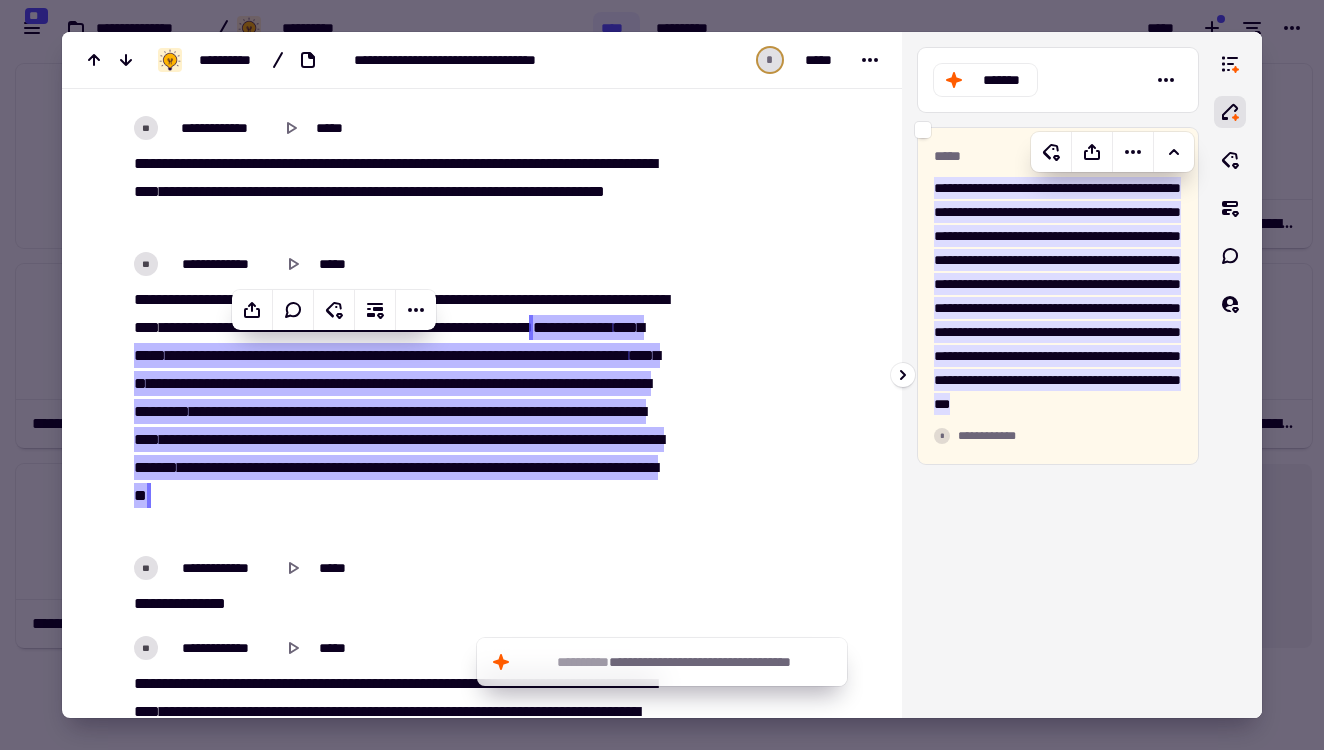click on "[FIRST] [LAST] [NUMBER] [STREET] [CITY] [STATE] [ZIP] [COUNTRY] [PHONE] [EMAIL] [SSN] [CREDIT CARD] [DOB]" at bounding box center [1057, 296] 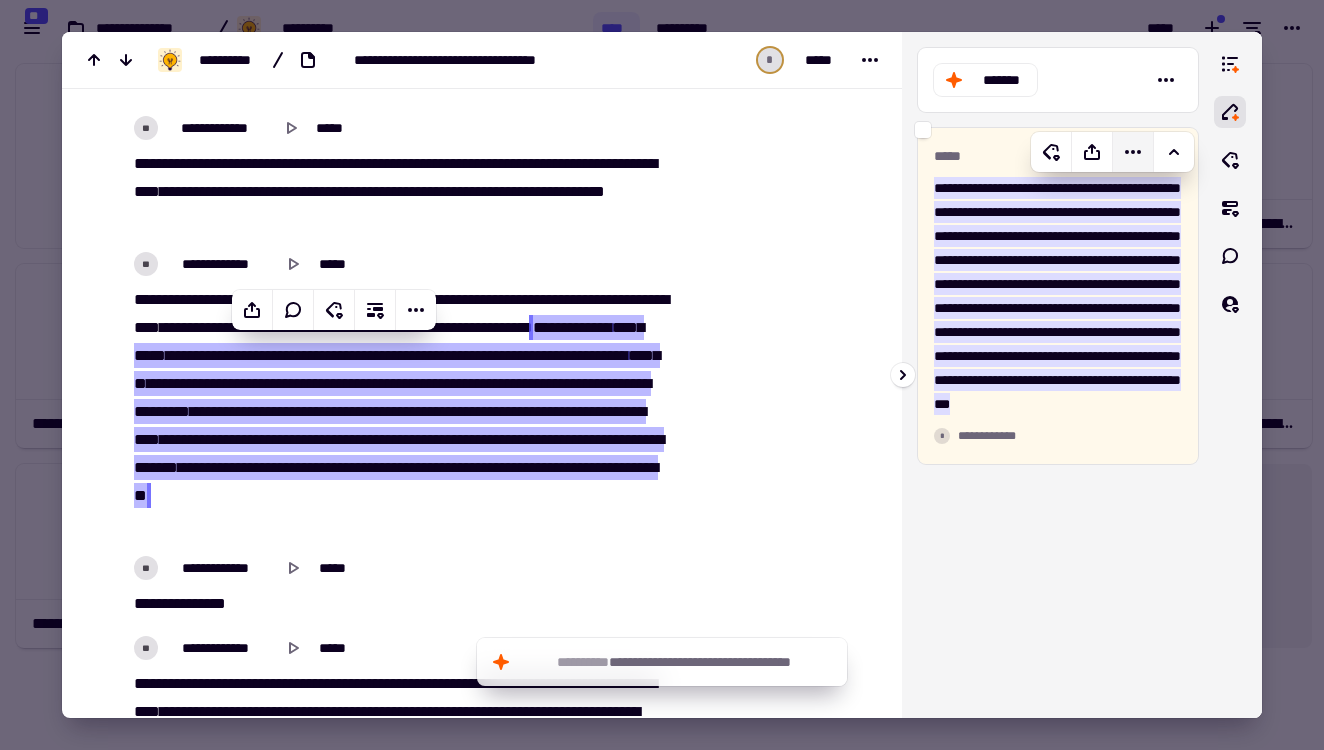 click 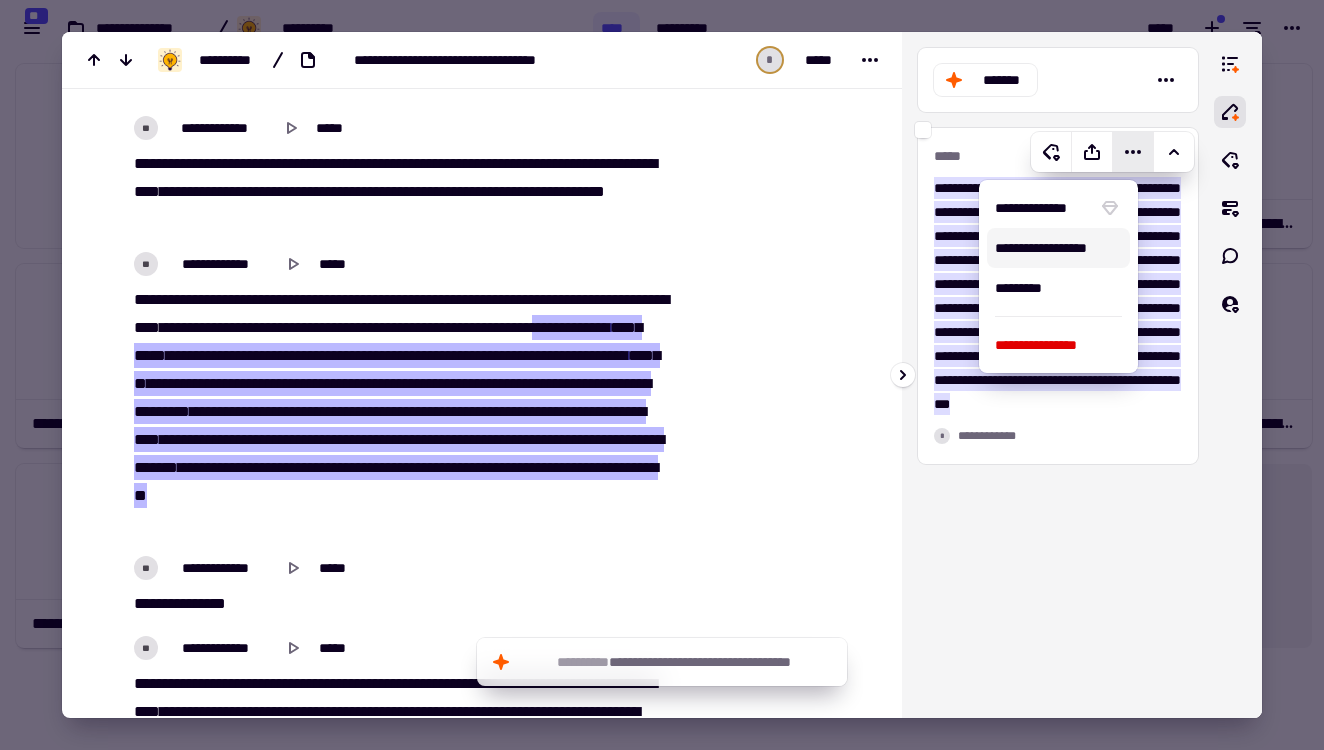 click on "**********" at bounding box center [1058, 248] 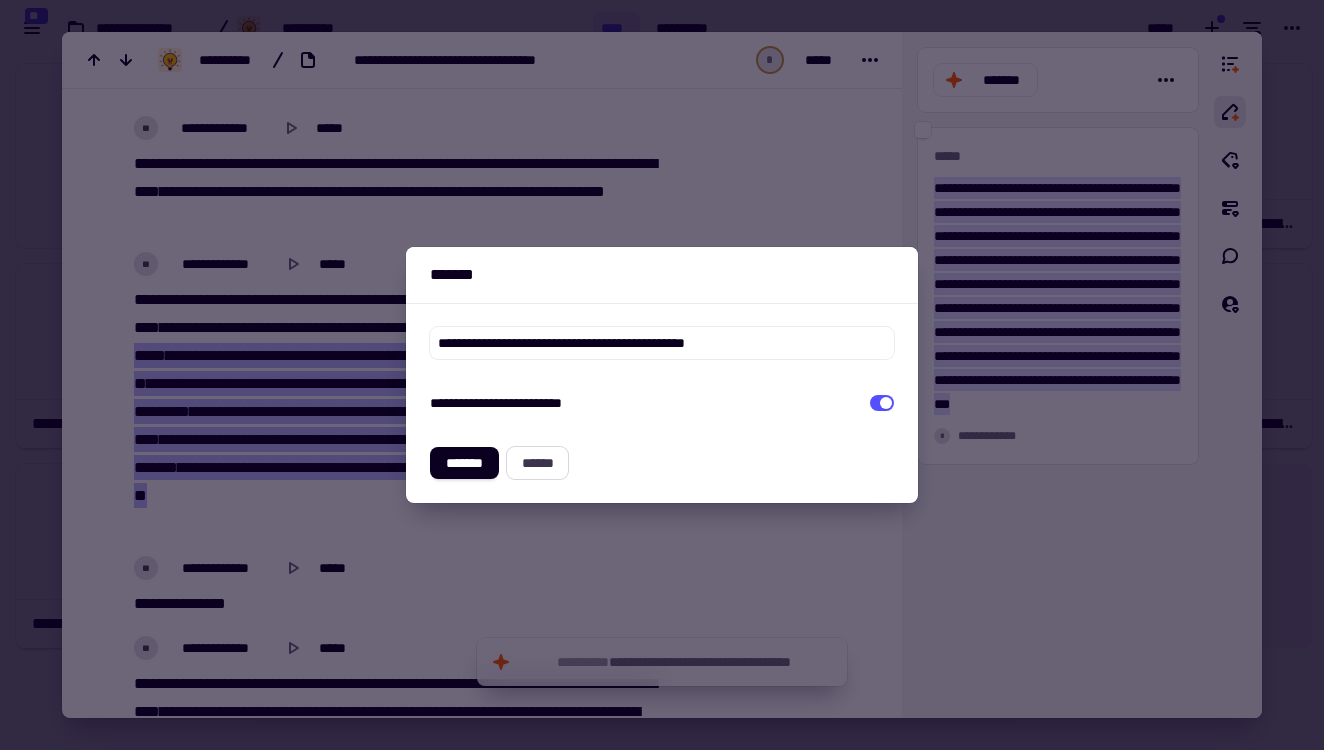 click on "******" 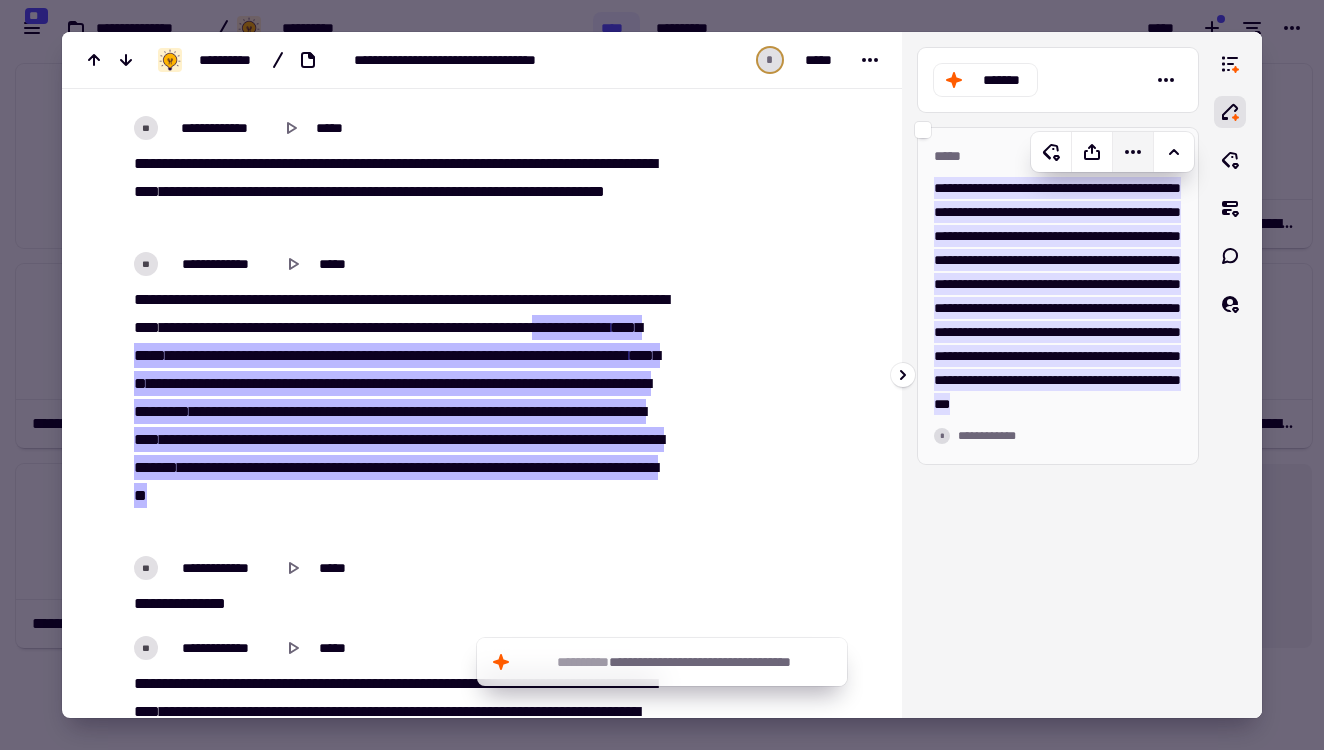 click 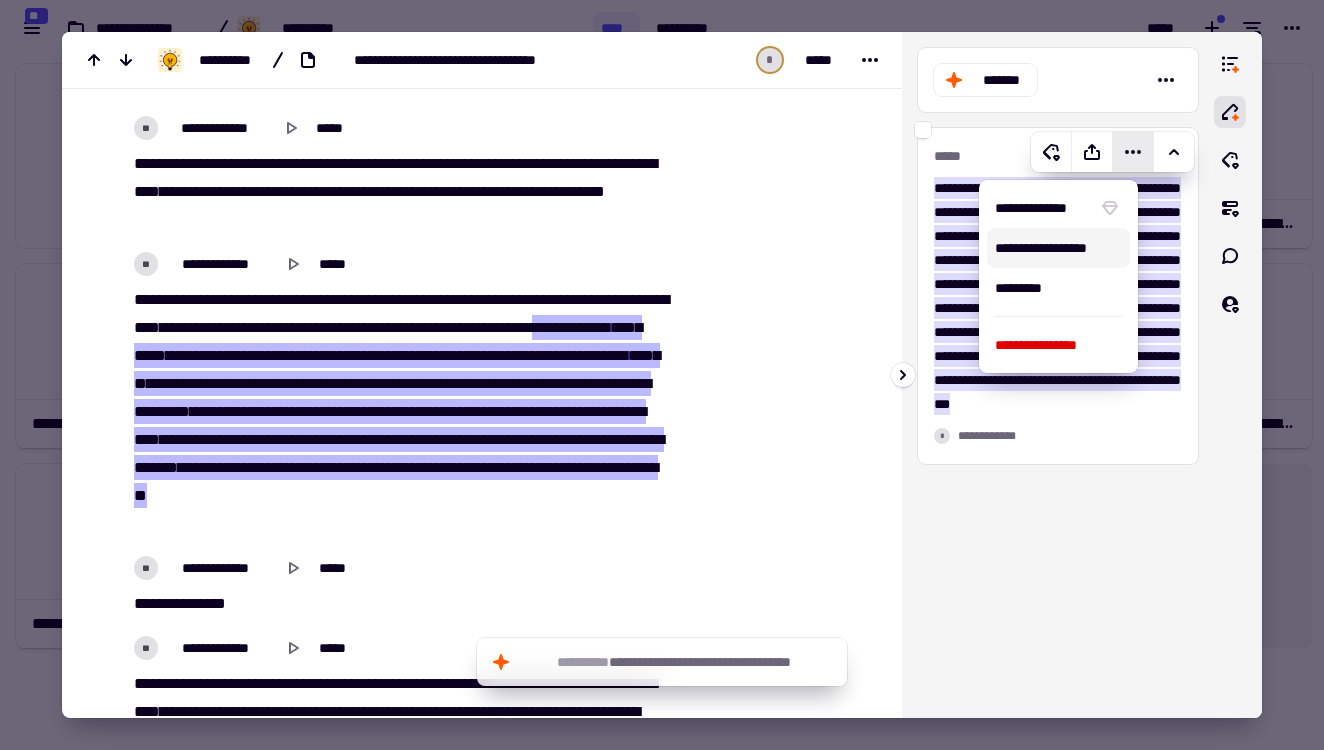 click on "**********" at bounding box center [1058, 248] 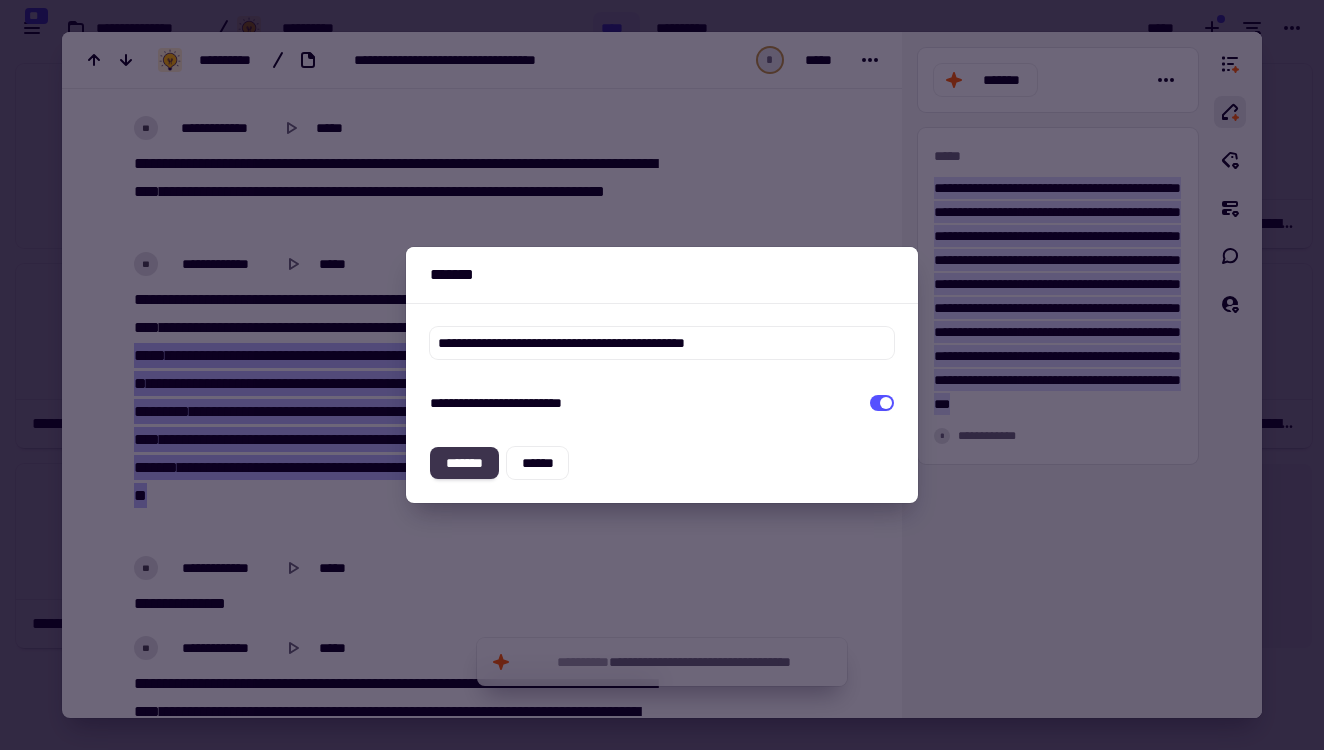 click on "*******" 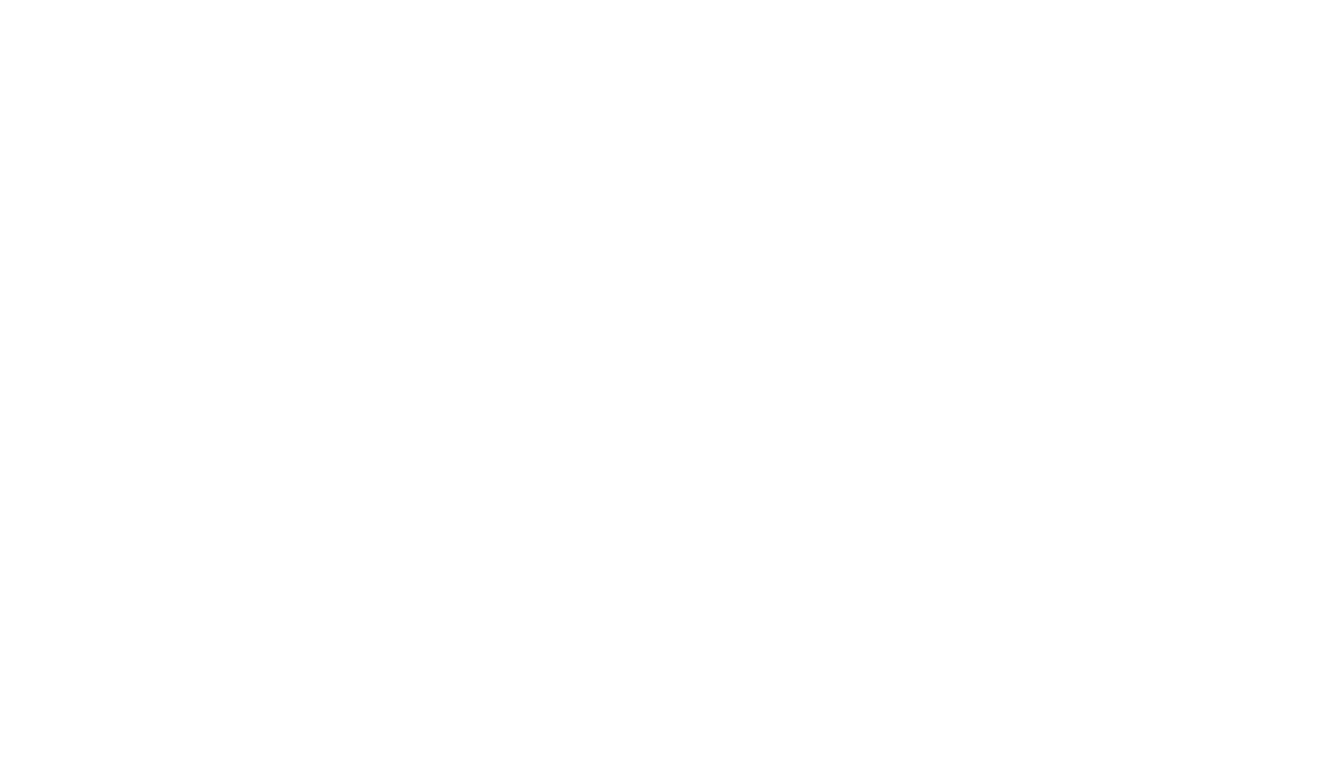 scroll, scrollTop: 0, scrollLeft: 0, axis: both 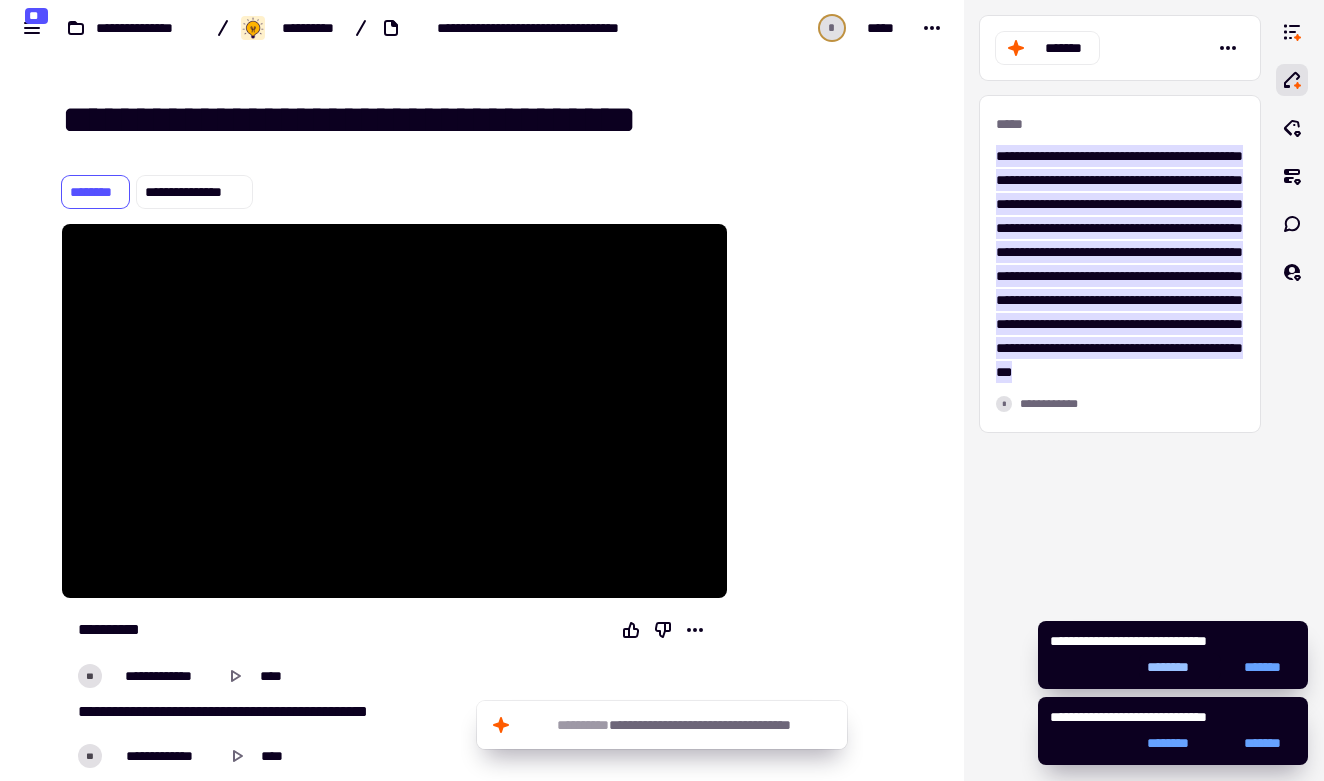 click on "********" 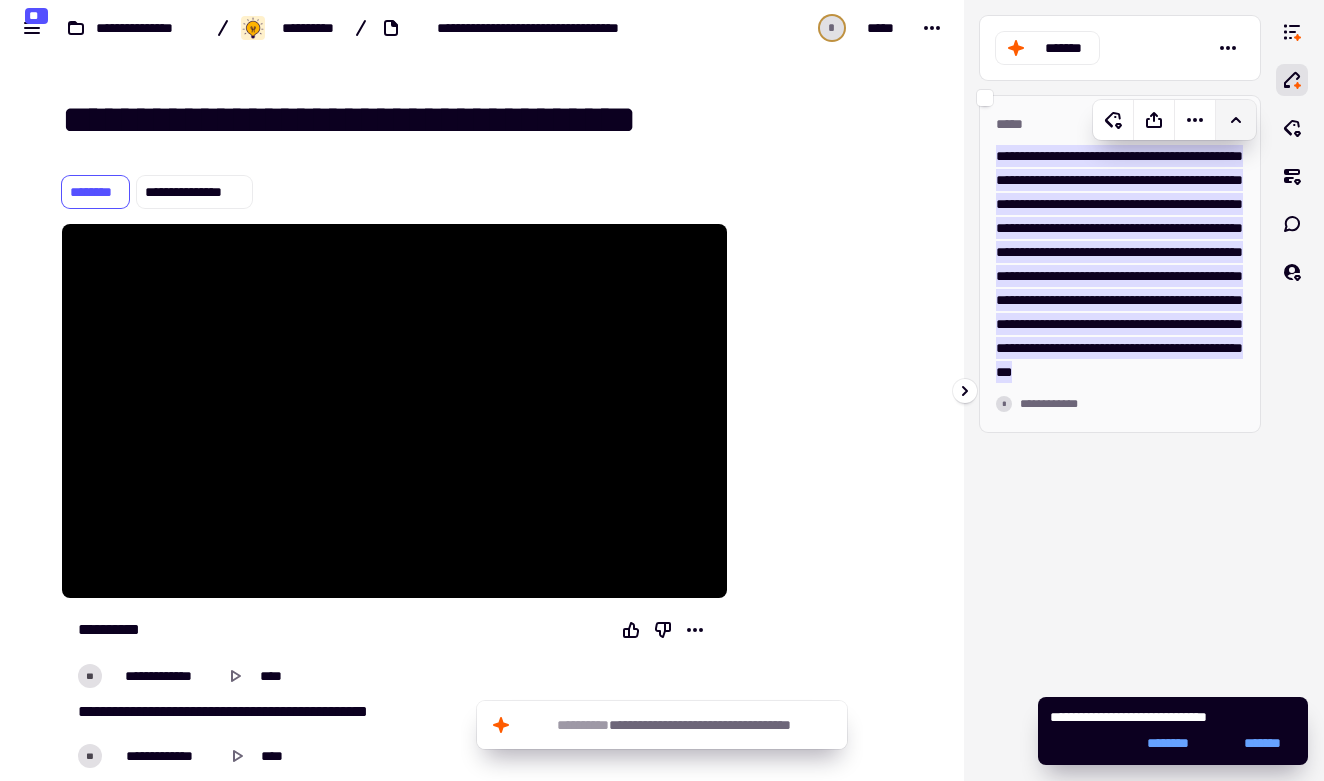 click 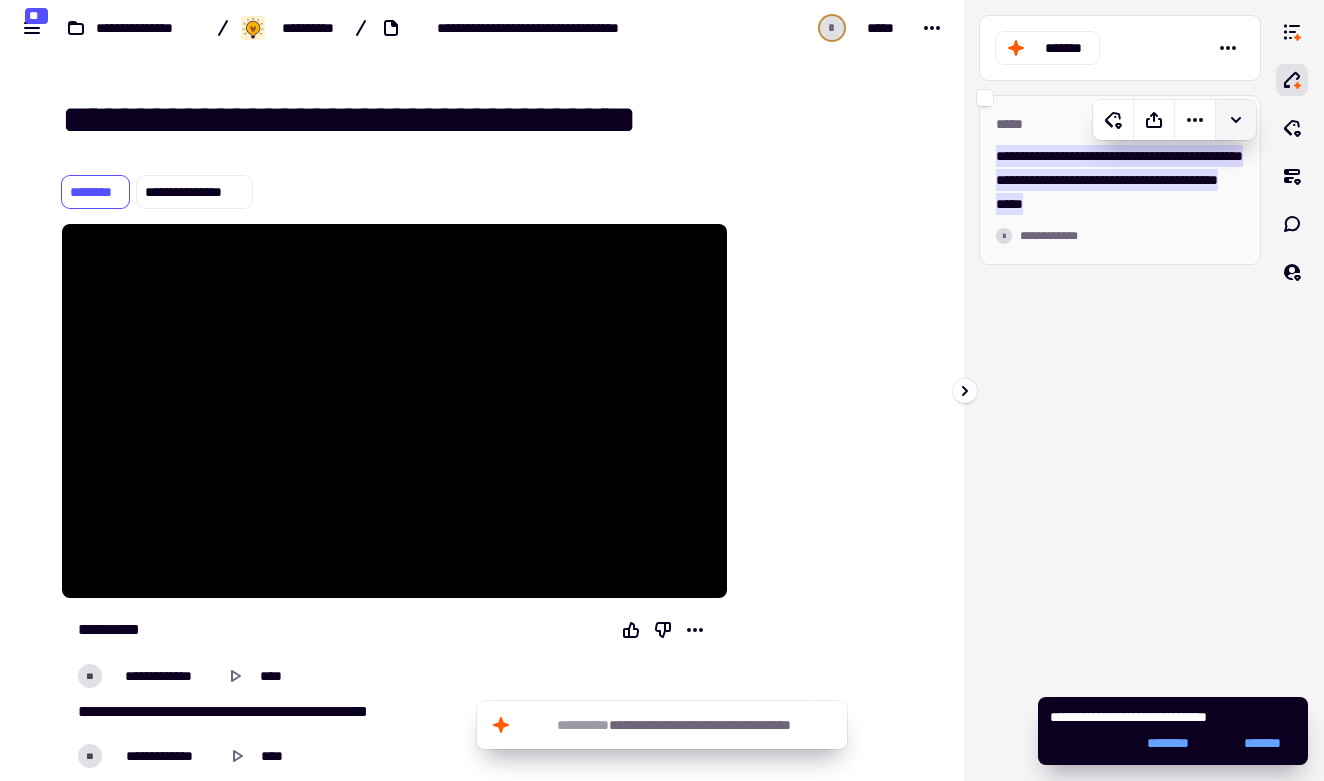 click 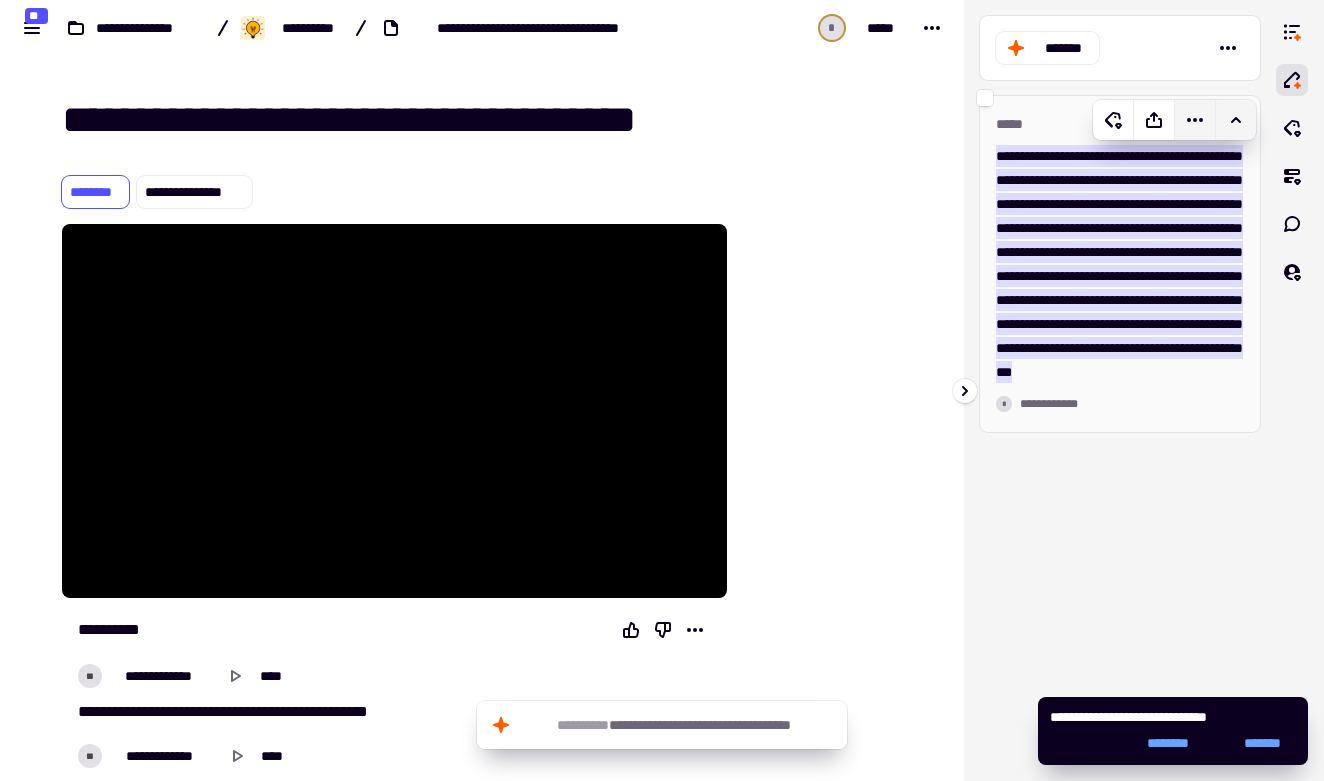 click 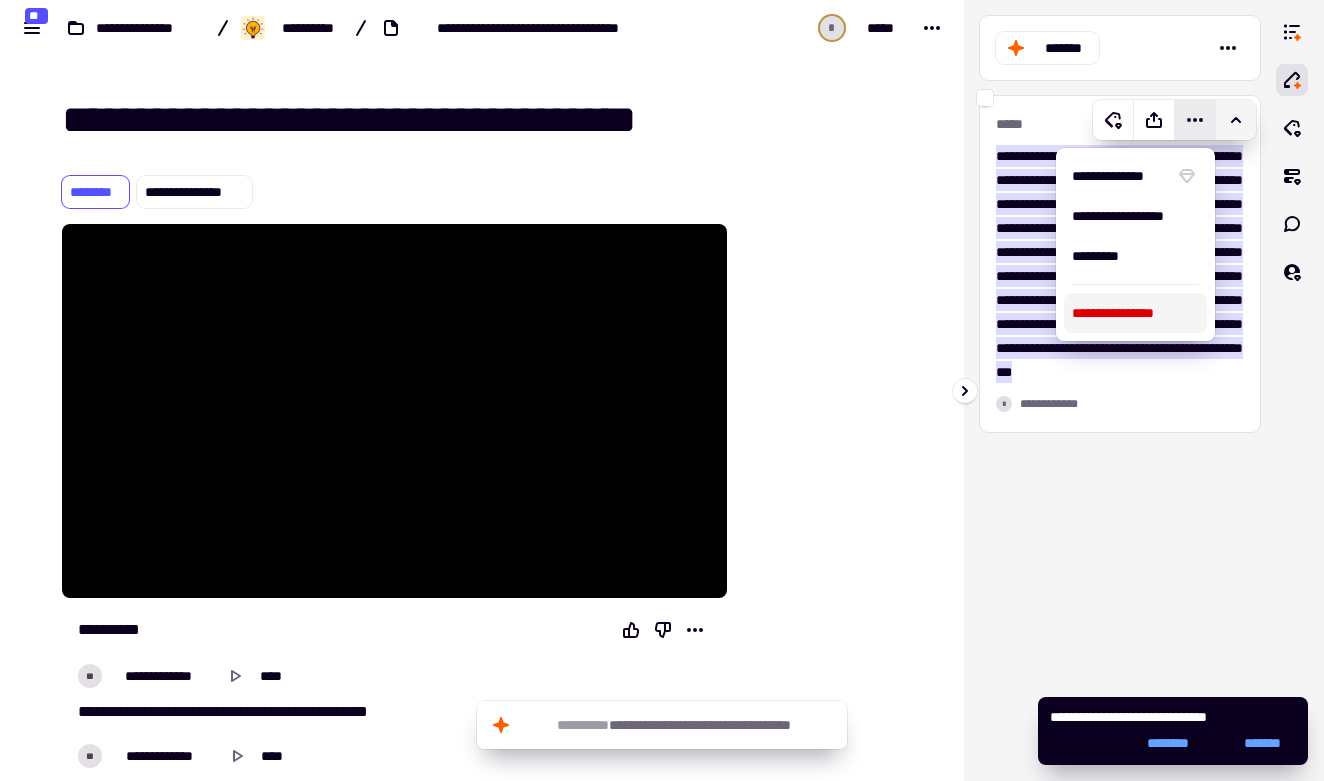 click on "**********" at bounding box center [1135, 313] 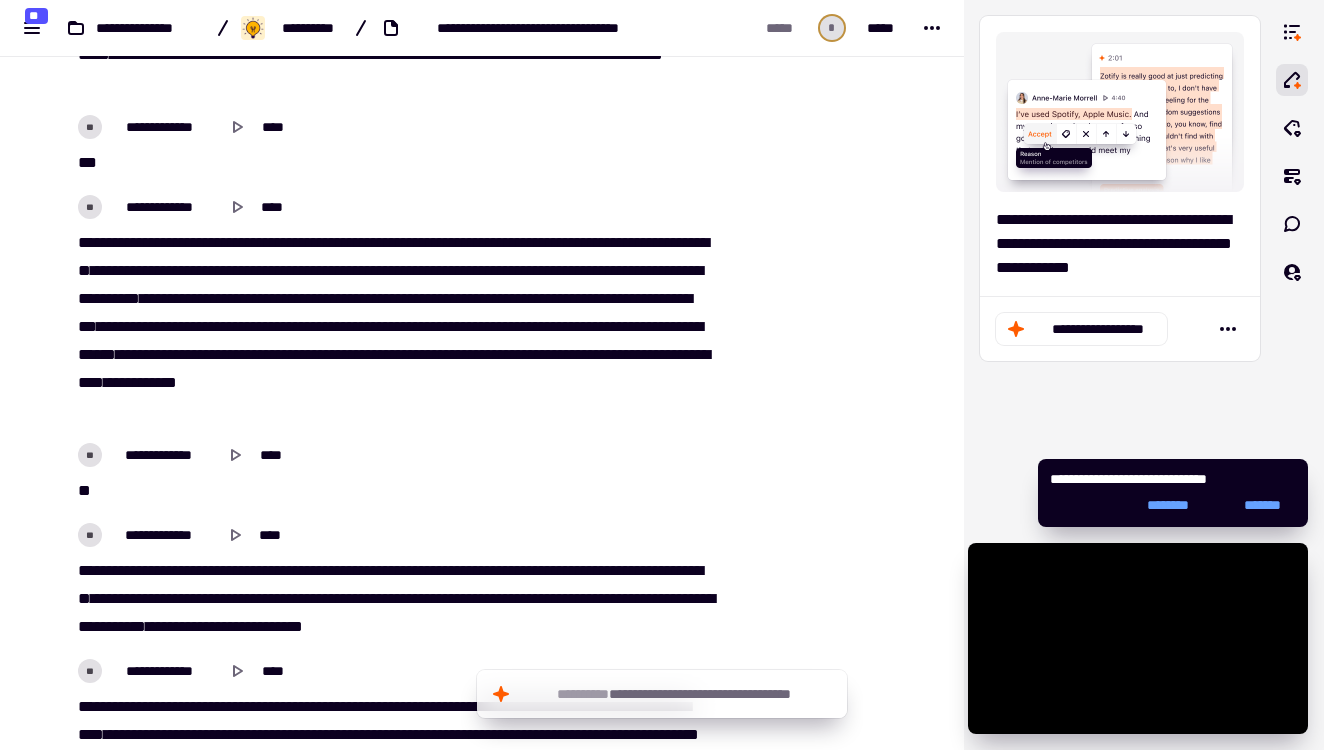 scroll, scrollTop: 8001, scrollLeft: 0, axis: vertical 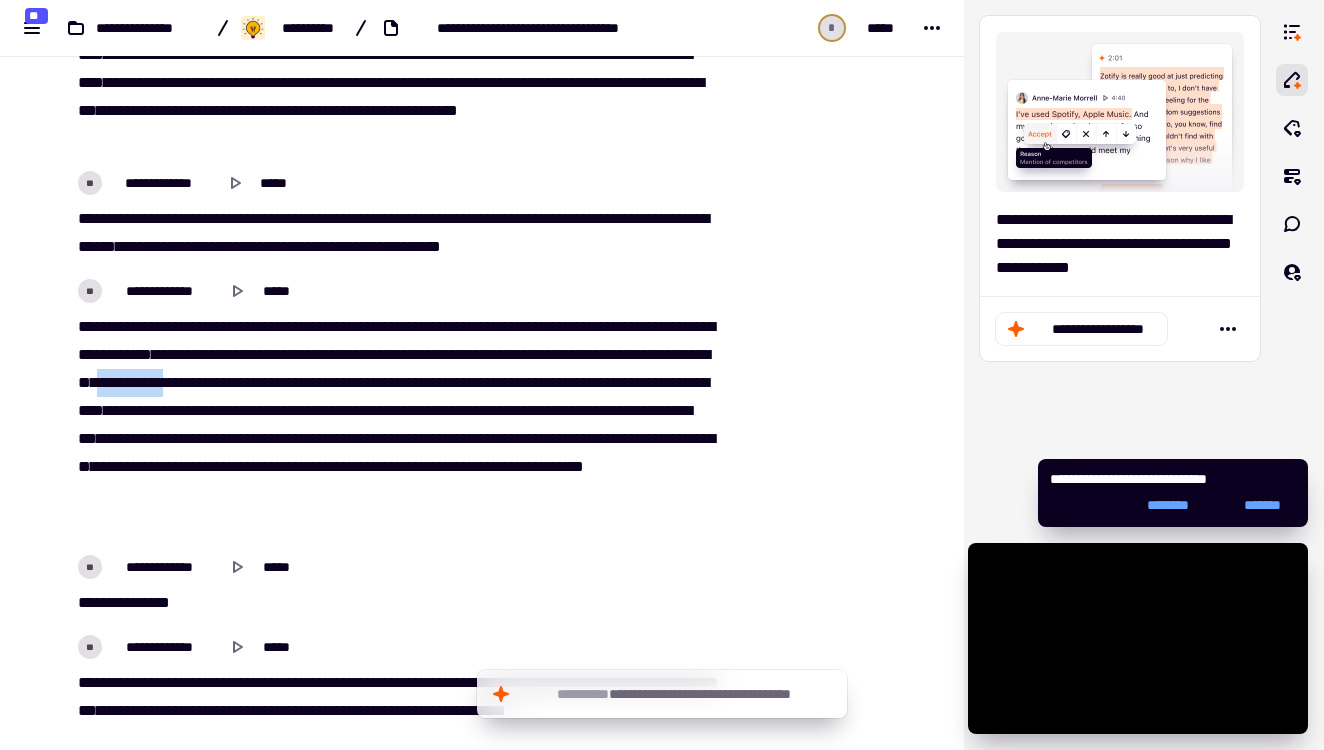 click on "**********" at bounding box center [115, 354] 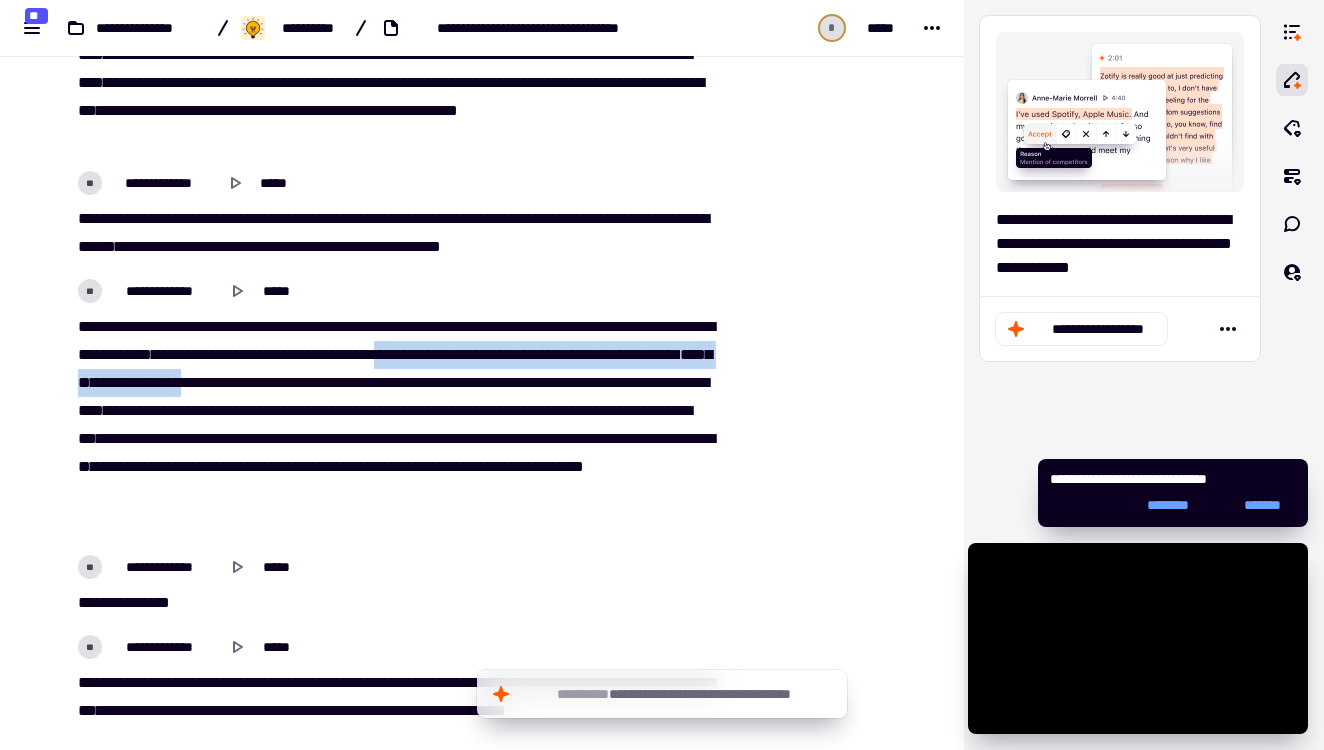 drag, startPoint x: 548, startPoint y: 353, endPoint x: 491, endPoint y: 381, distance: 63.505905 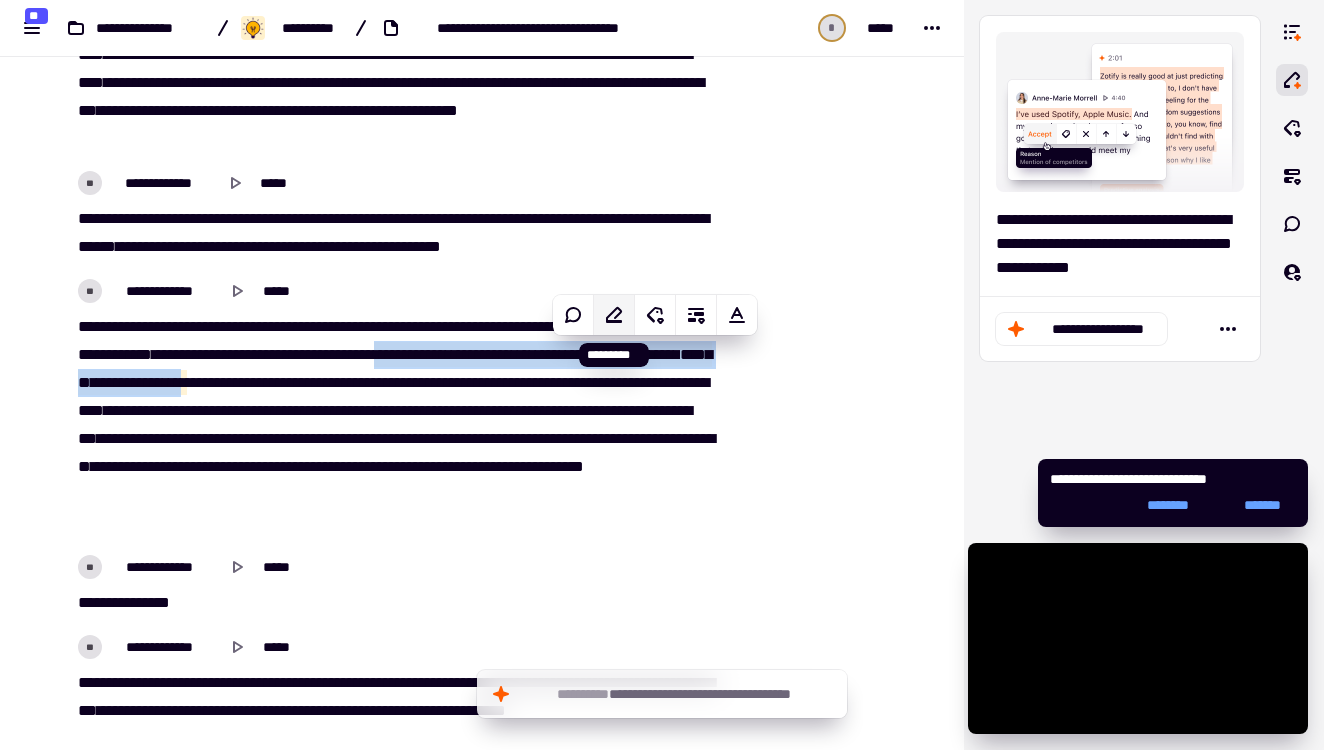 click 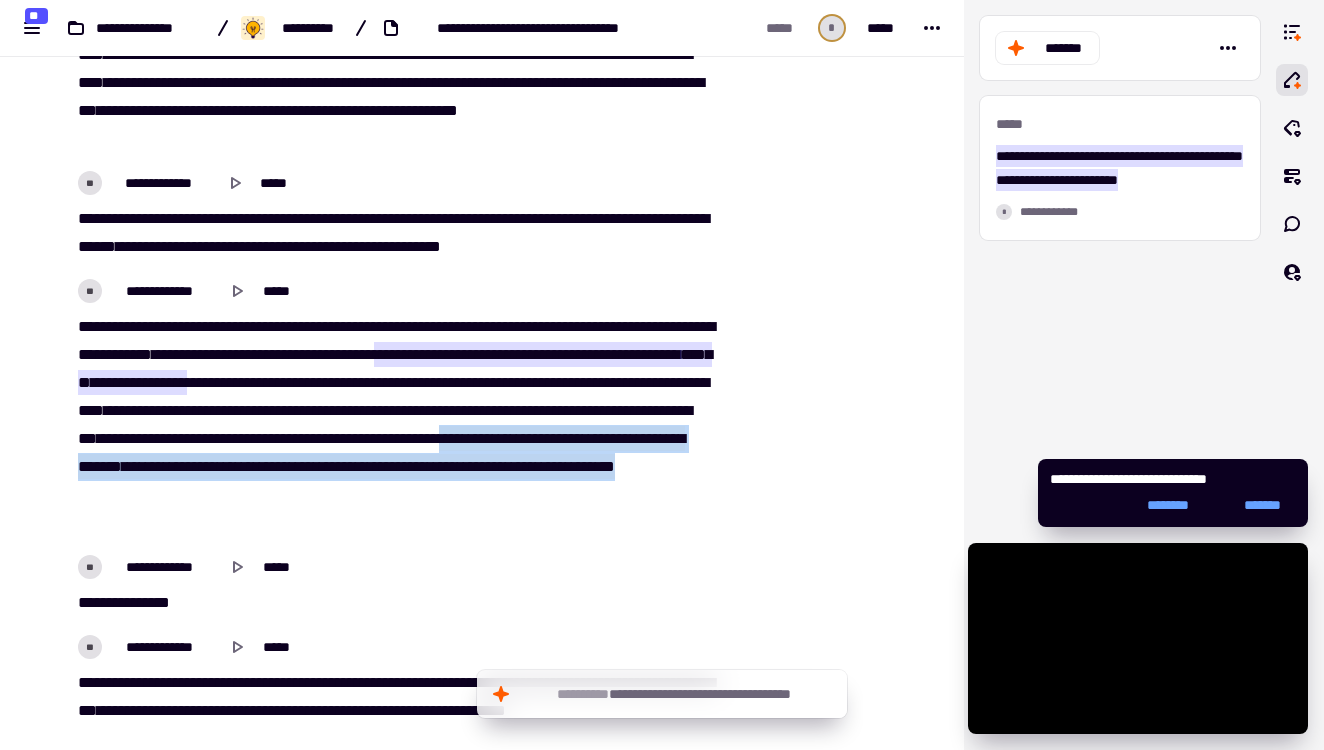 drag, startPoint x: 438, startPoint y: 467, endPoint x: 477, endPoint y: 516, distance: 62.625874 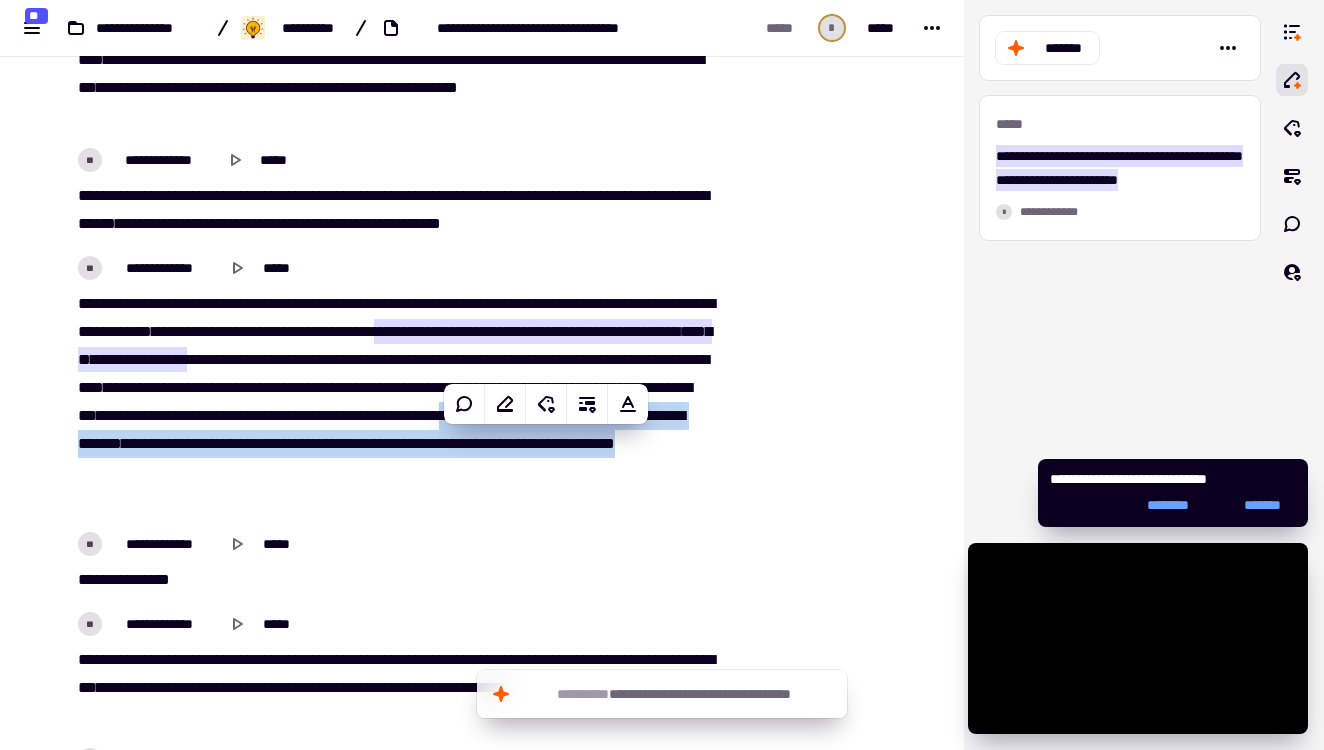 scroll, scrollTop: 8049, scrollLeft: 0, axis: vertical 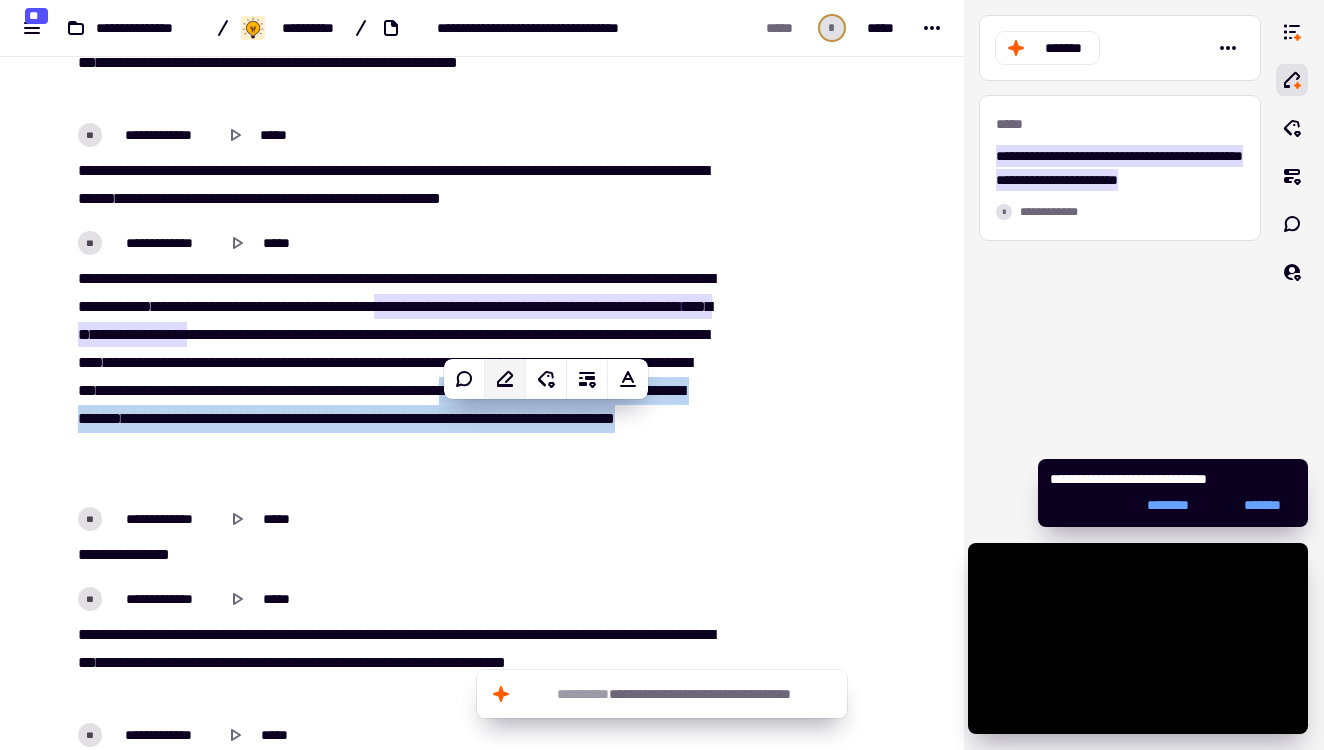 click 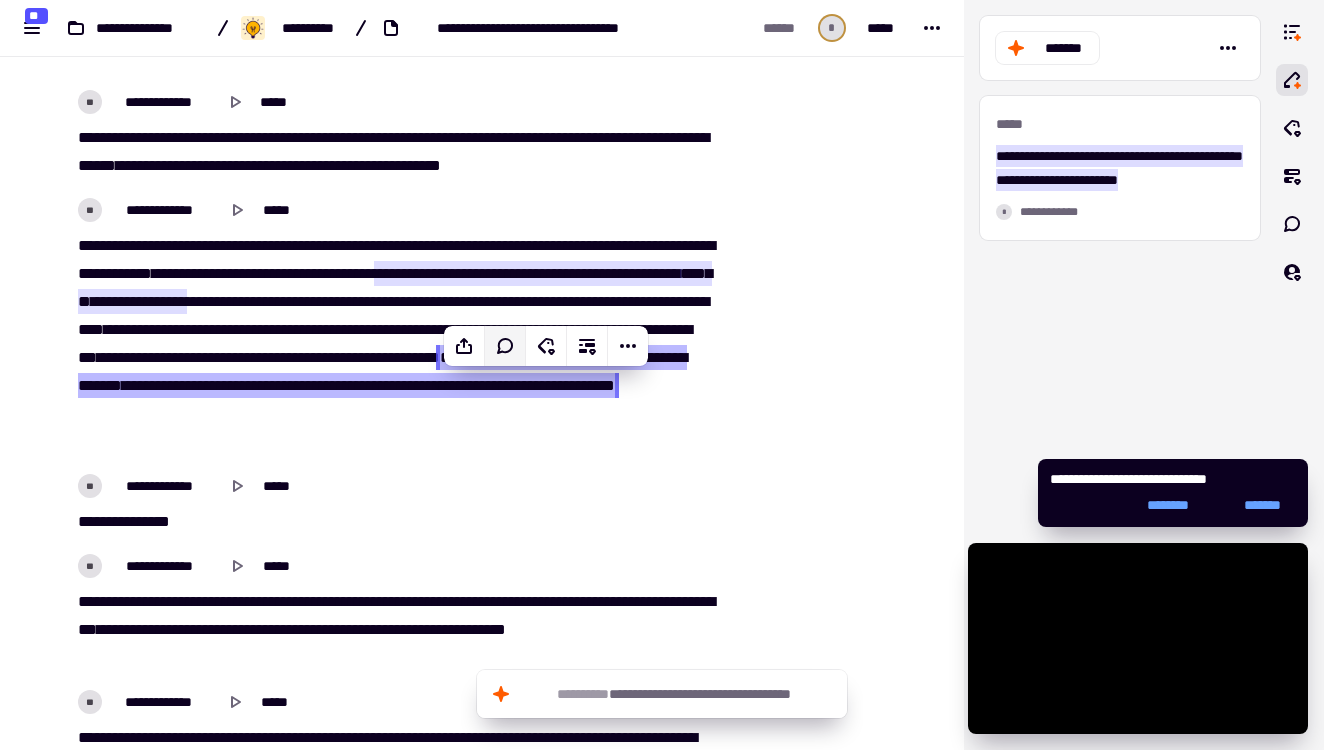 scroll, scrollTop: 8110, scrollLeft: 0, axis: vertical 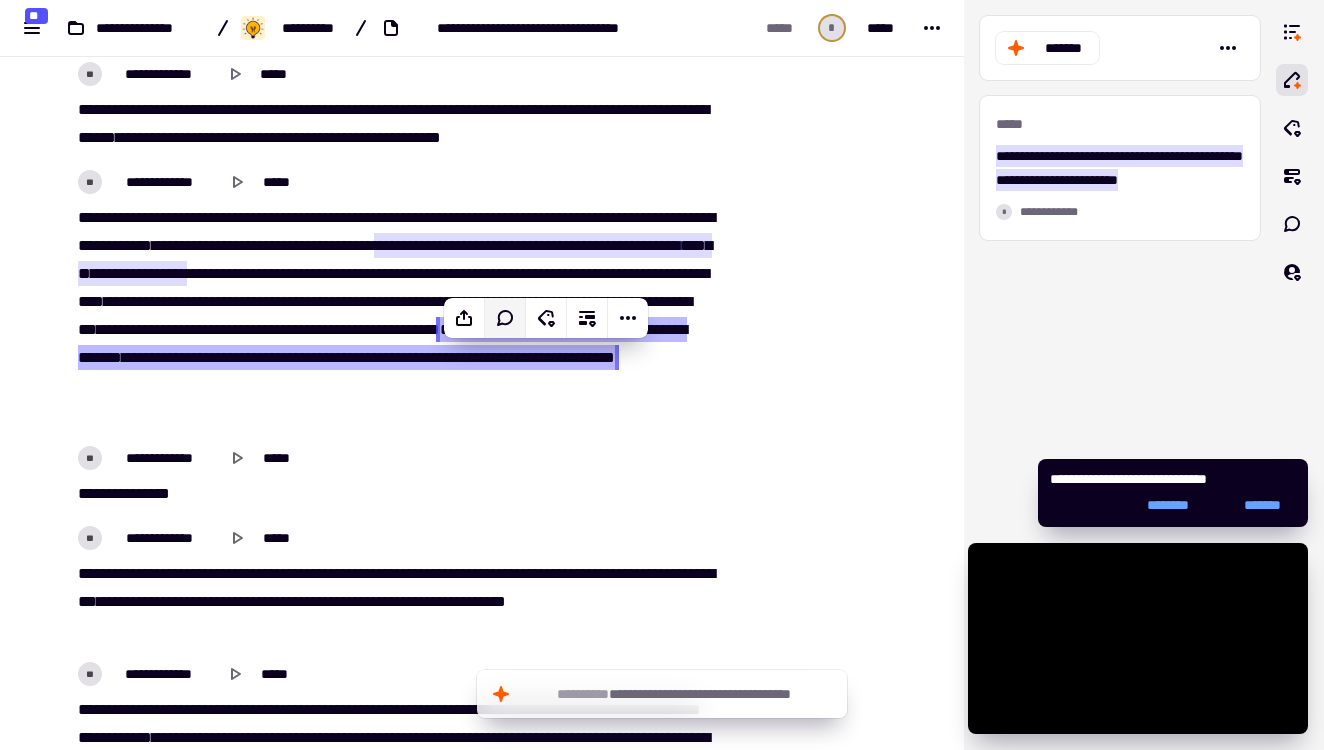 click on "*********" at bounding box center [298, 573] 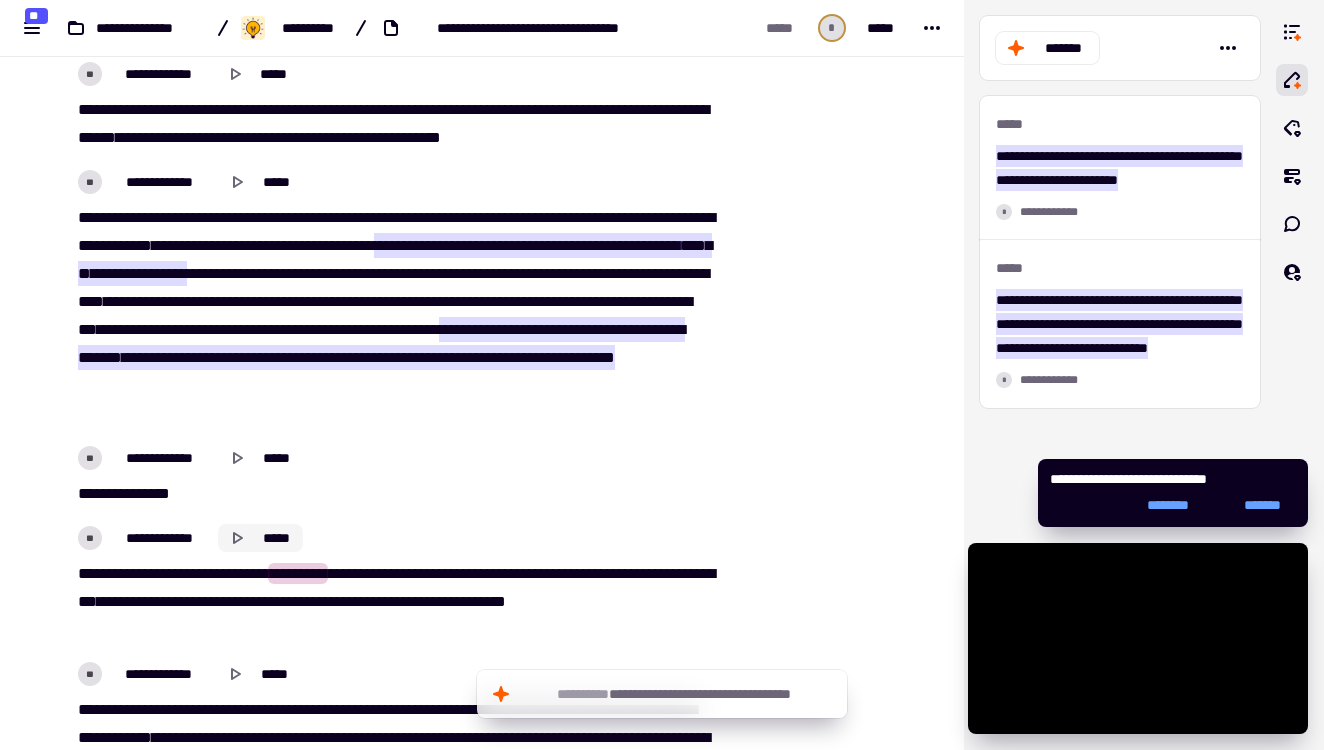 click 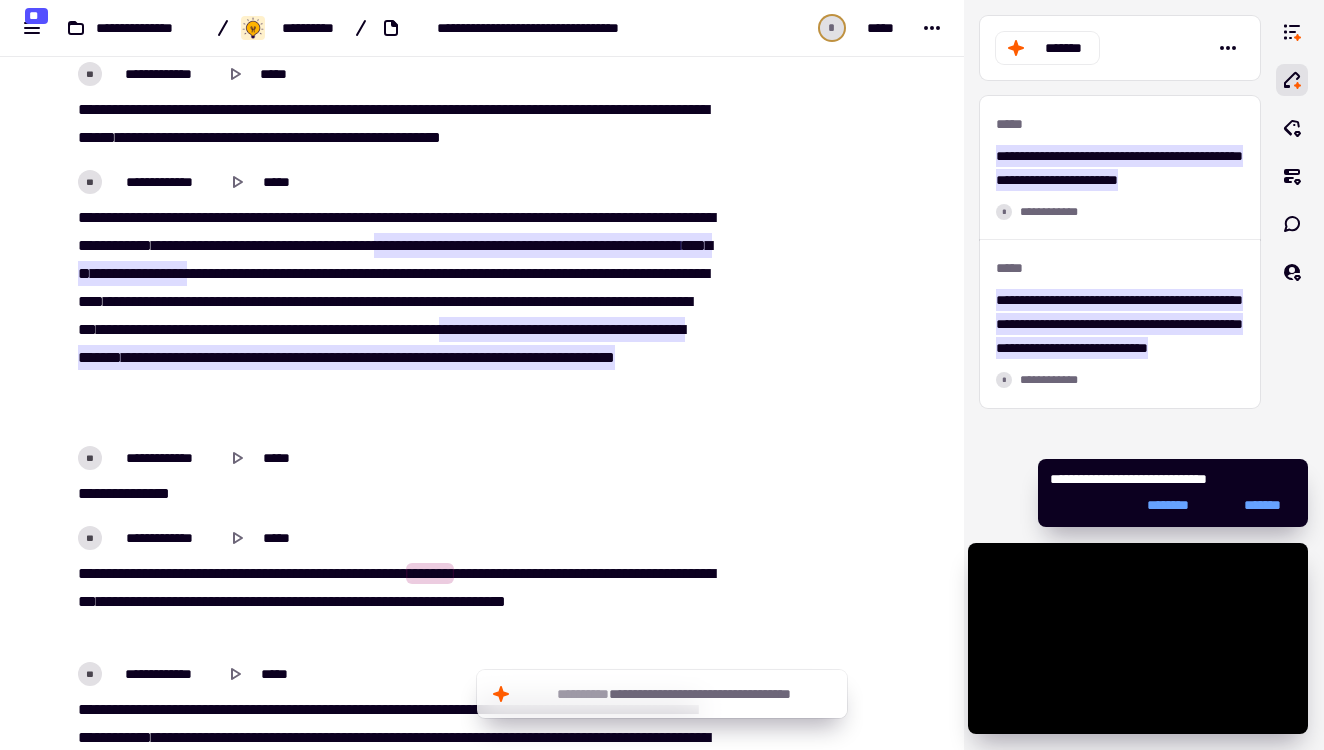 click on "**" at bounding box center (84, 573) 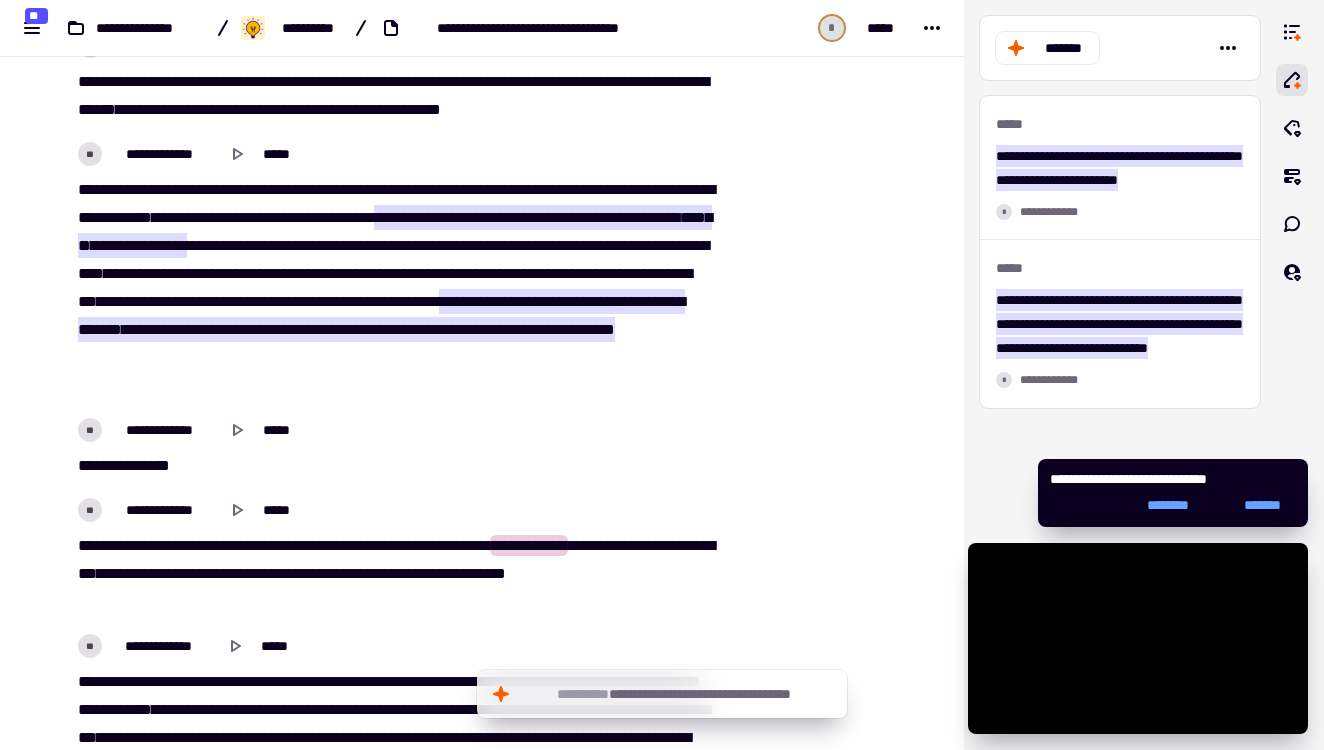 scroll, scrollTop: 8168, scrollLeft: 0, axis: vertical 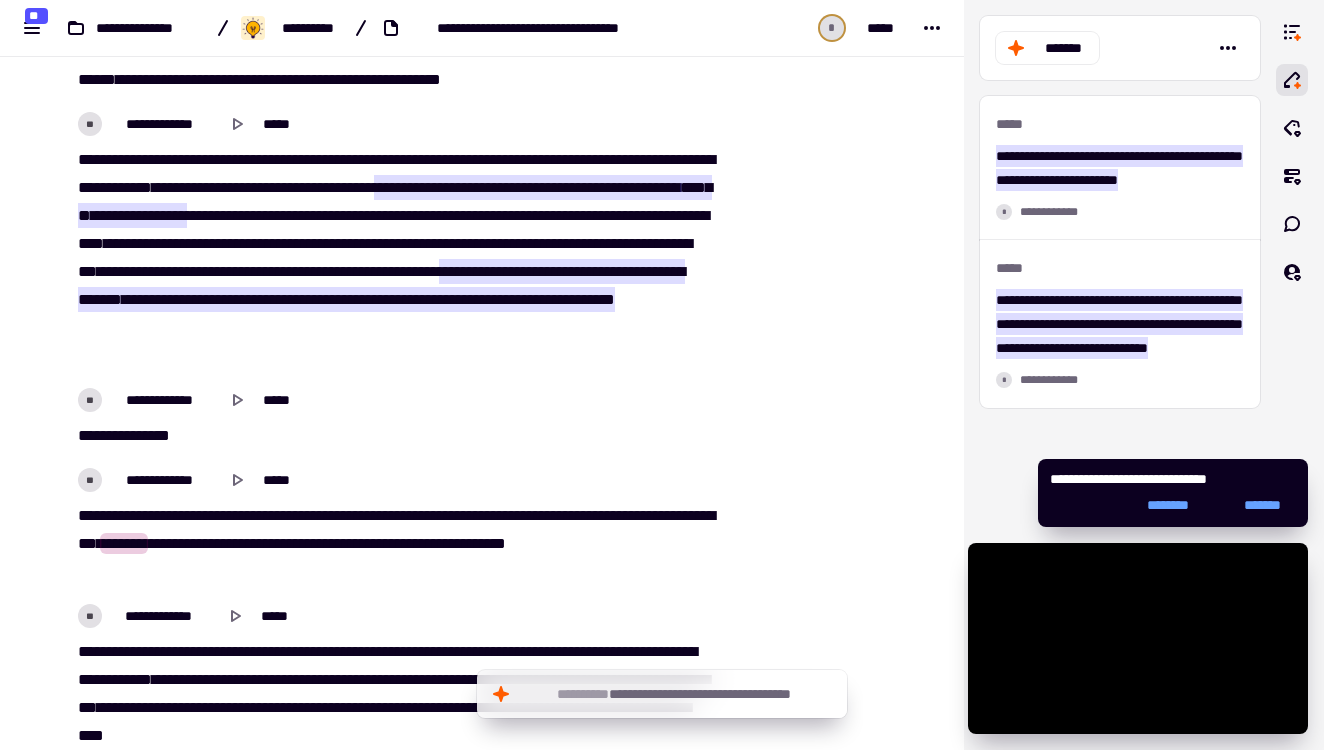 click on "****" at bounding box center [613, 515] 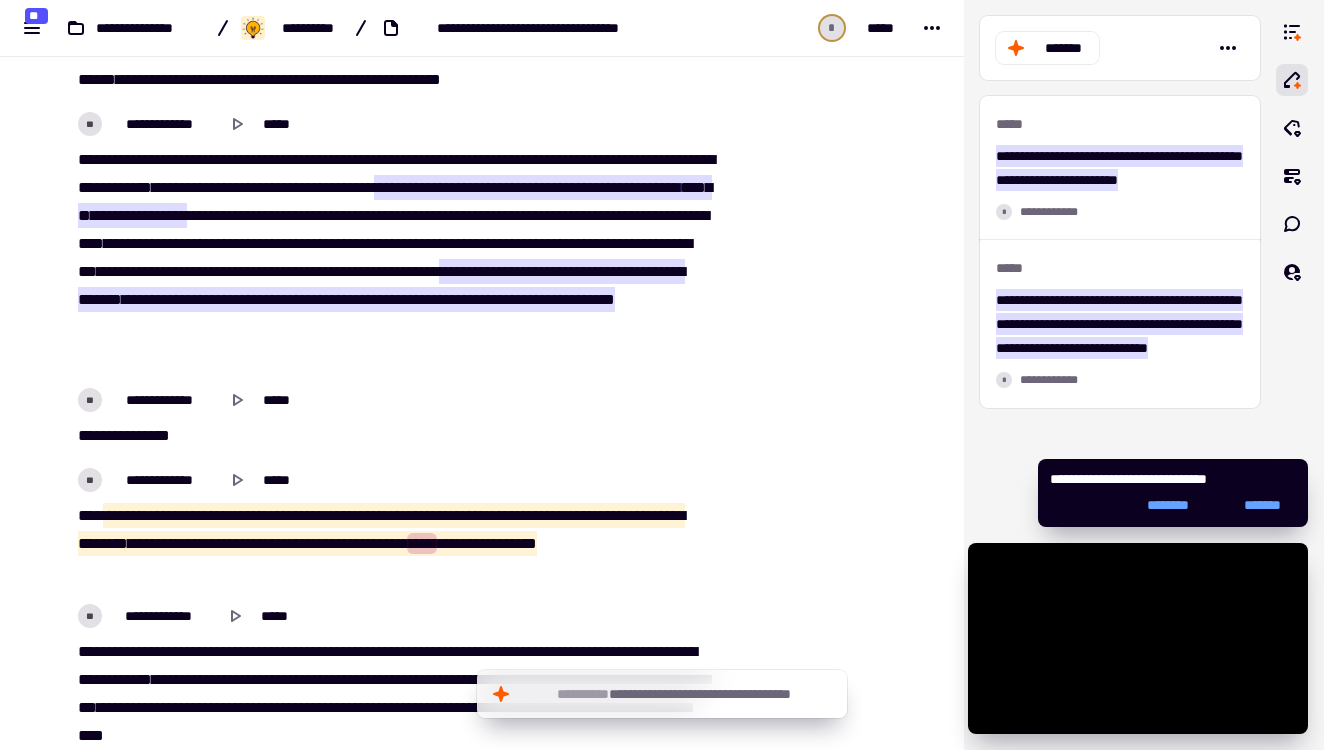 drag, startPoint x: 102, startPoint y: 512, endPoint x: 277, endPoint y: 575, distance: 185.99463 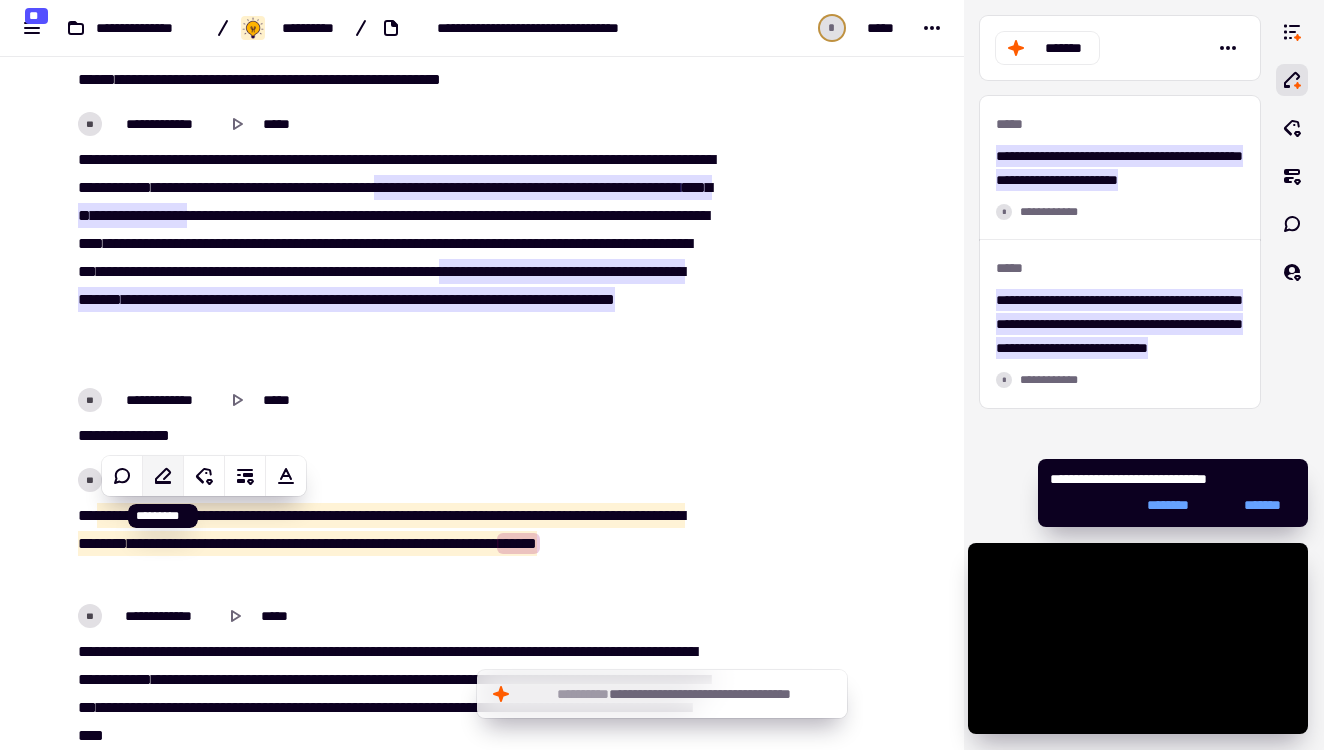 click 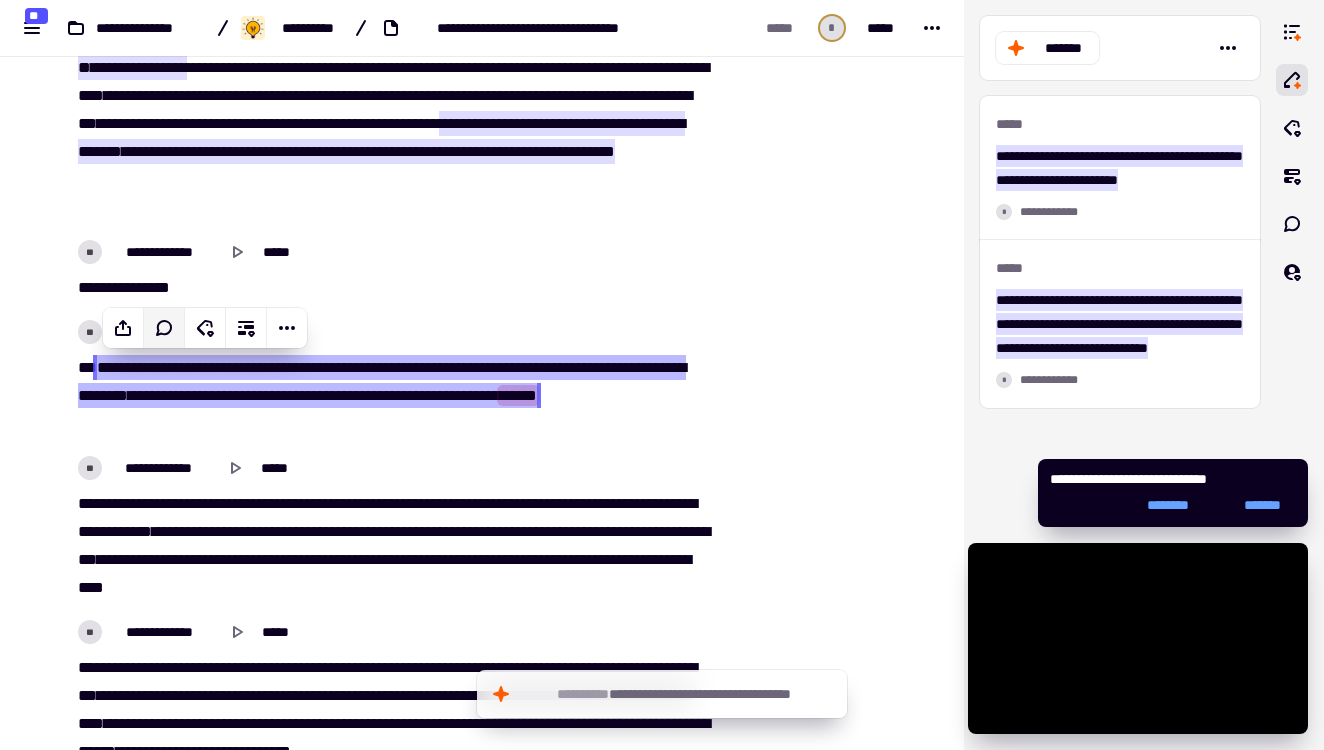 scroll, scrollTop: 8462, scrollLeft: 0, axis: vertical 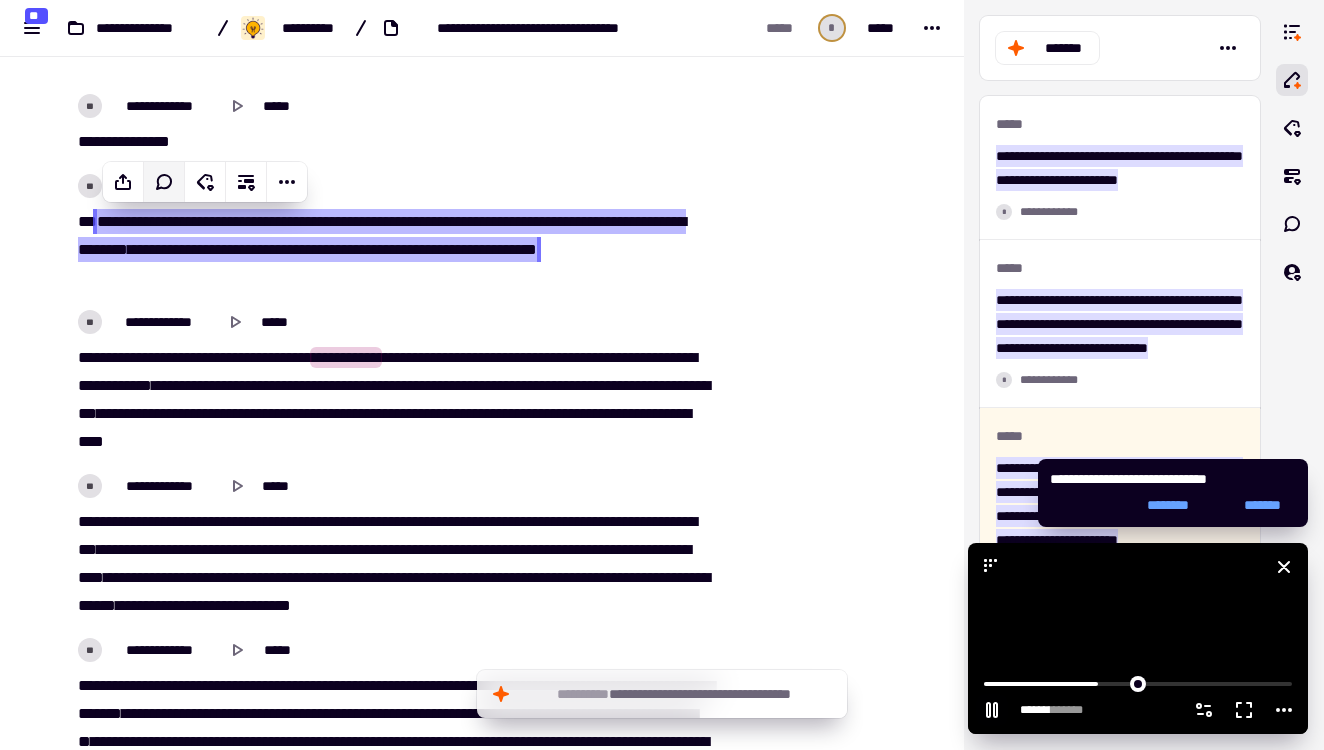 click 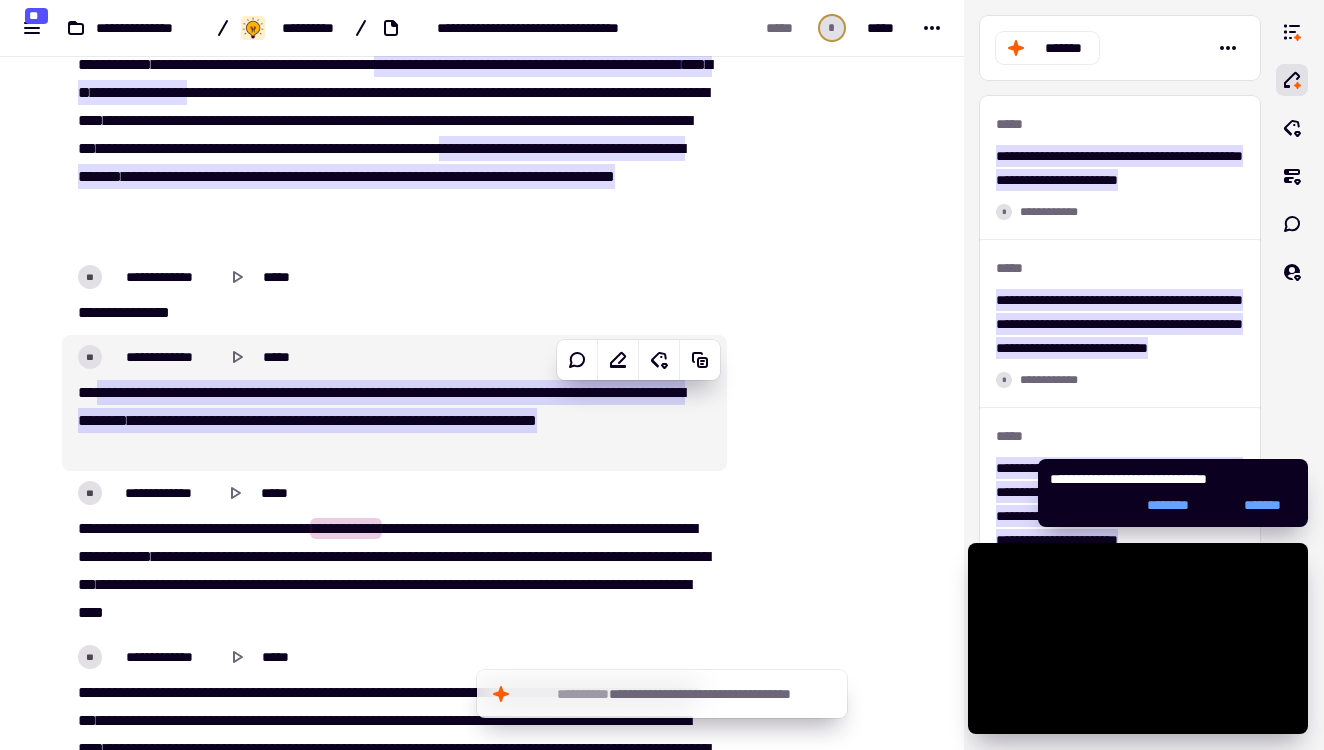 scroll, scrollTop: 8129, scrollLeft: 0, axis: vertical 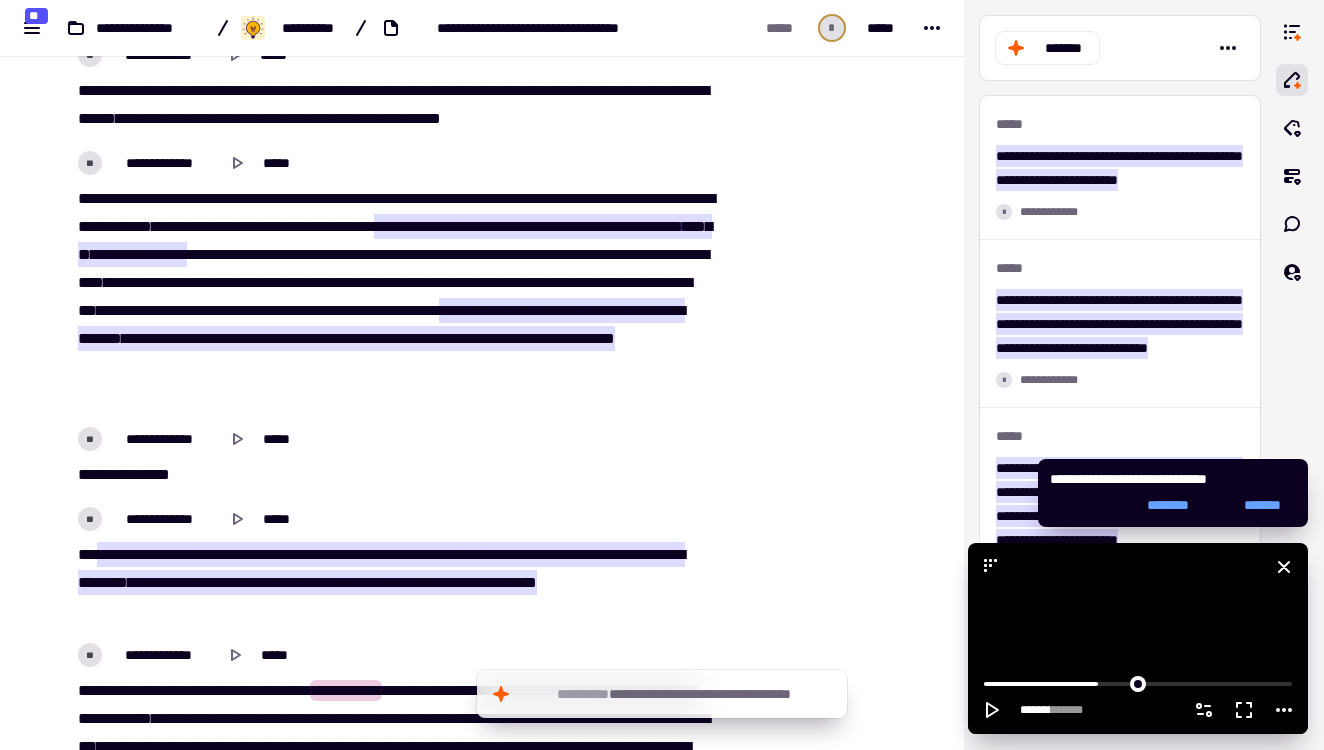 type on "*******" 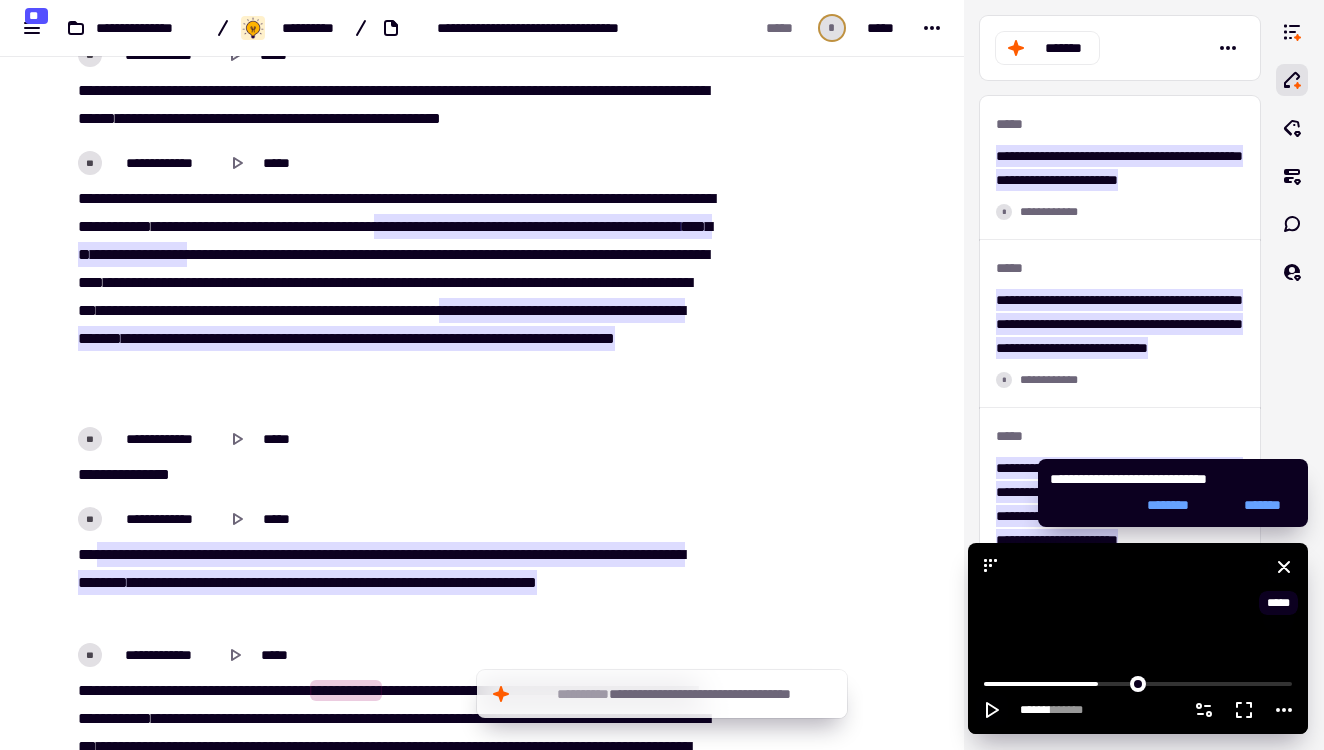 click 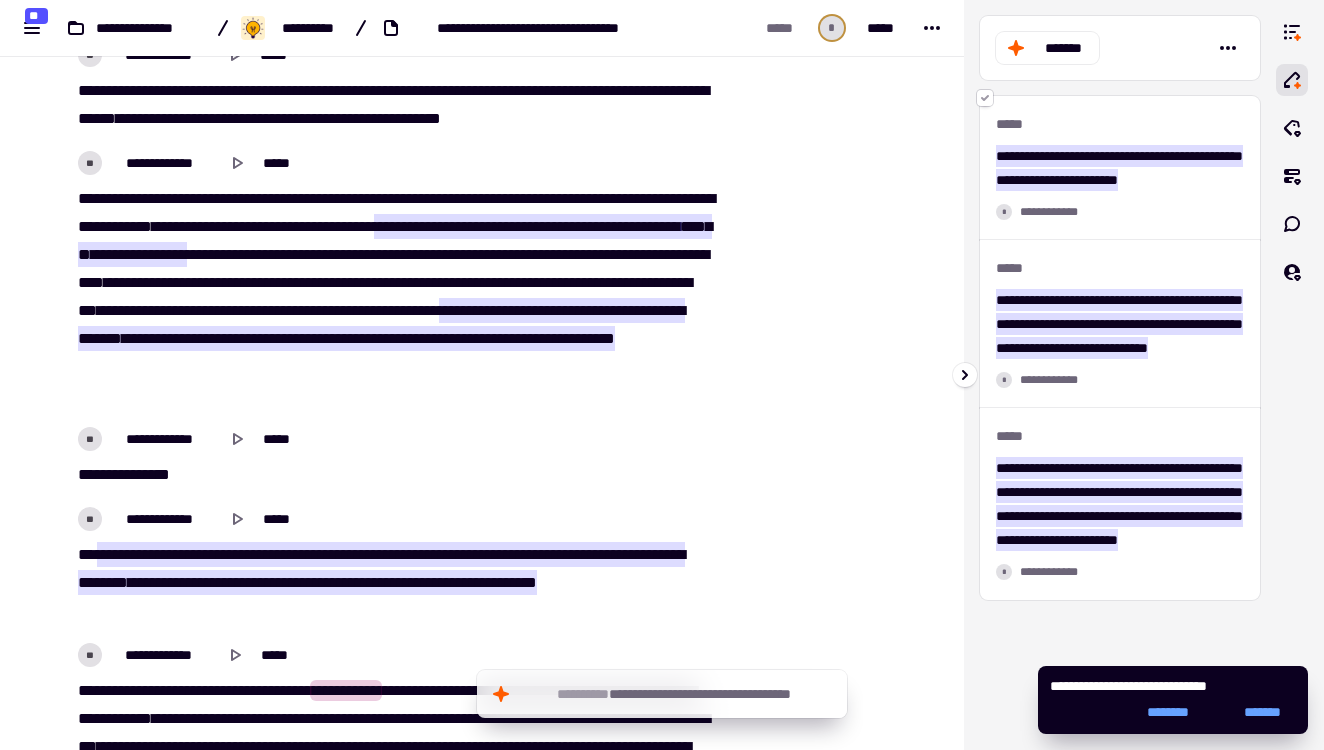 click 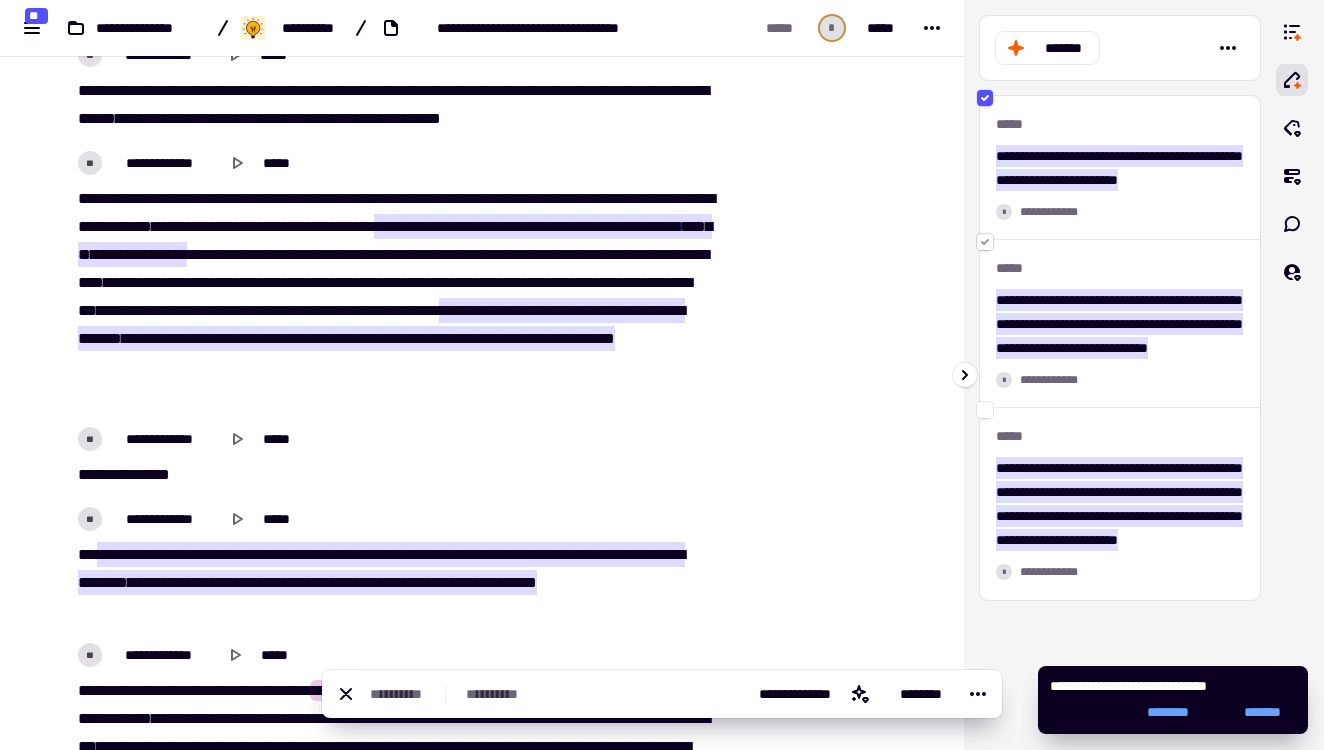 click 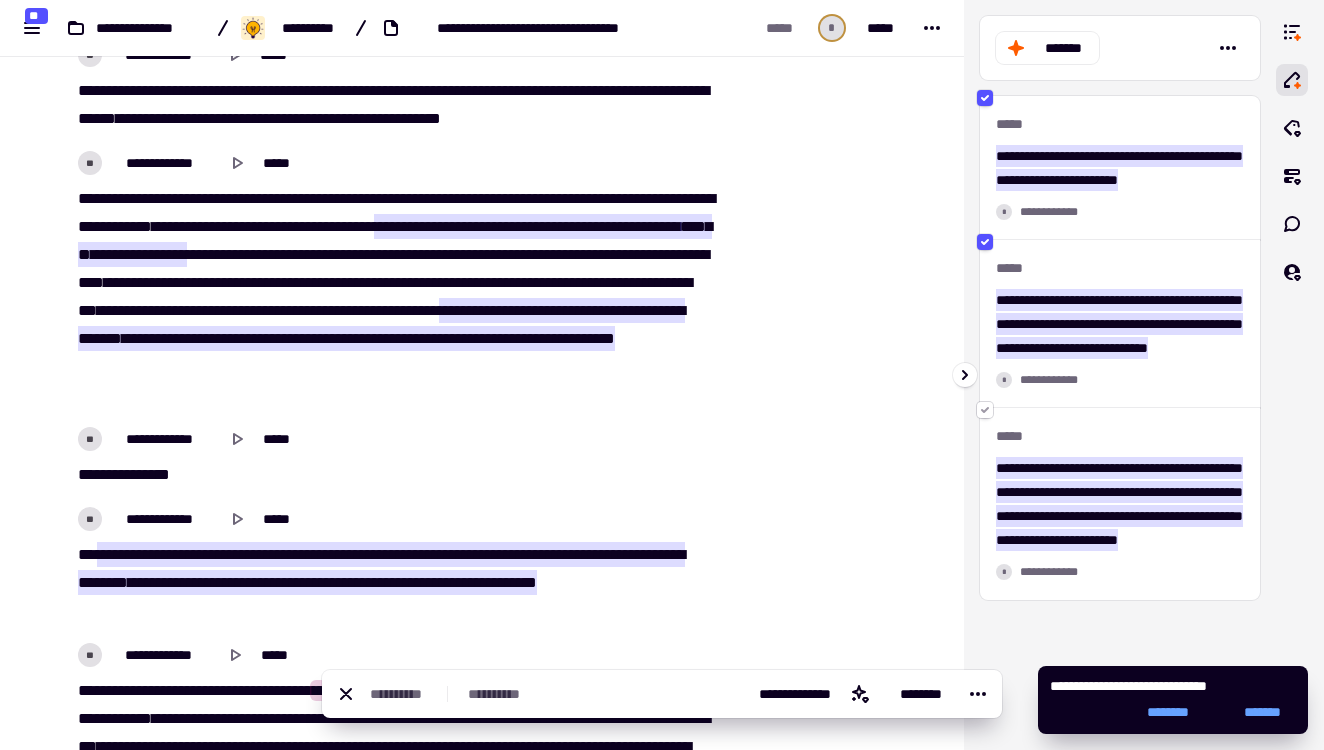 click 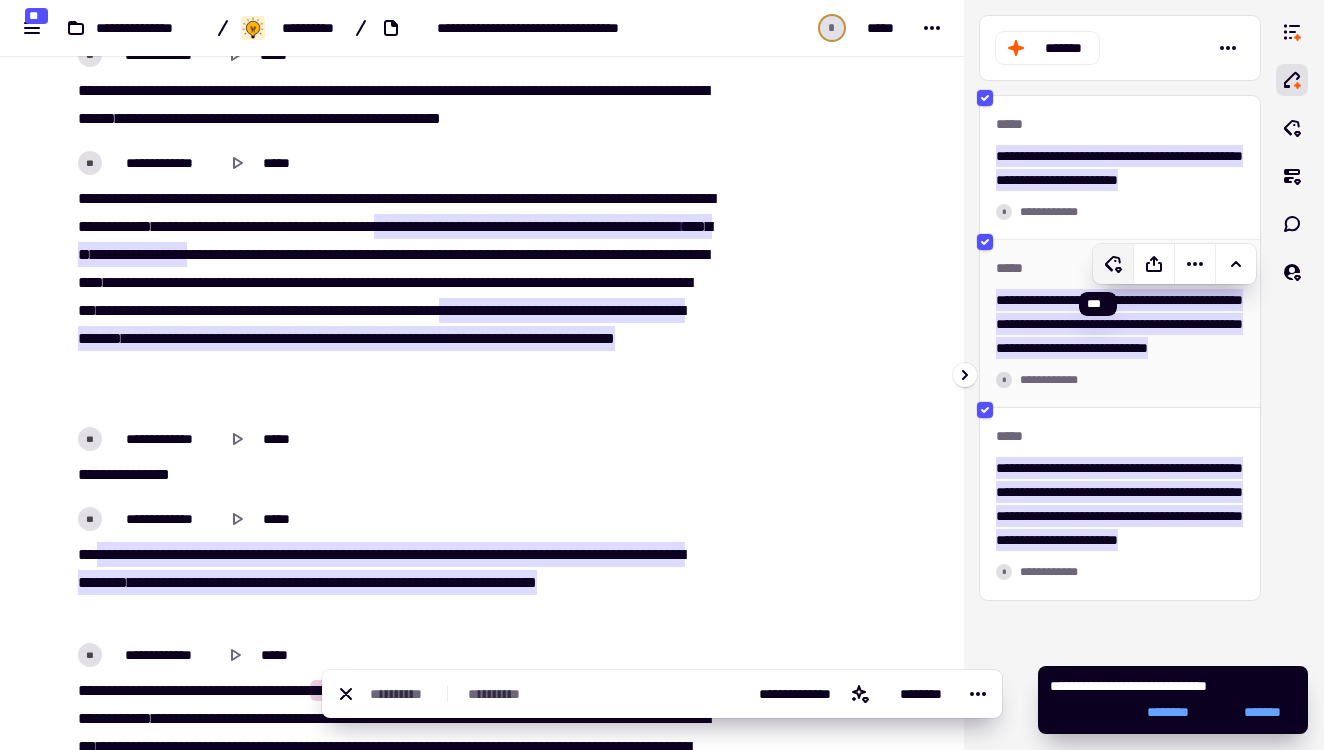 click 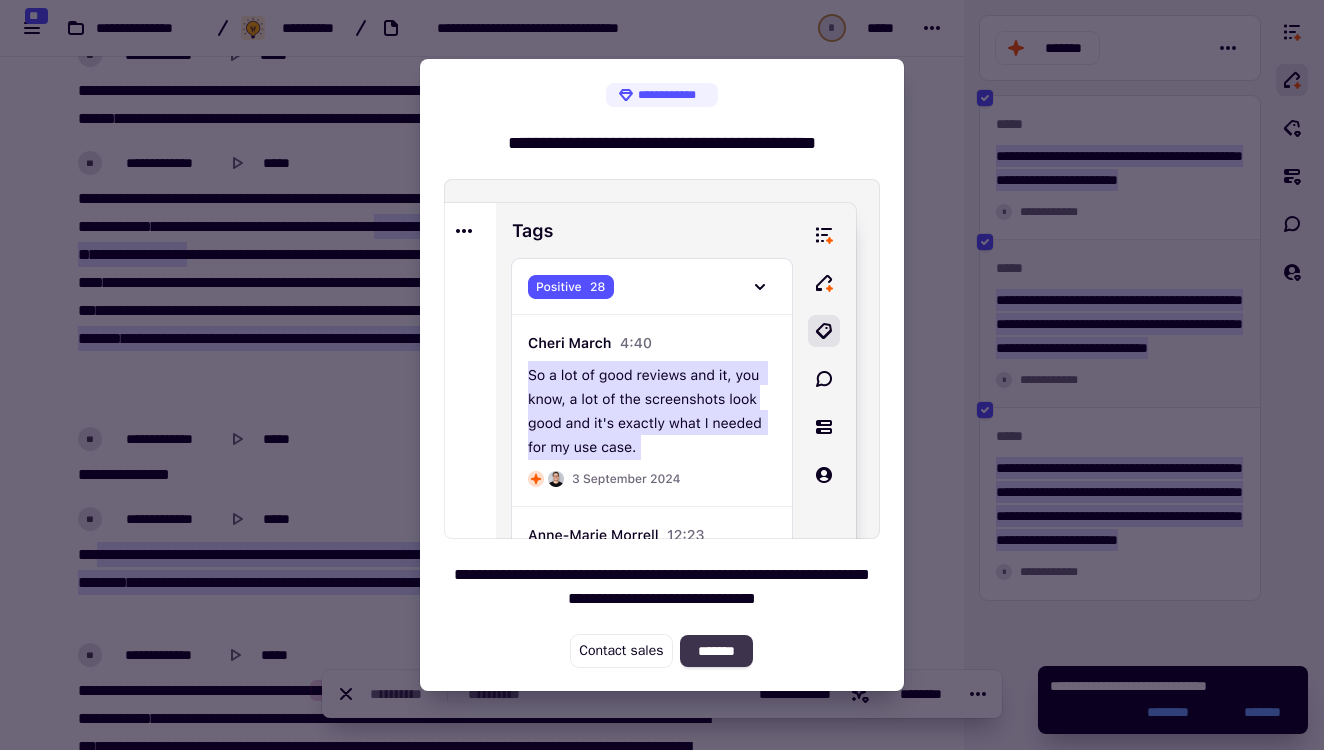 type on "*******" 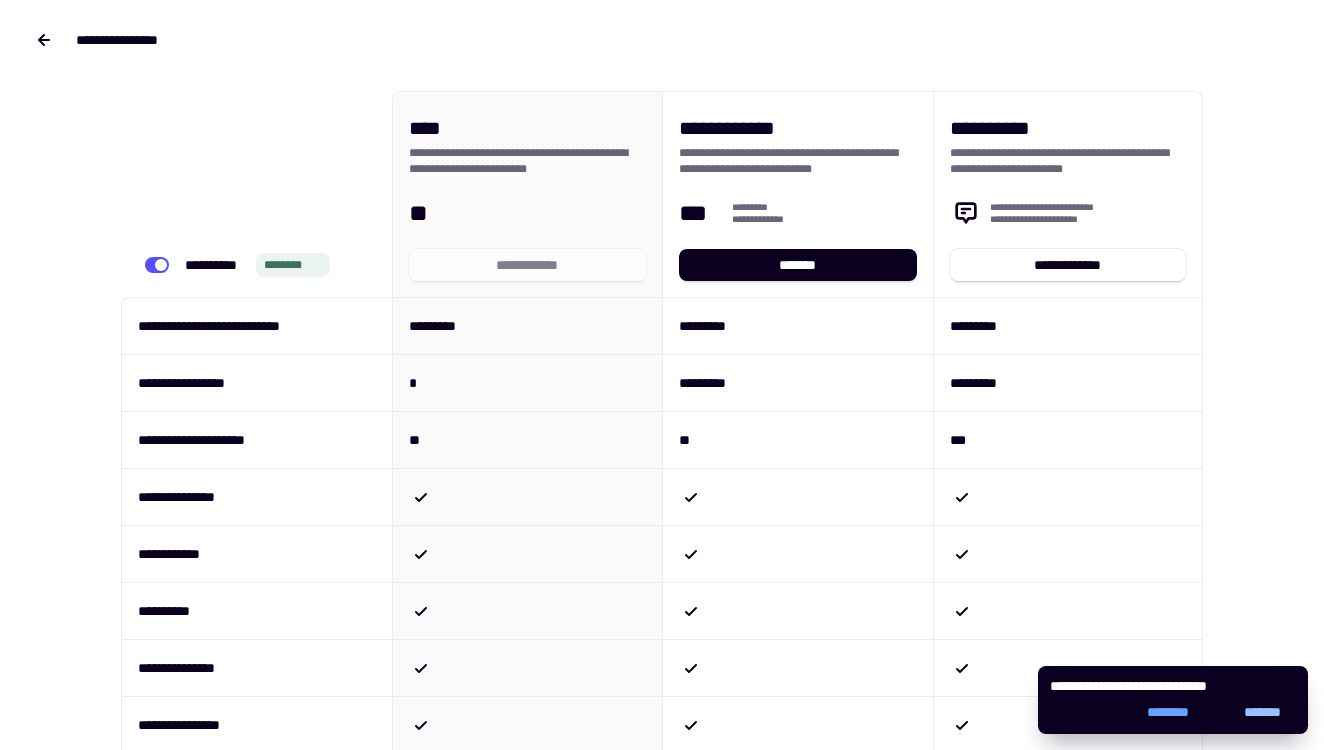 click on "*******" 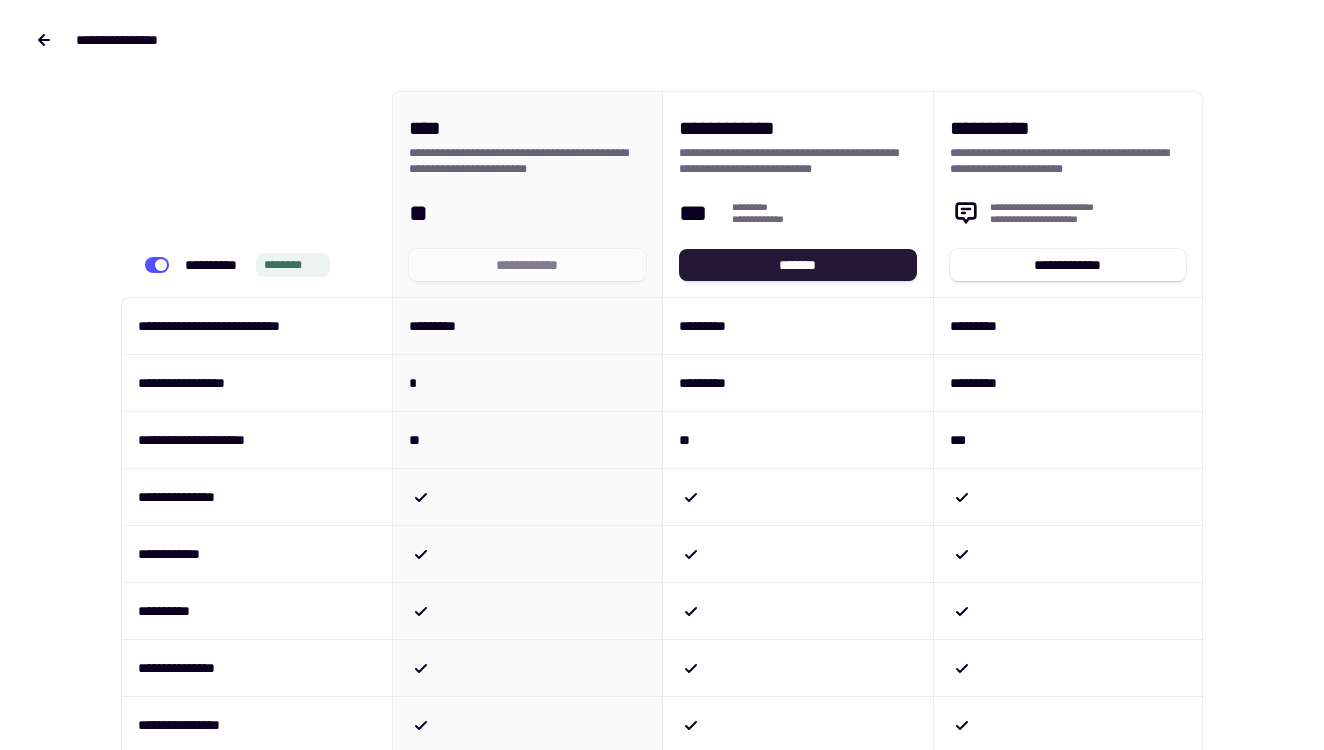 click on "*******" 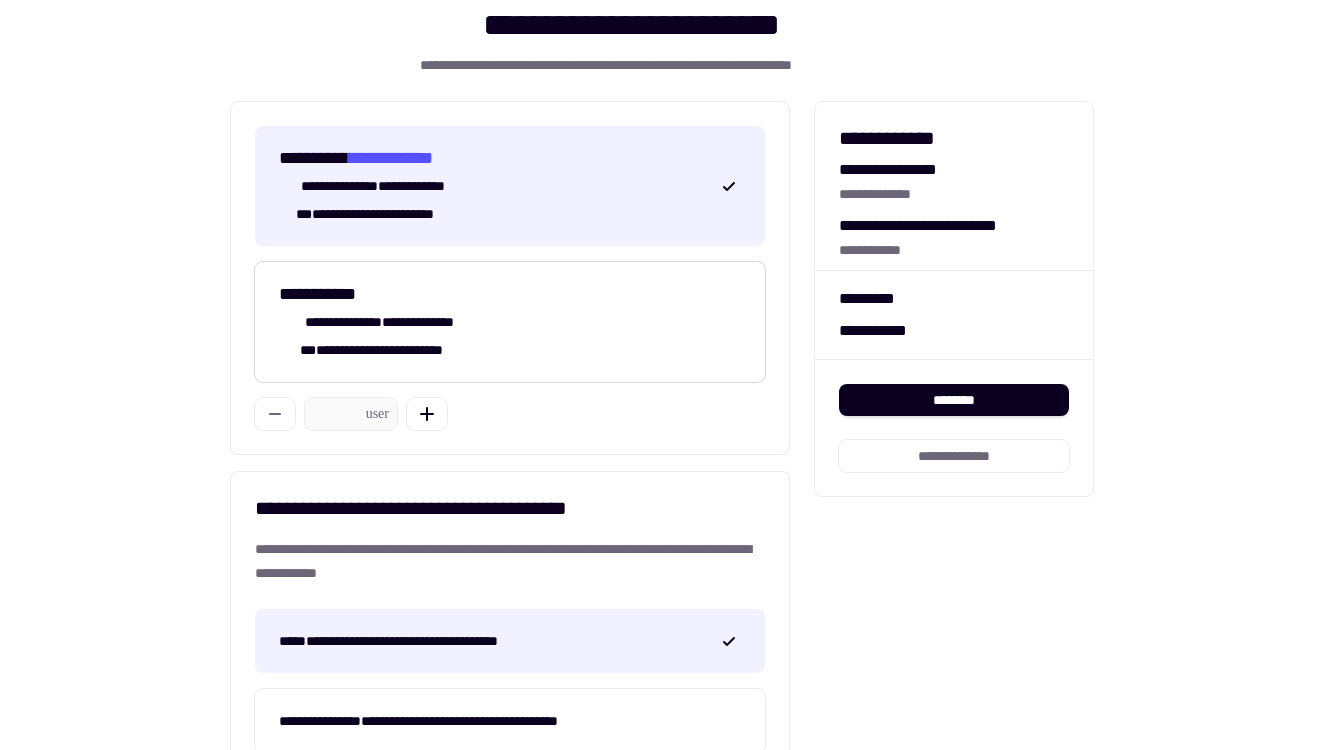 scroll, scrollTop: 56, scrollLeft: 0, axis: vertical 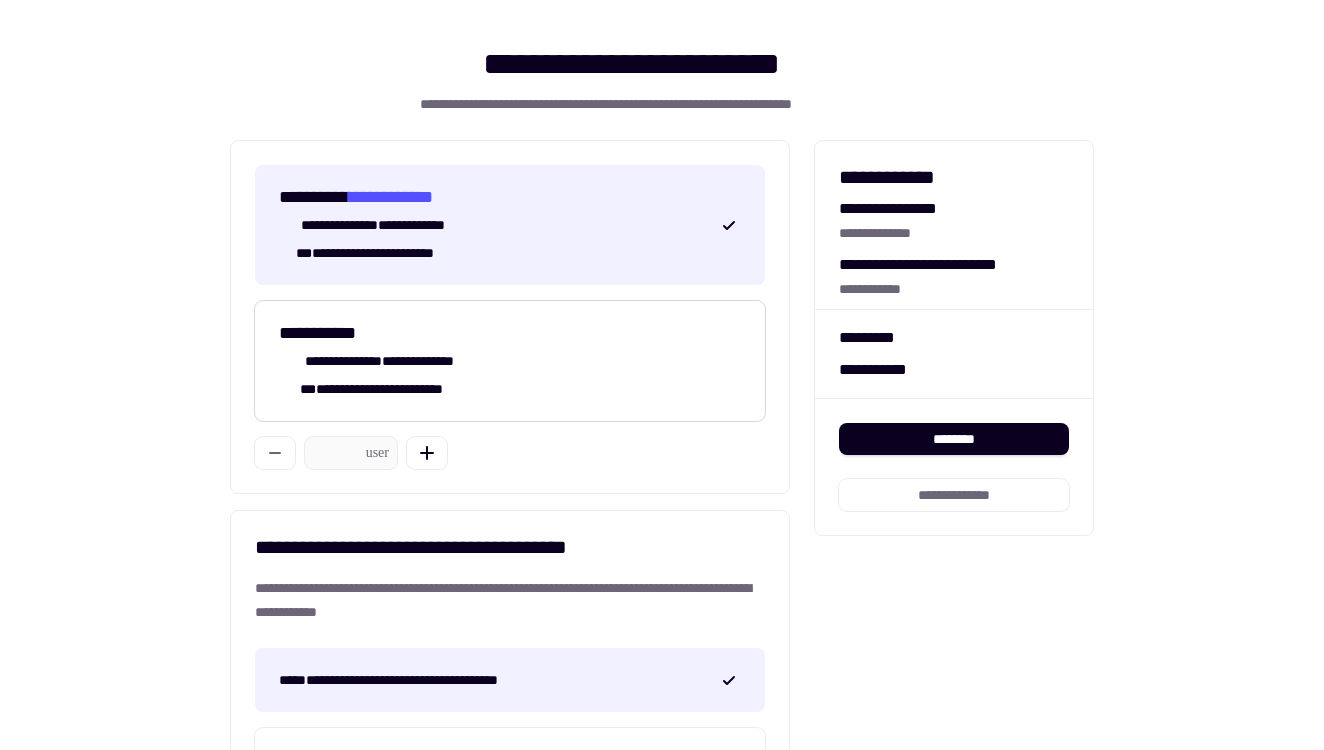click on "**********" 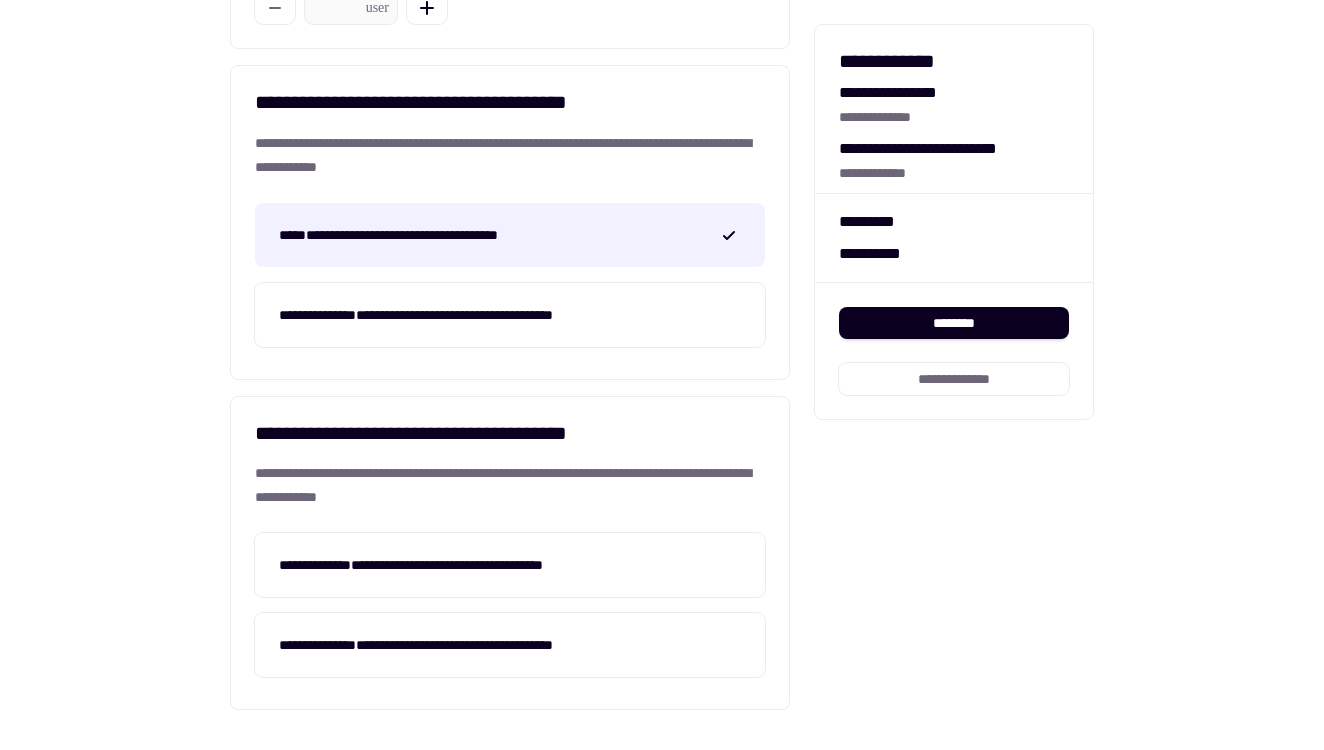 scroll, scrollTop: 0, scrollLeft: 0, axis: both 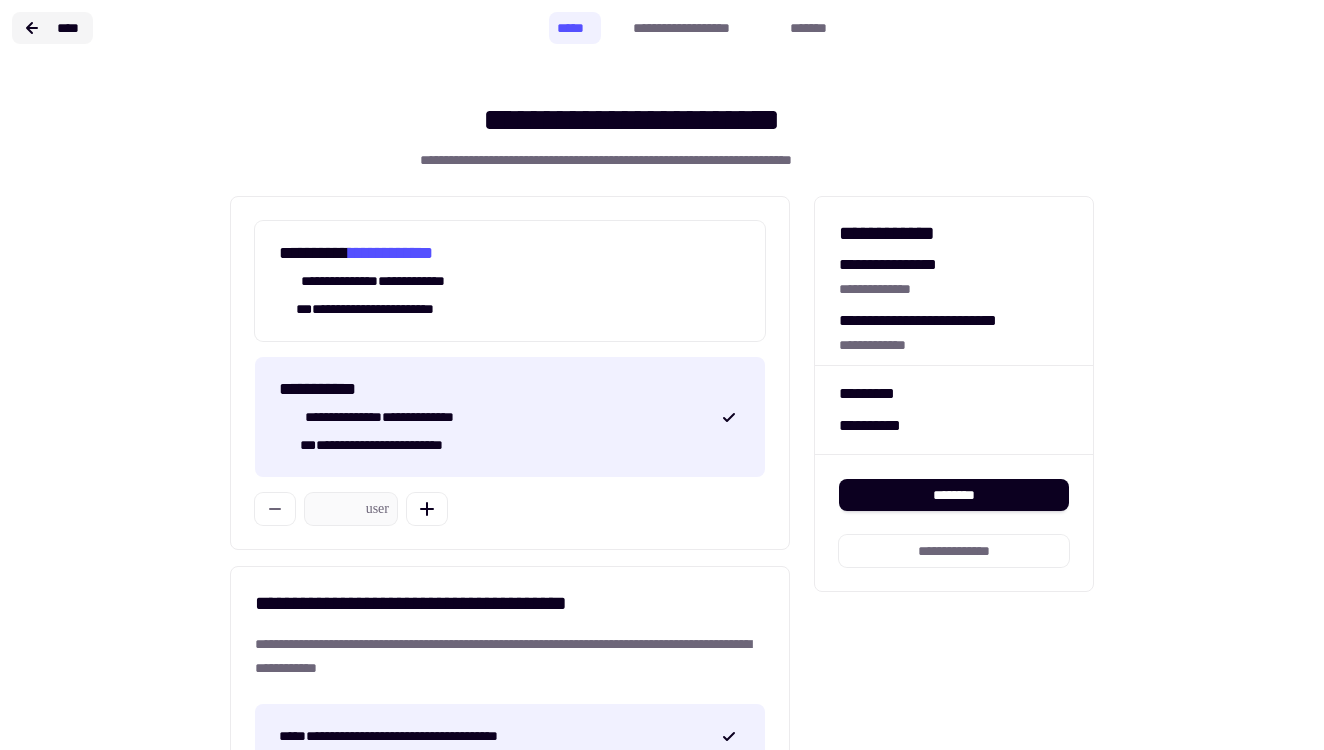 click on "****" 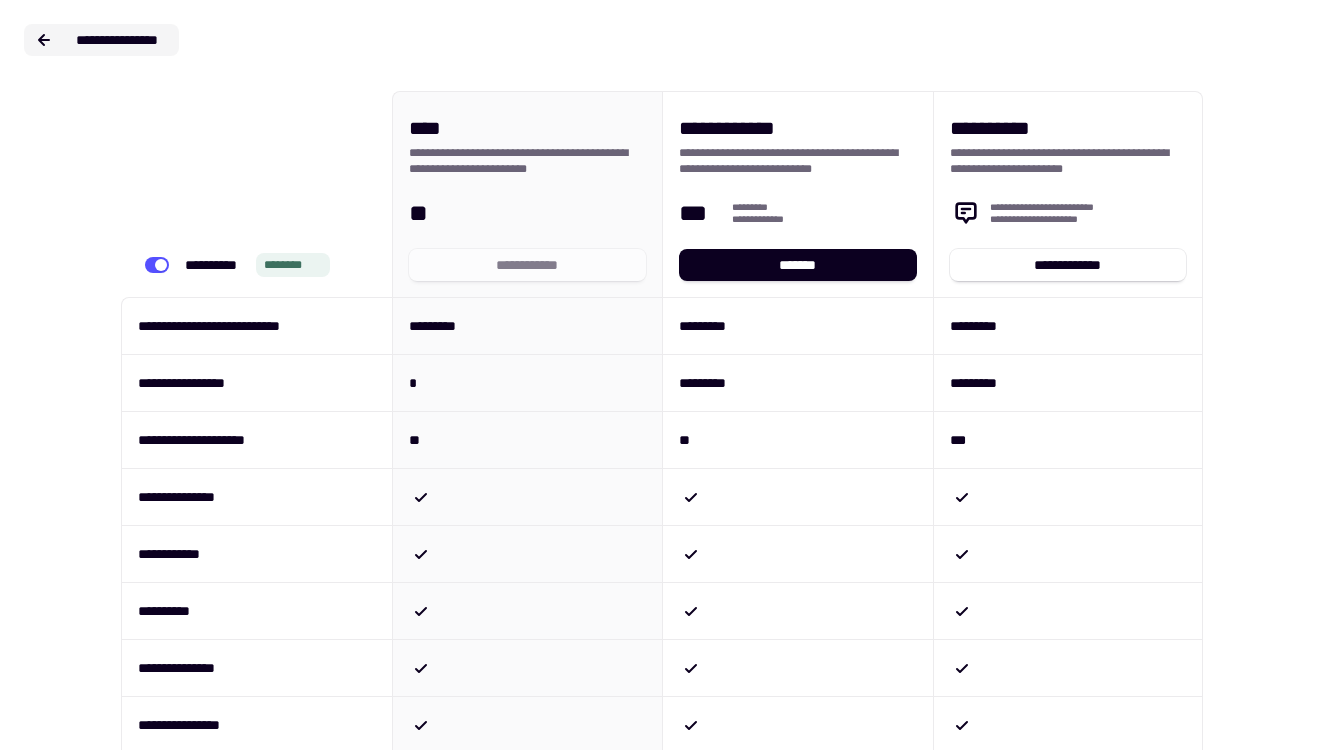 click 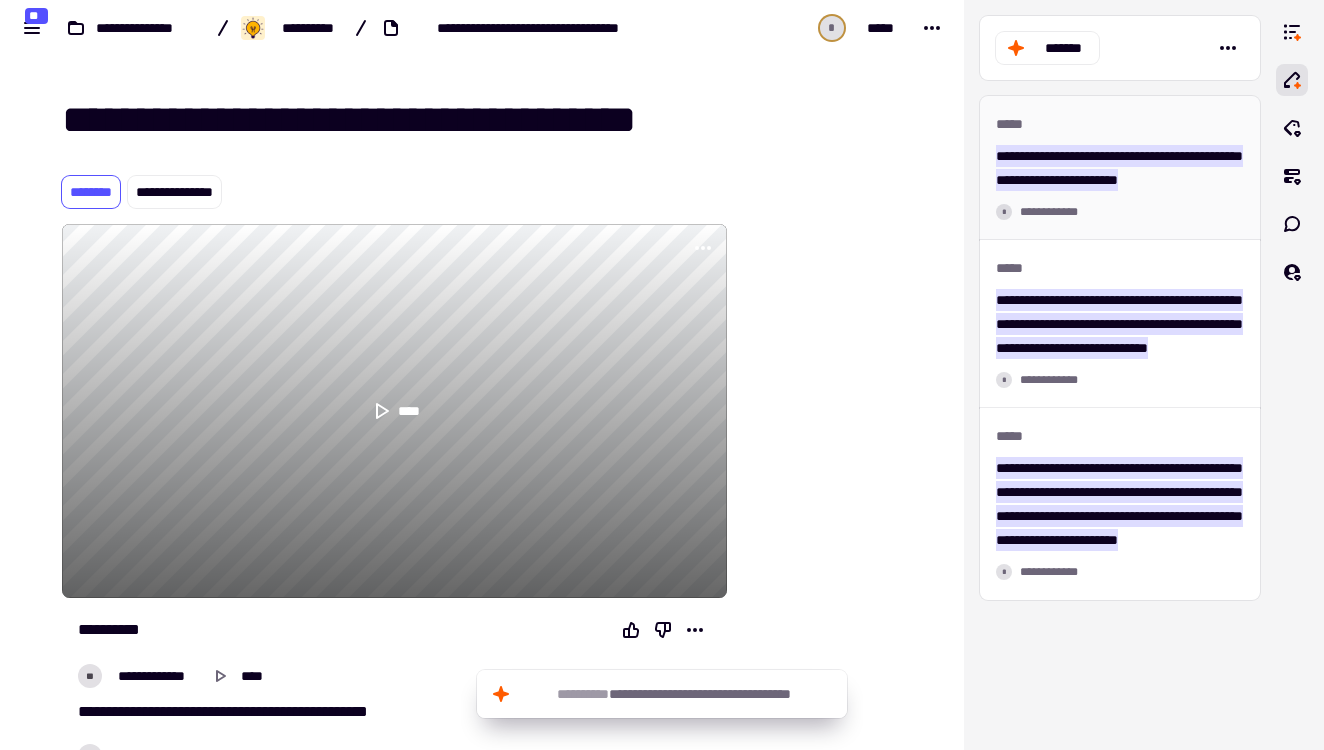 click on "**********" at bounding box center [1120, 168] 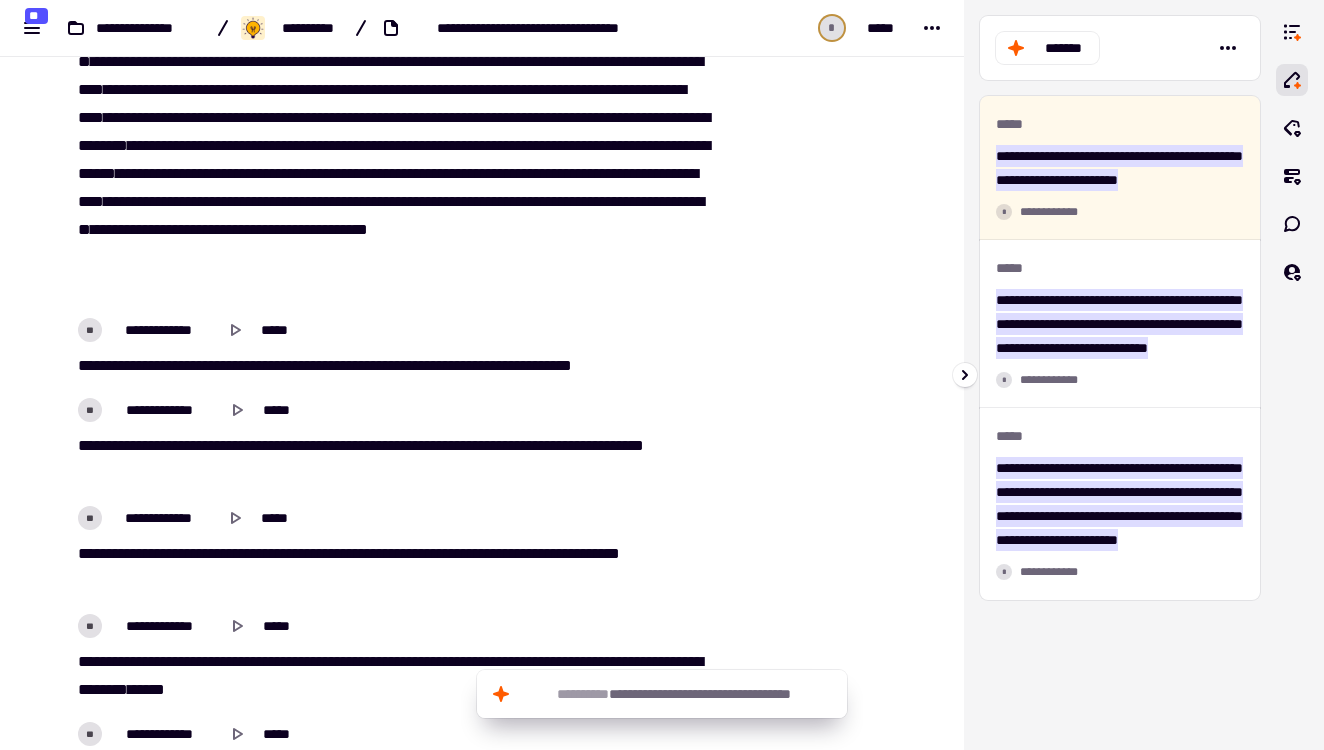 scroll, scrollTop: 7935, scrollLeft: 0, axis: vertical 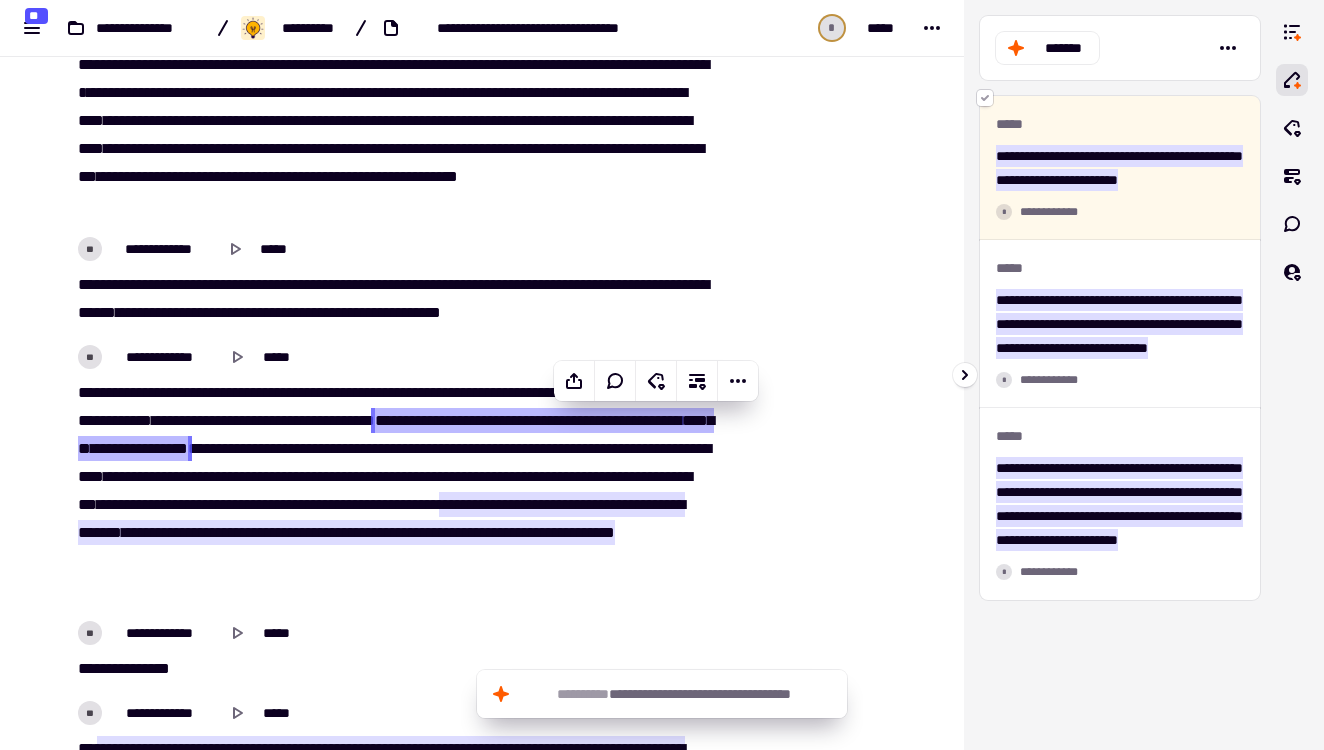 click 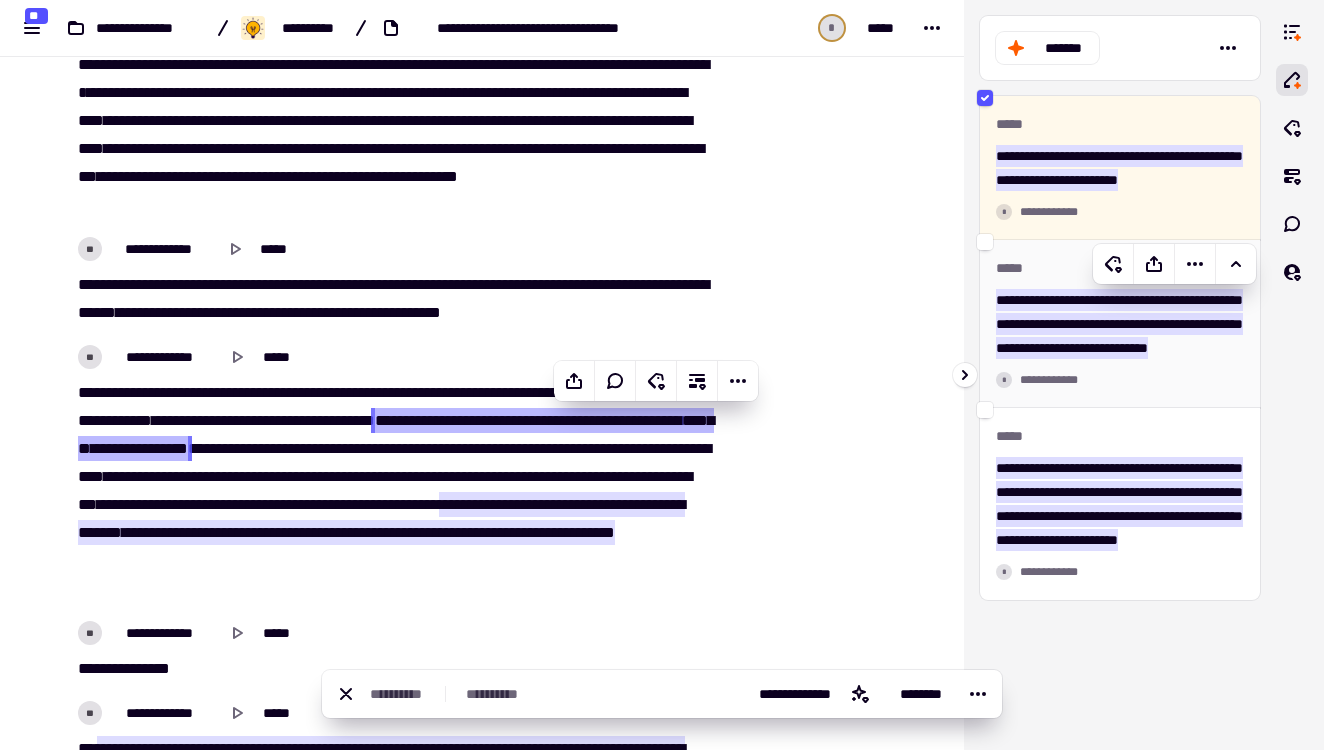 click on "**********" at bounding box center [1120, 324] 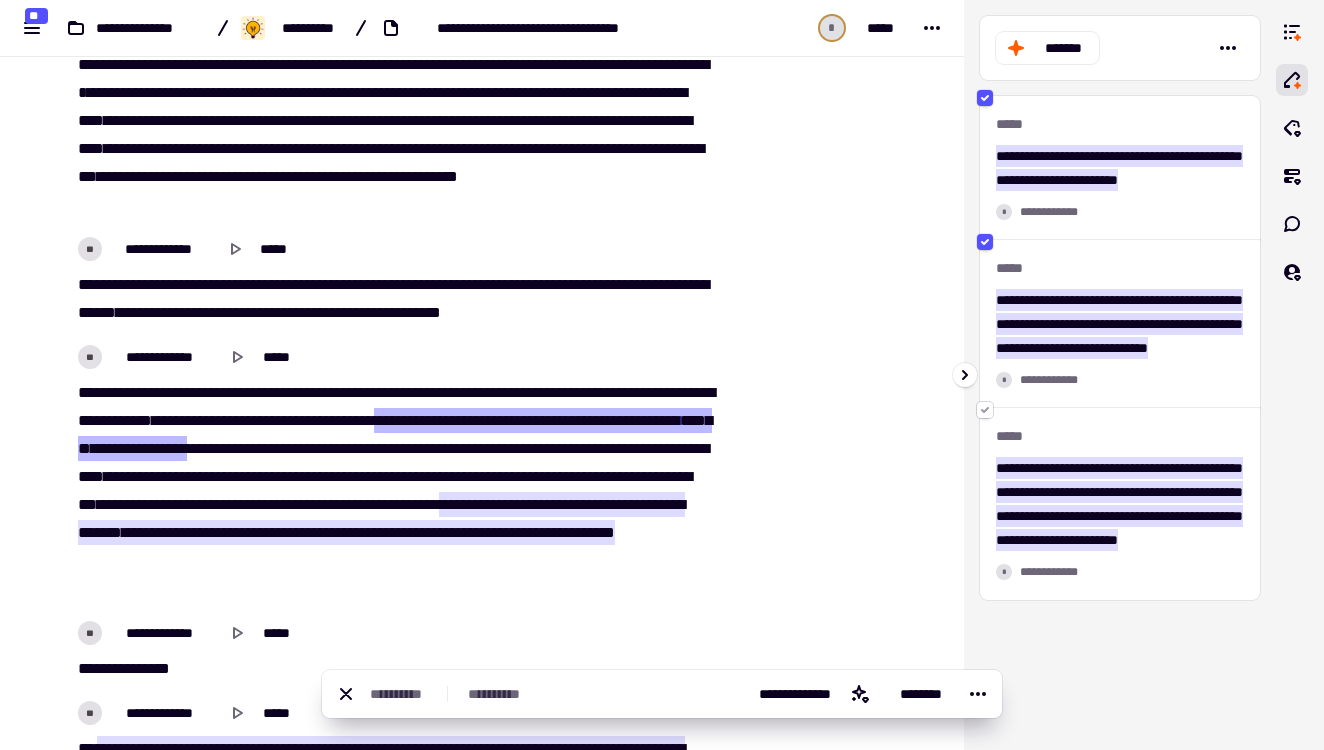 click 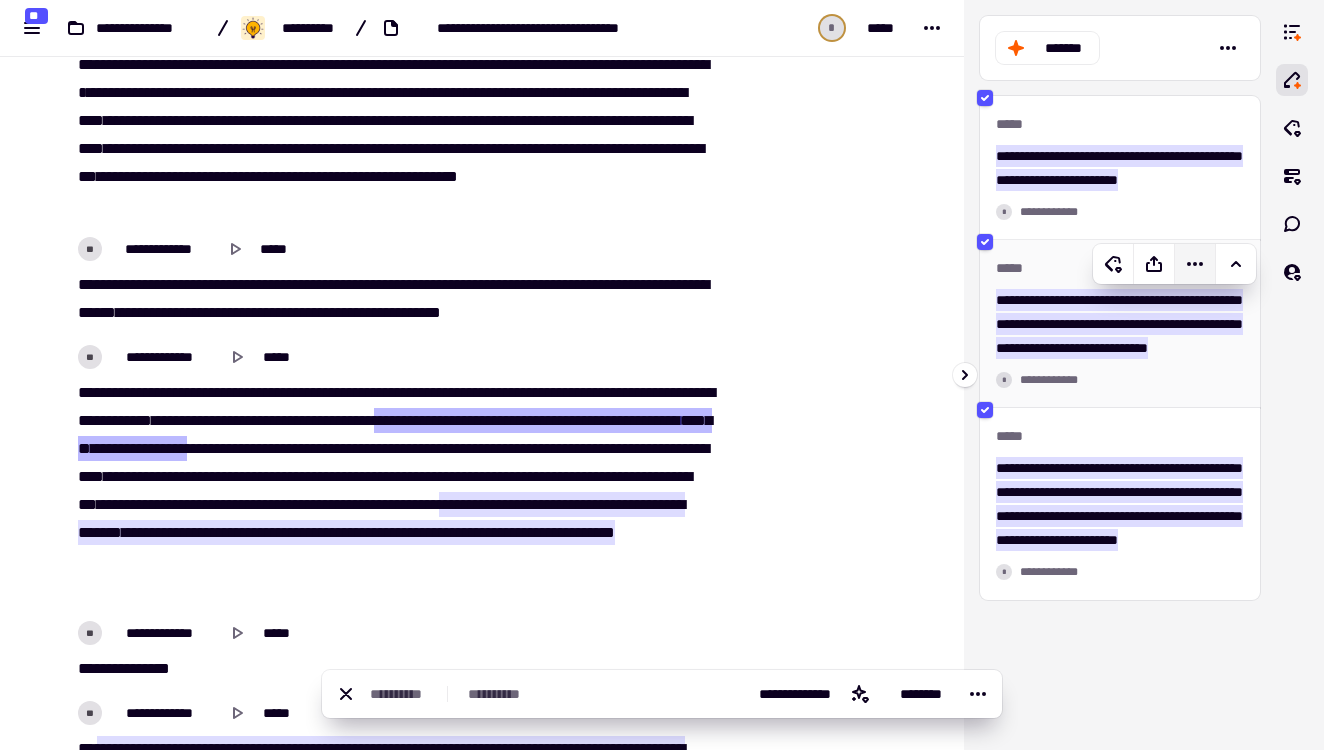 click 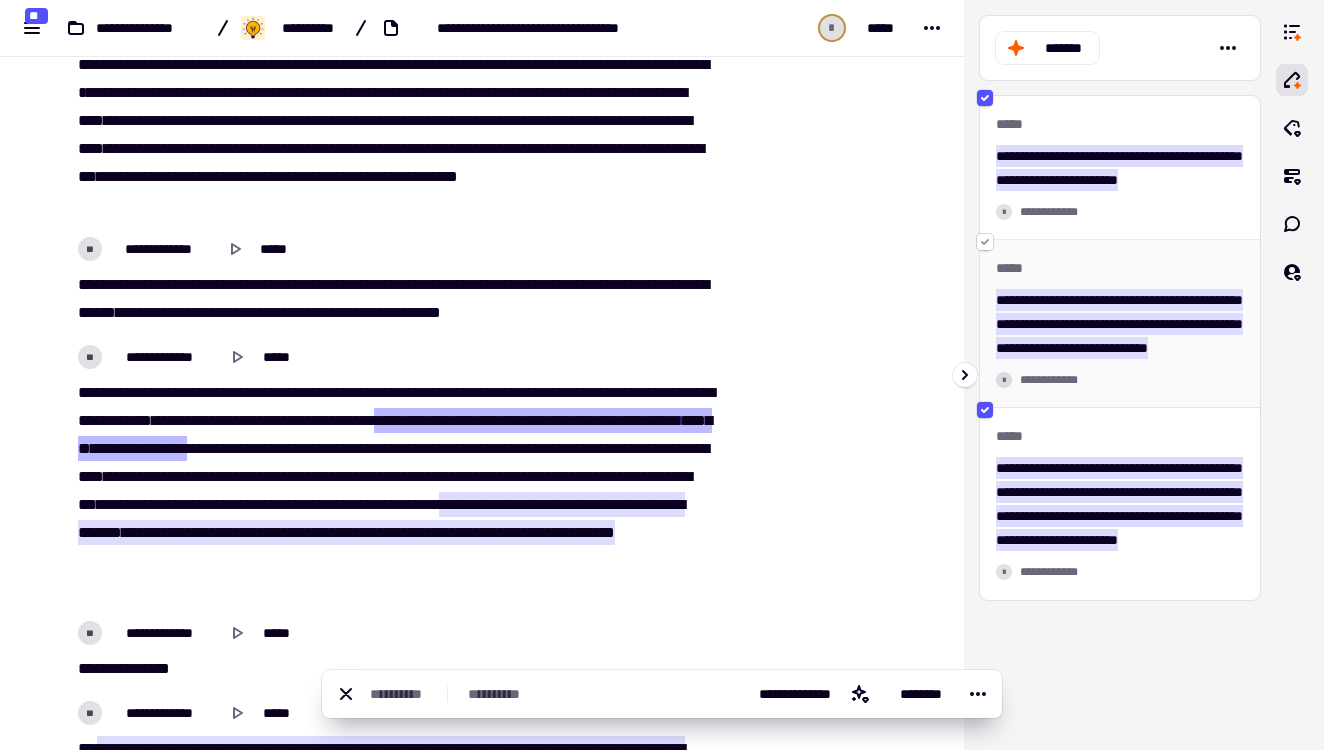 click 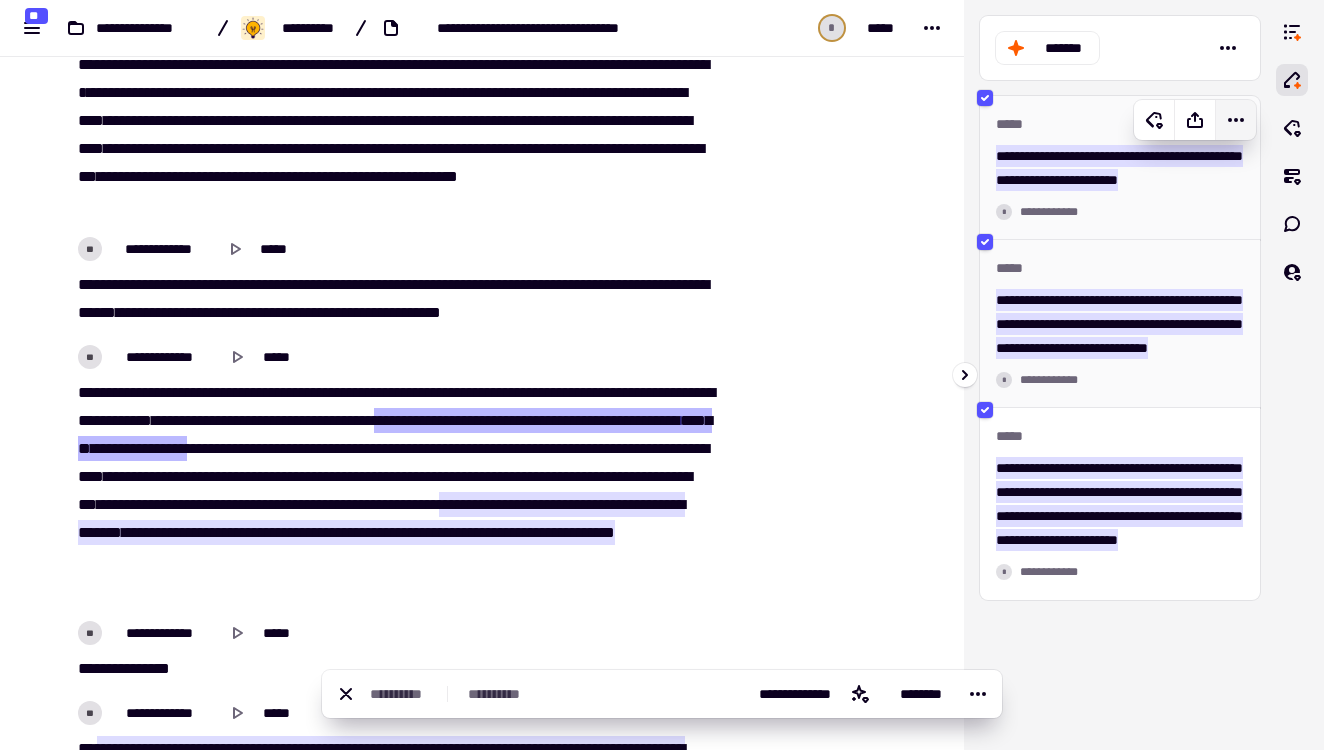 click 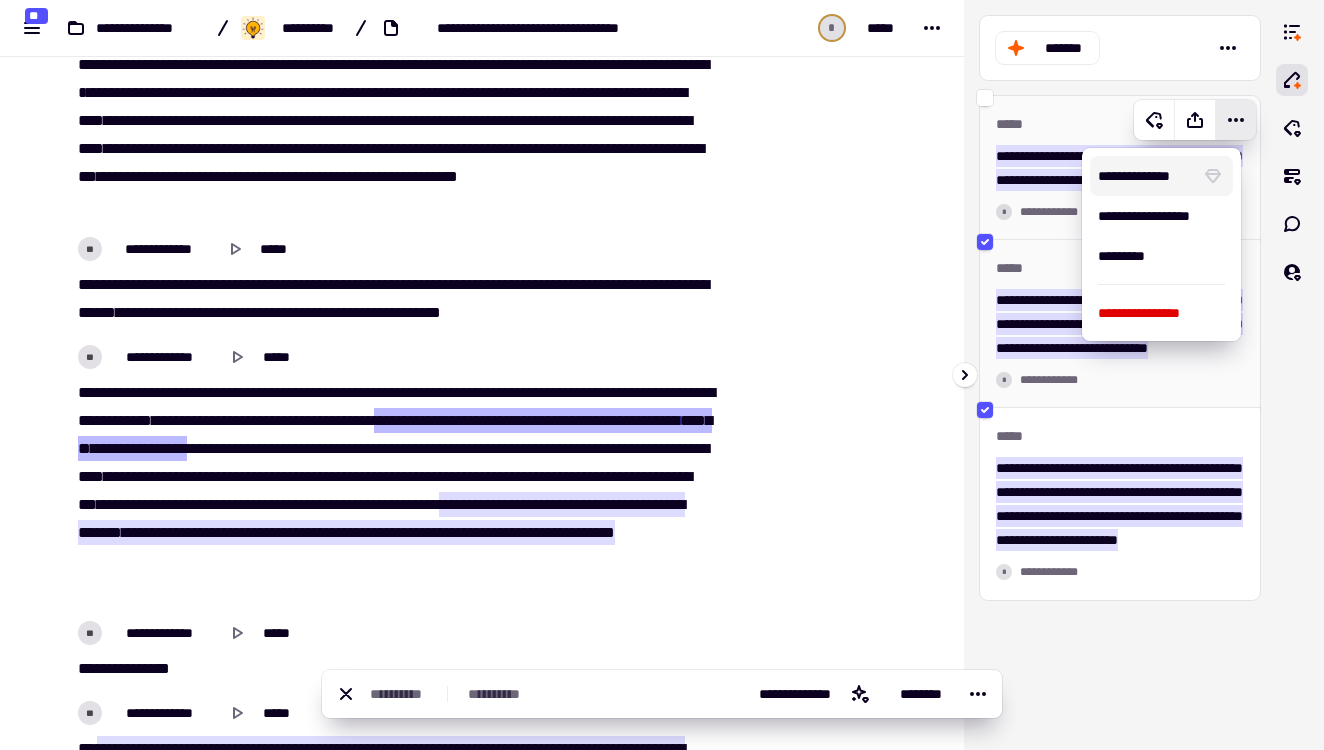 click on "**********" at bounding box center (1120, 168) 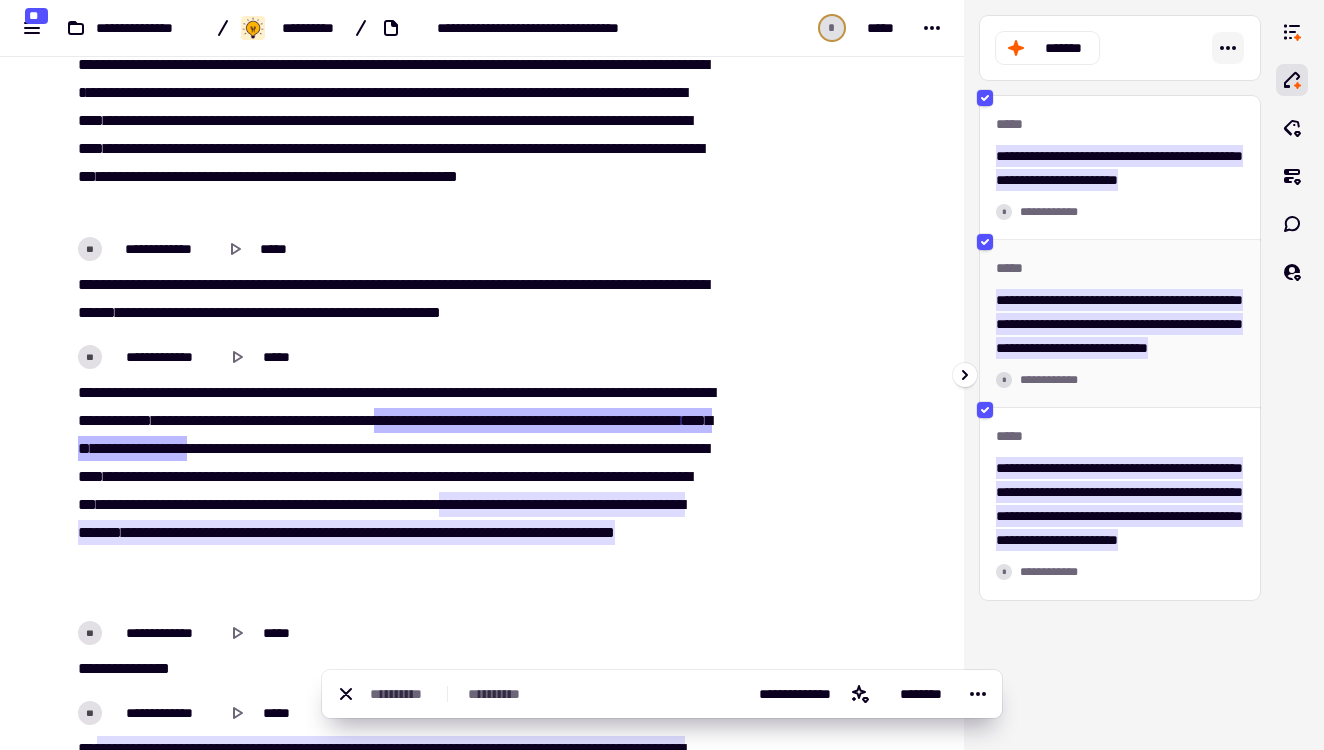 click 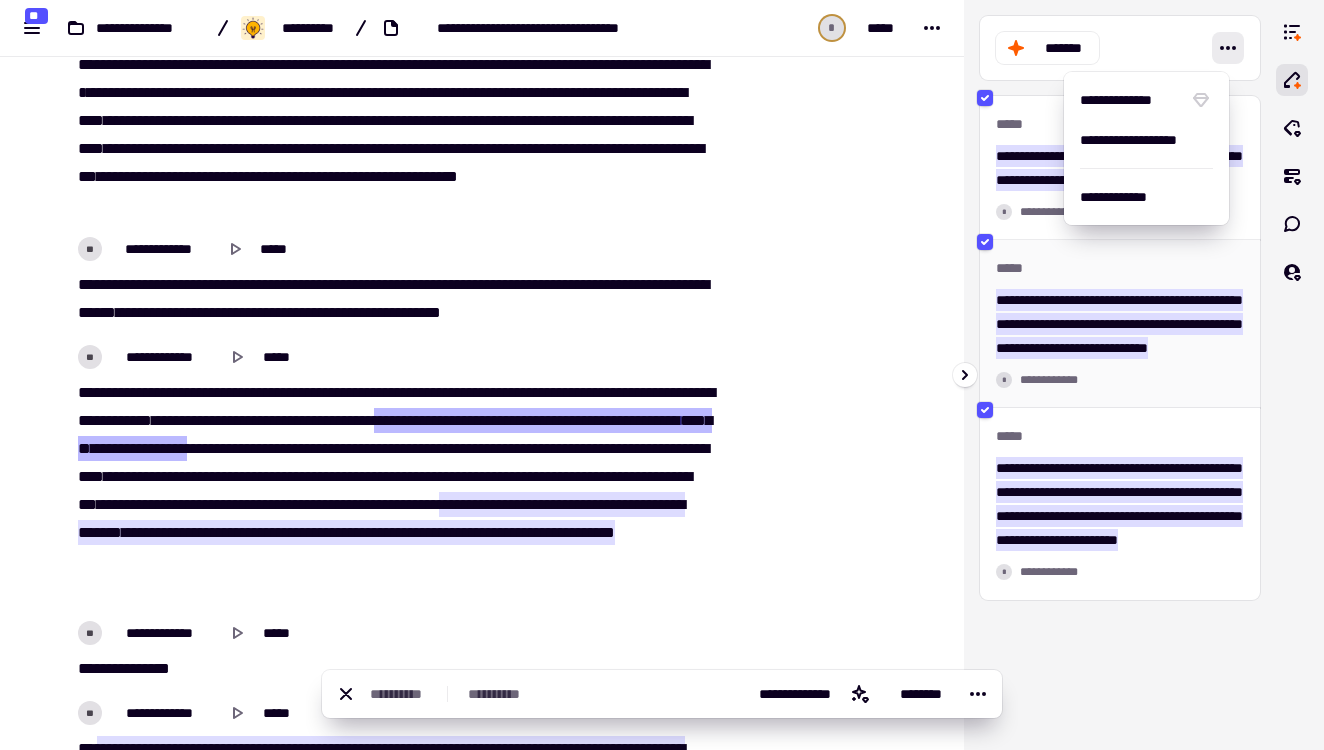 click on "*******" at bounding box center (1120, 48) 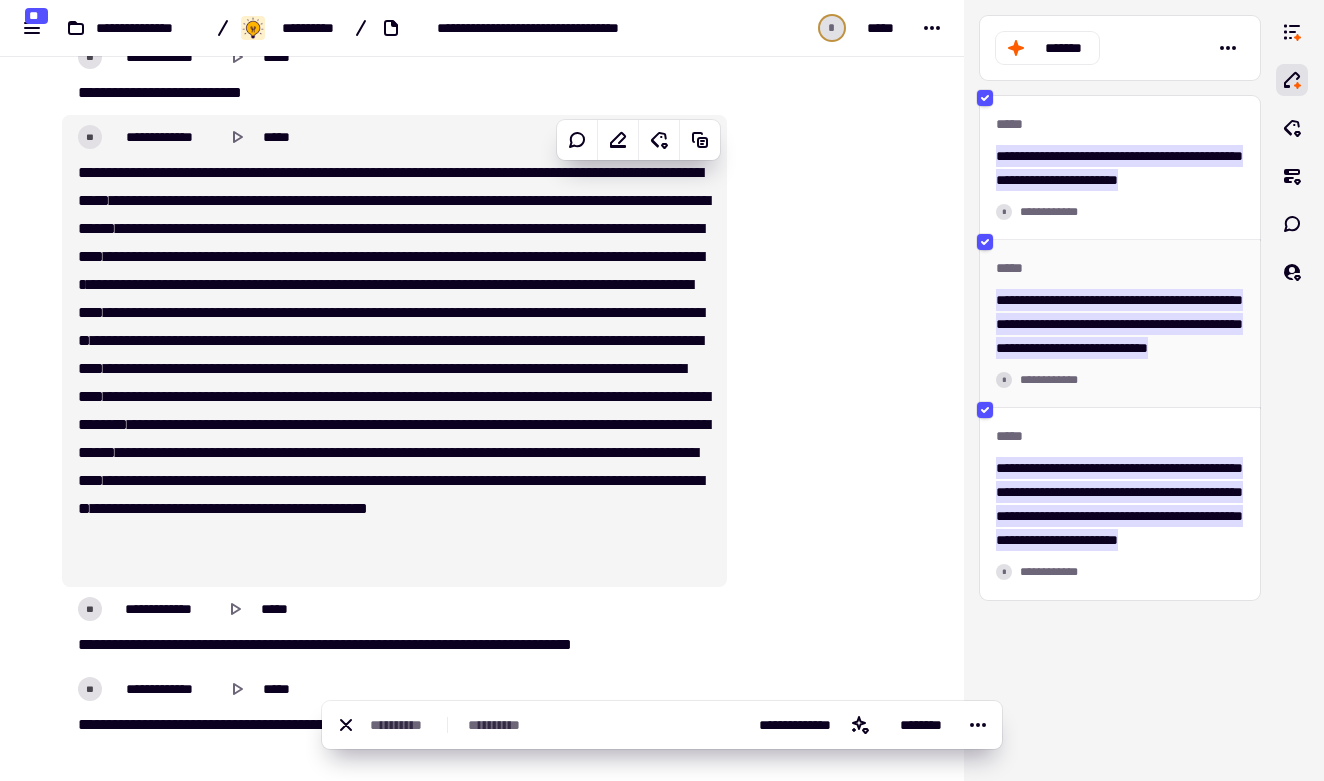 scroll, scrollTop: 6422, scrollLeft: 0, axis: vertical 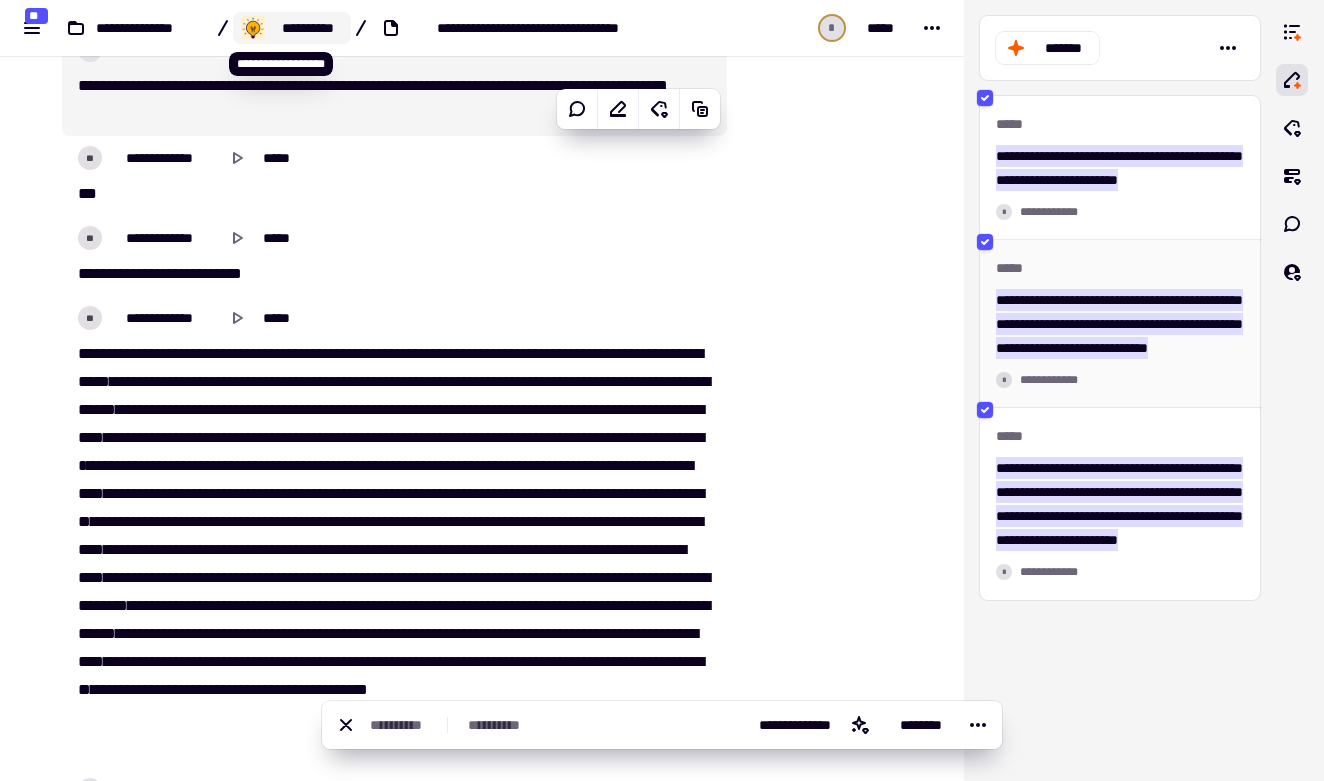click on "**********" 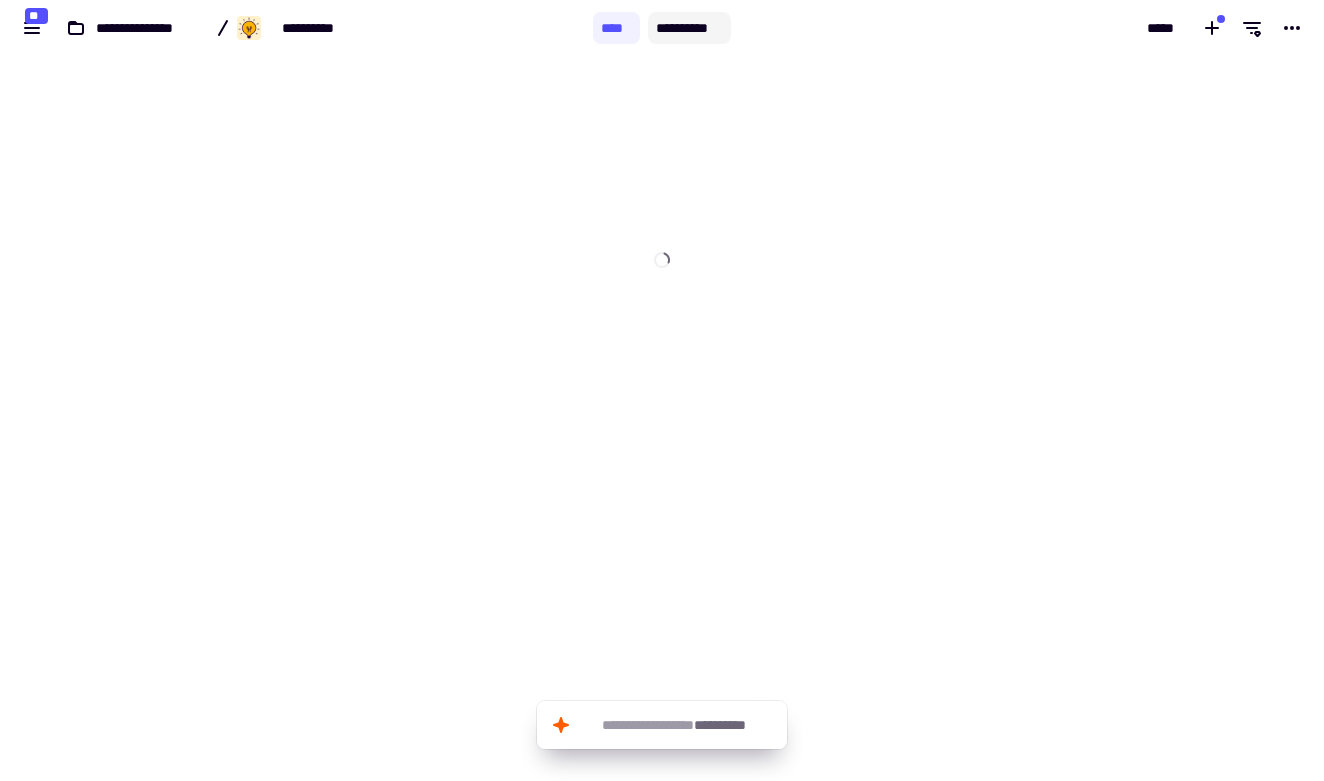 click on "**********" 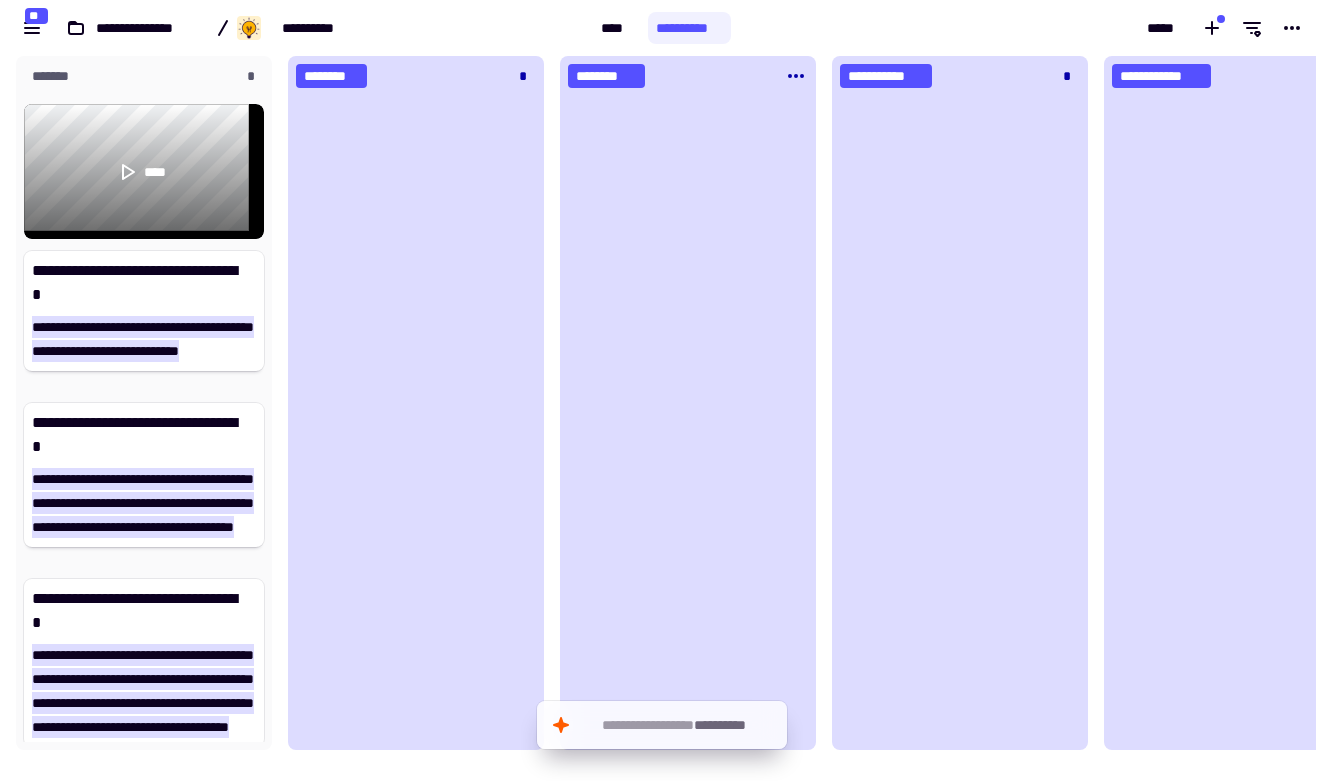scroll, scrollTop: 16, scrollLeft: 16, axis: both 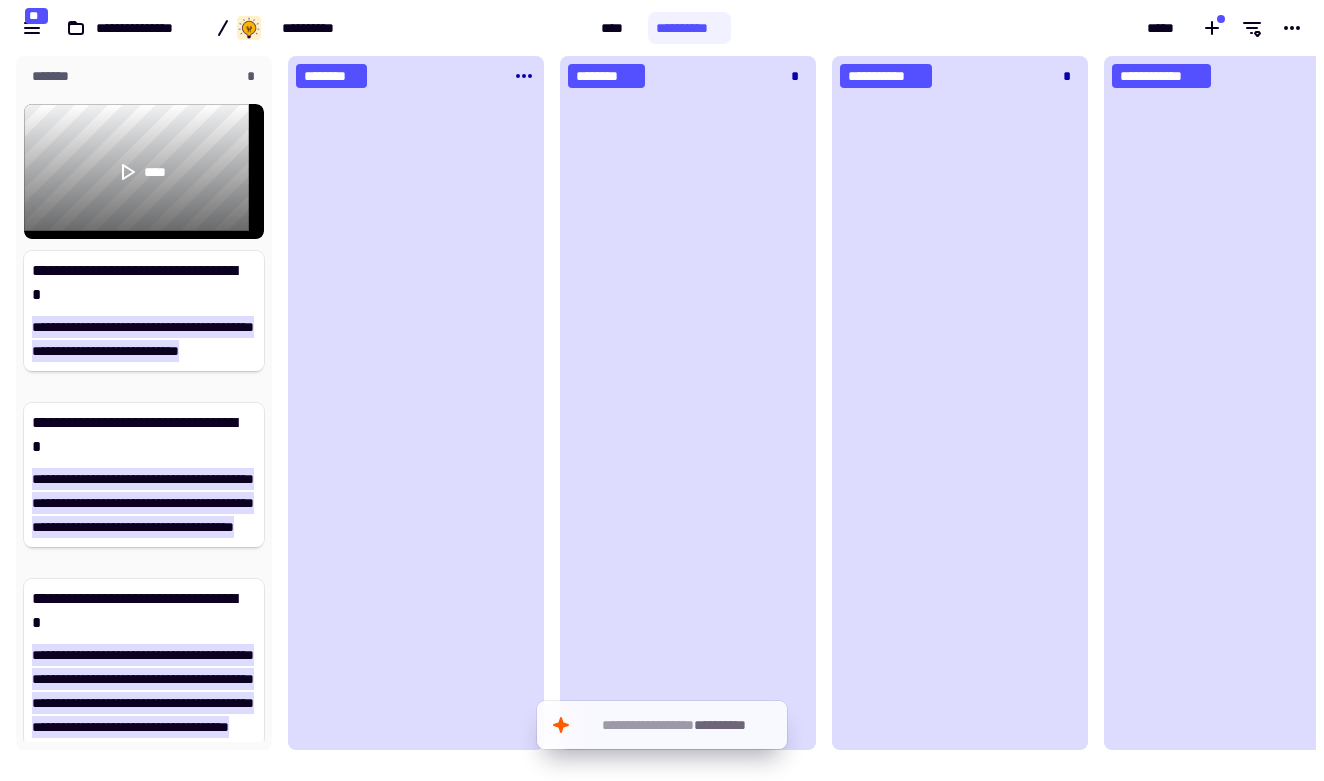click 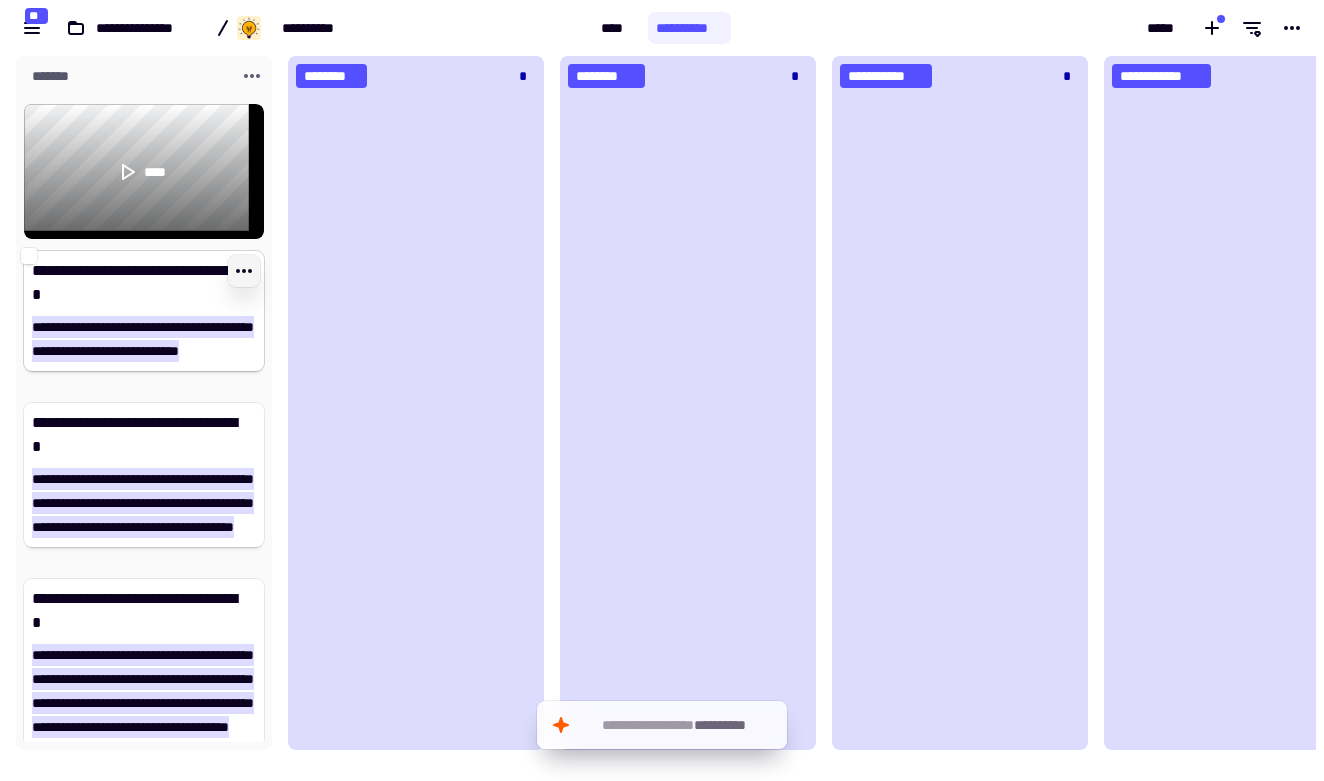 click 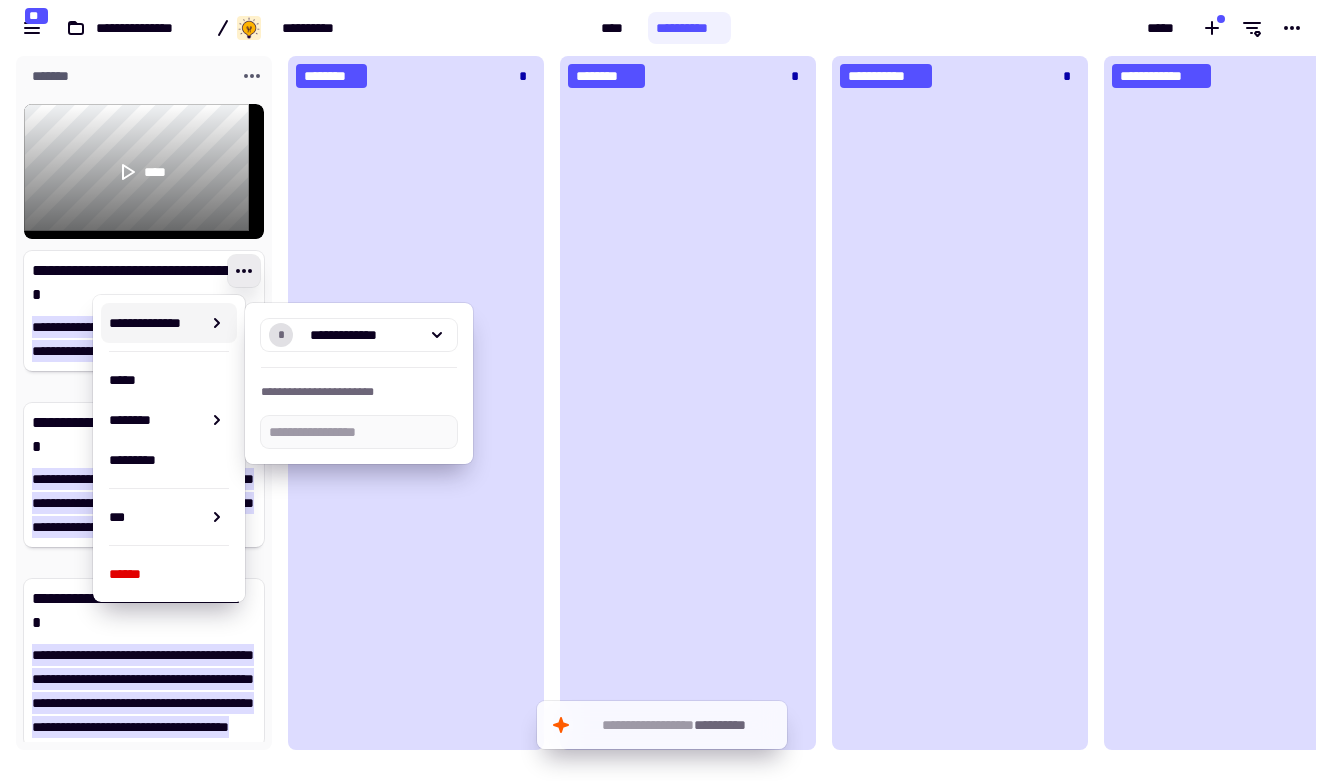 click 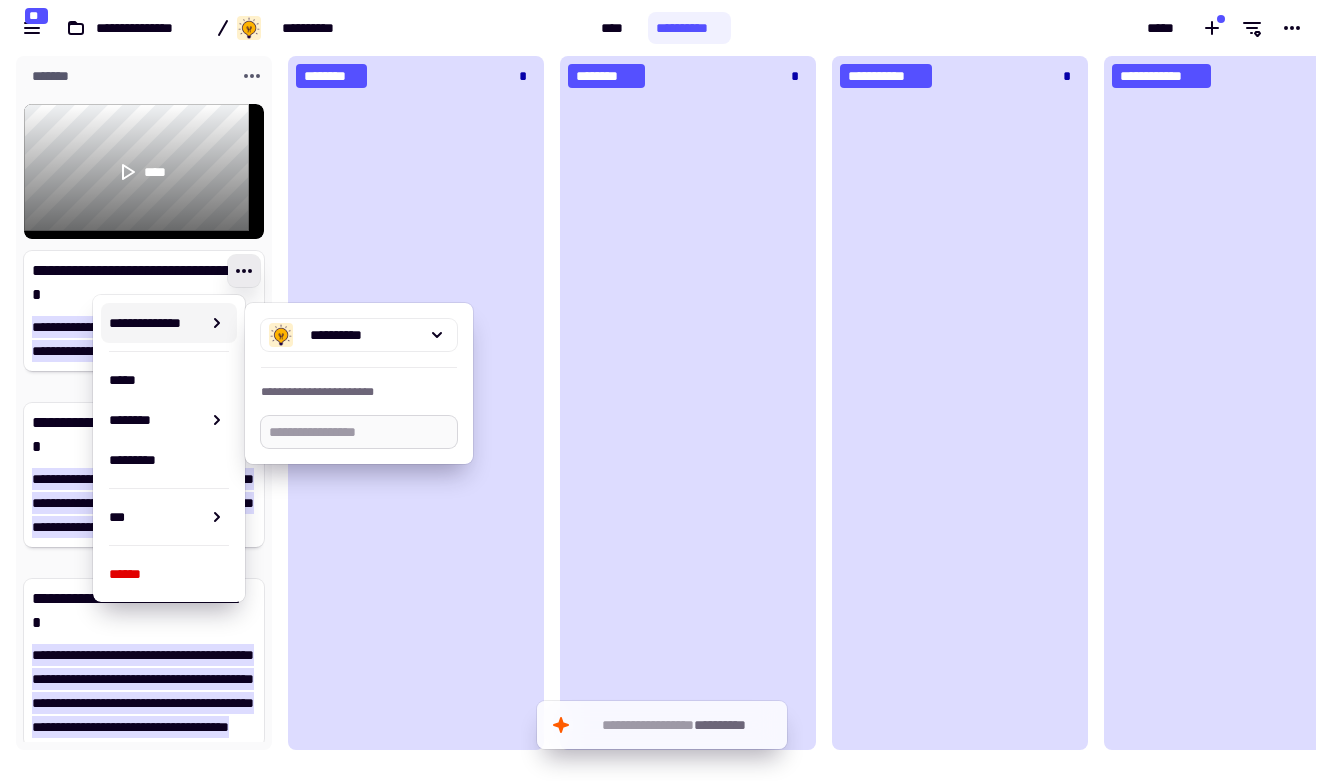 click at bounding box center [359, 432] 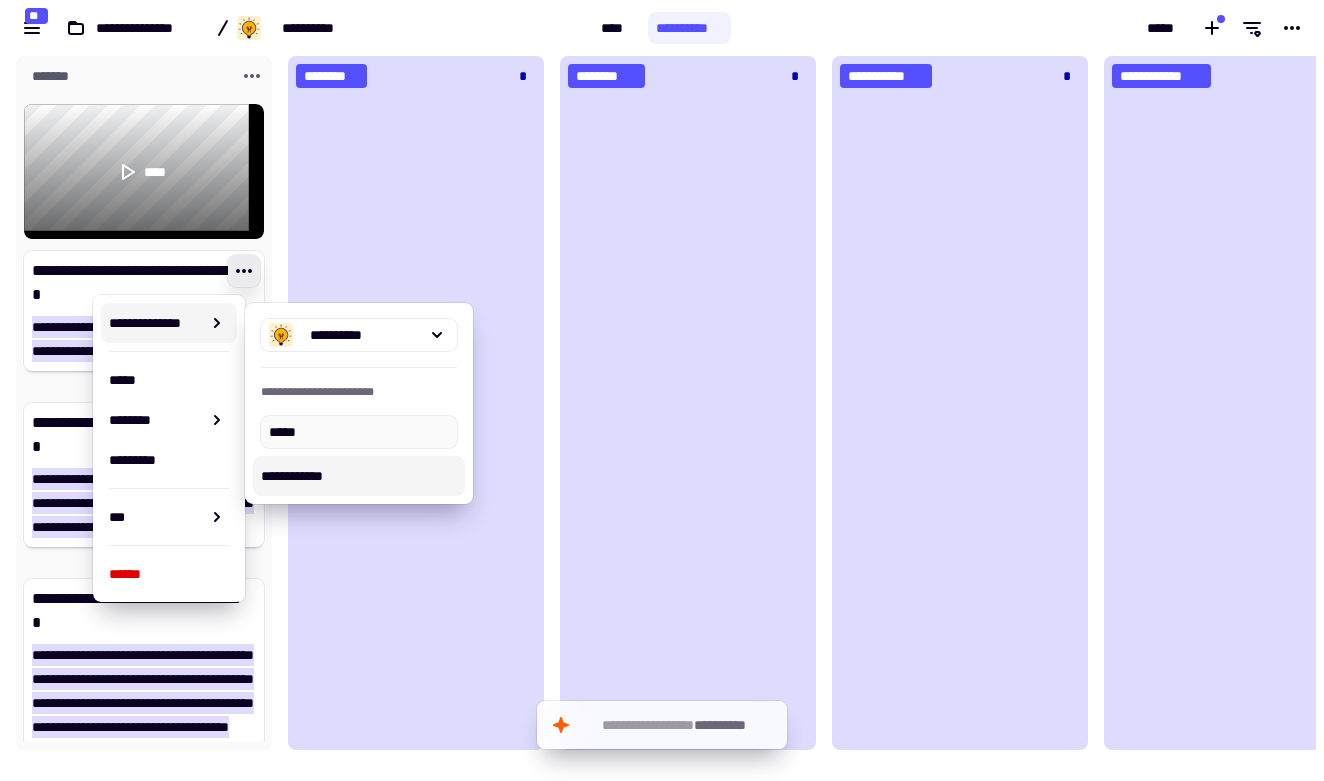 type on "*****" 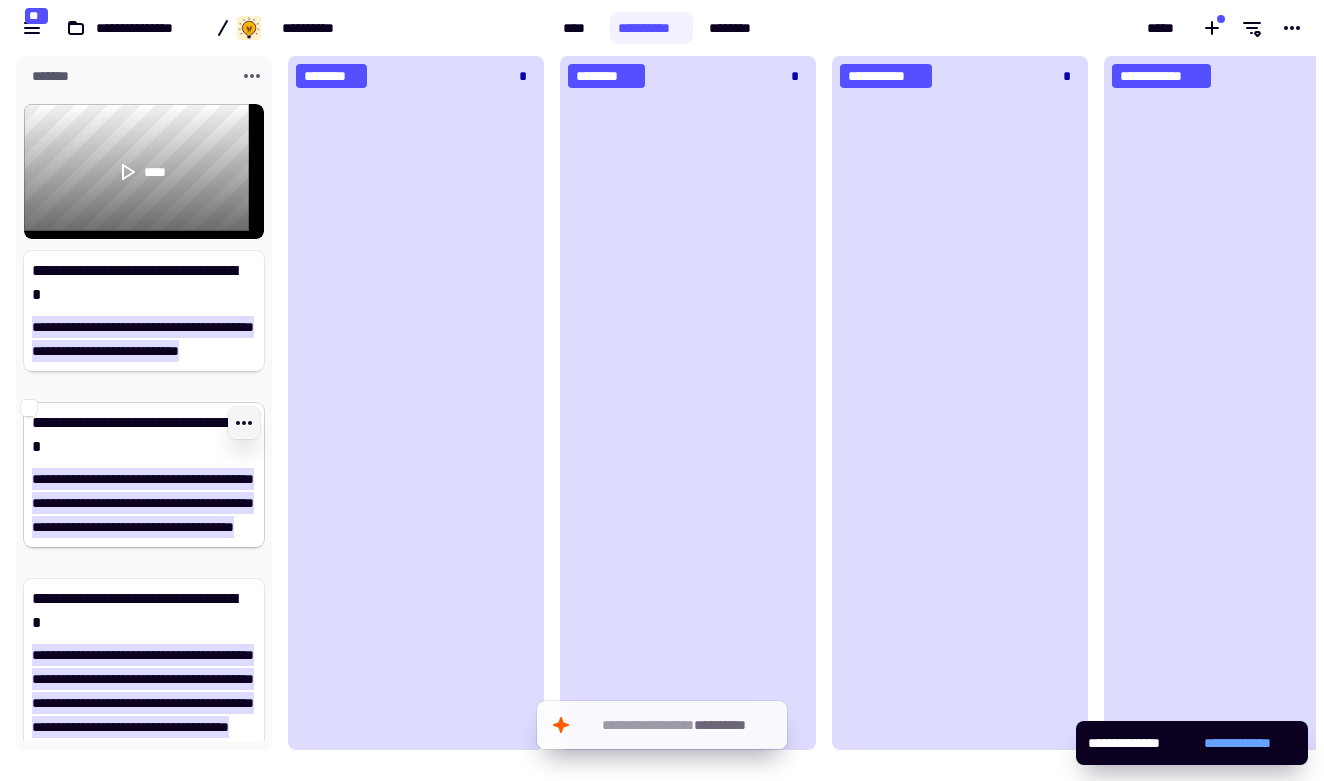 click 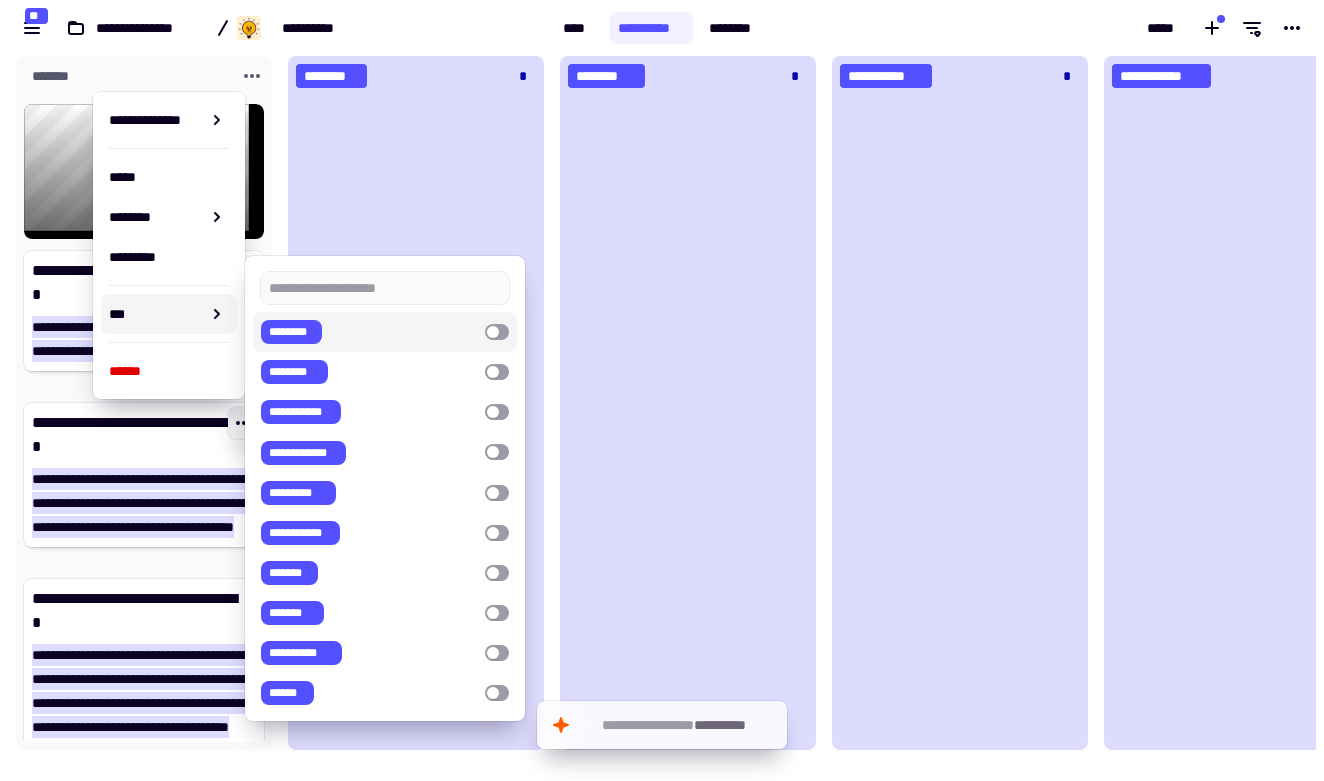 click on "********" at bounding box center [369, 332] 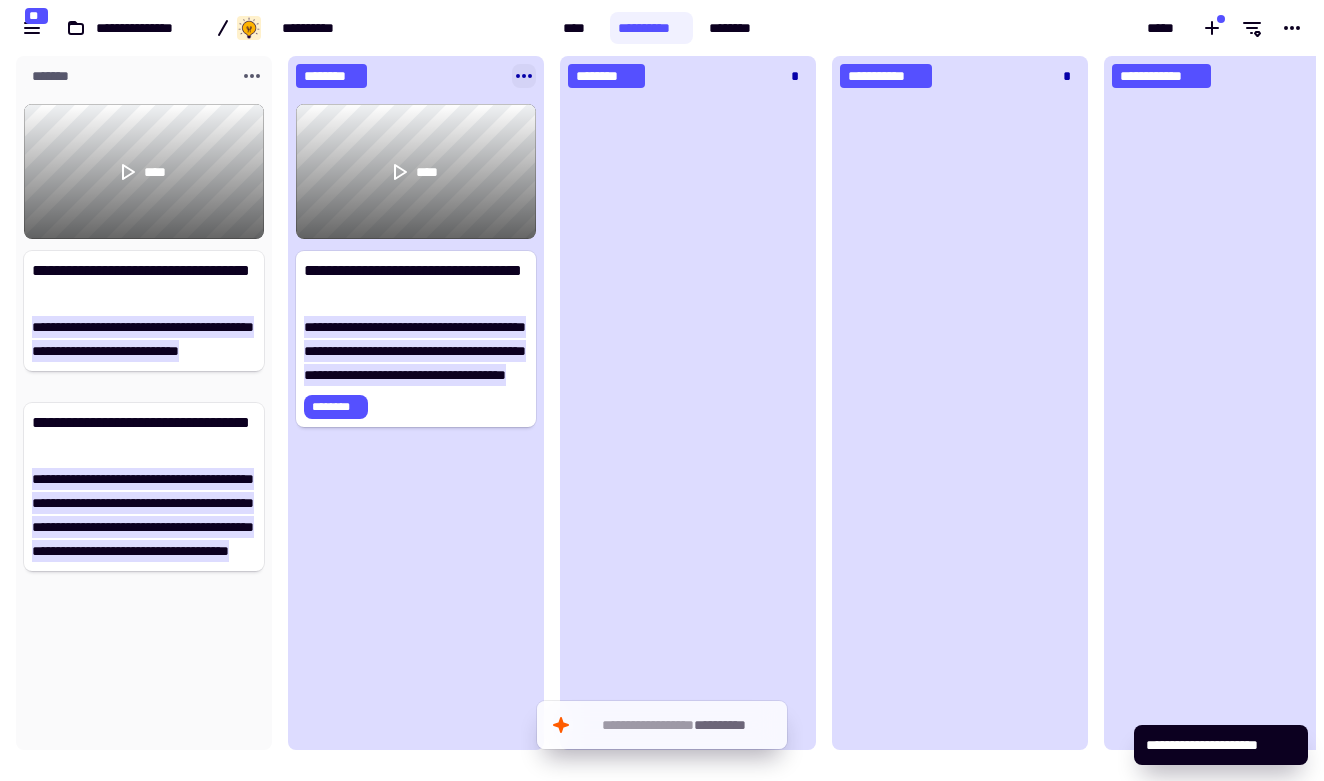 click 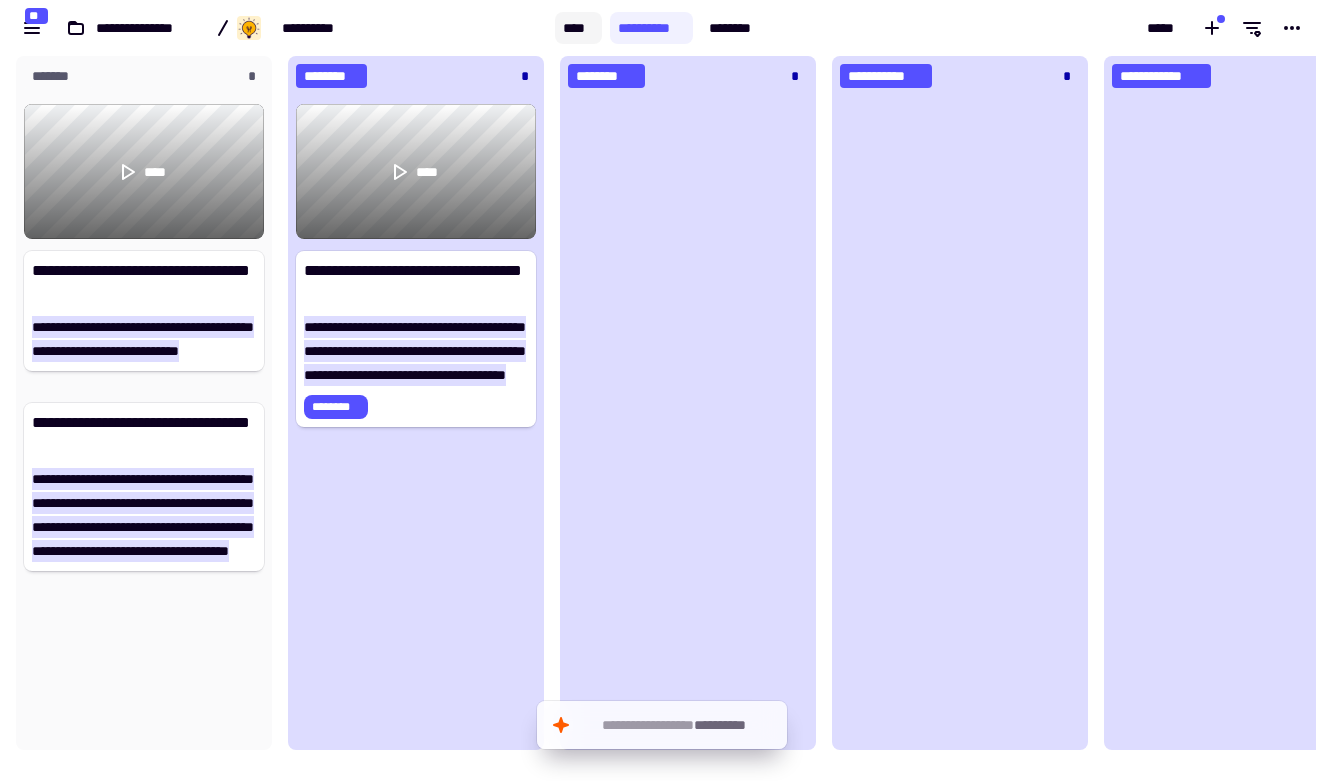 click on "****" 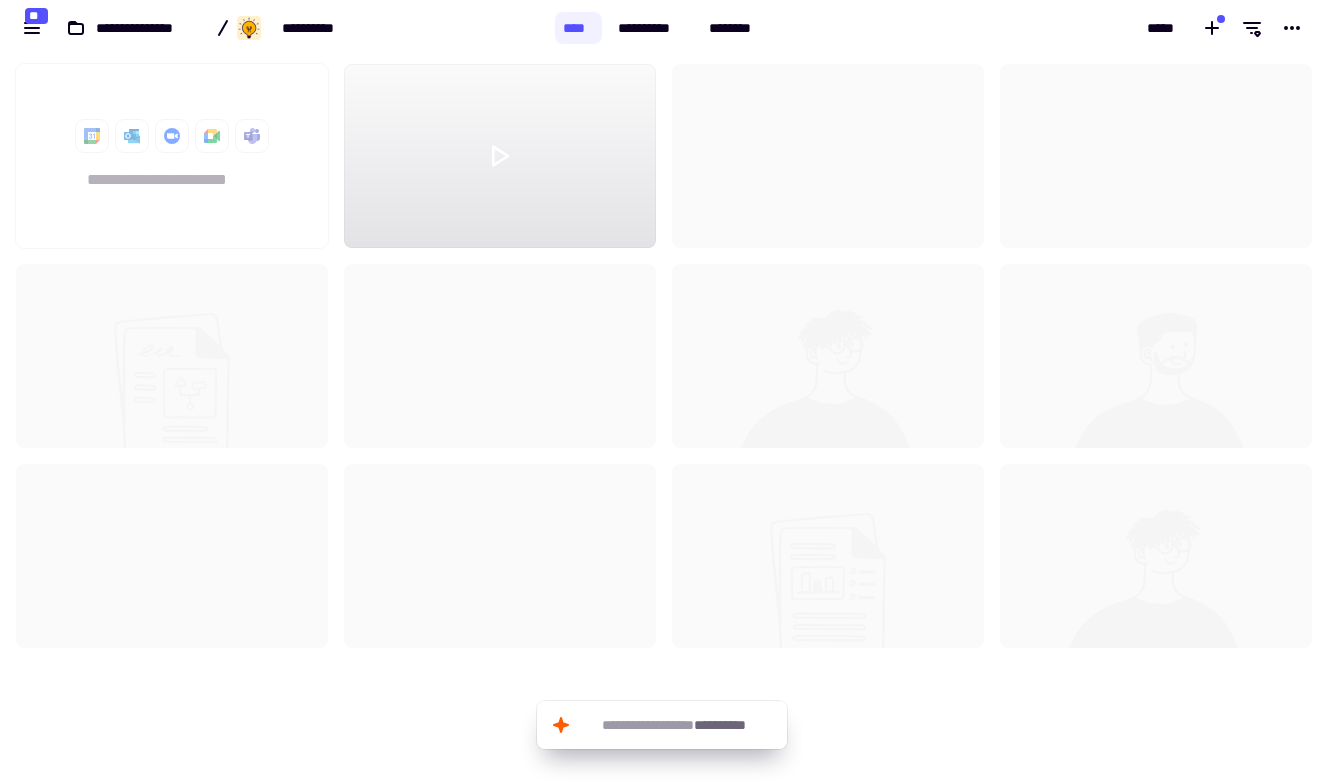 scroll, scrollTop: 16, scrollLeft: 16, axis: both 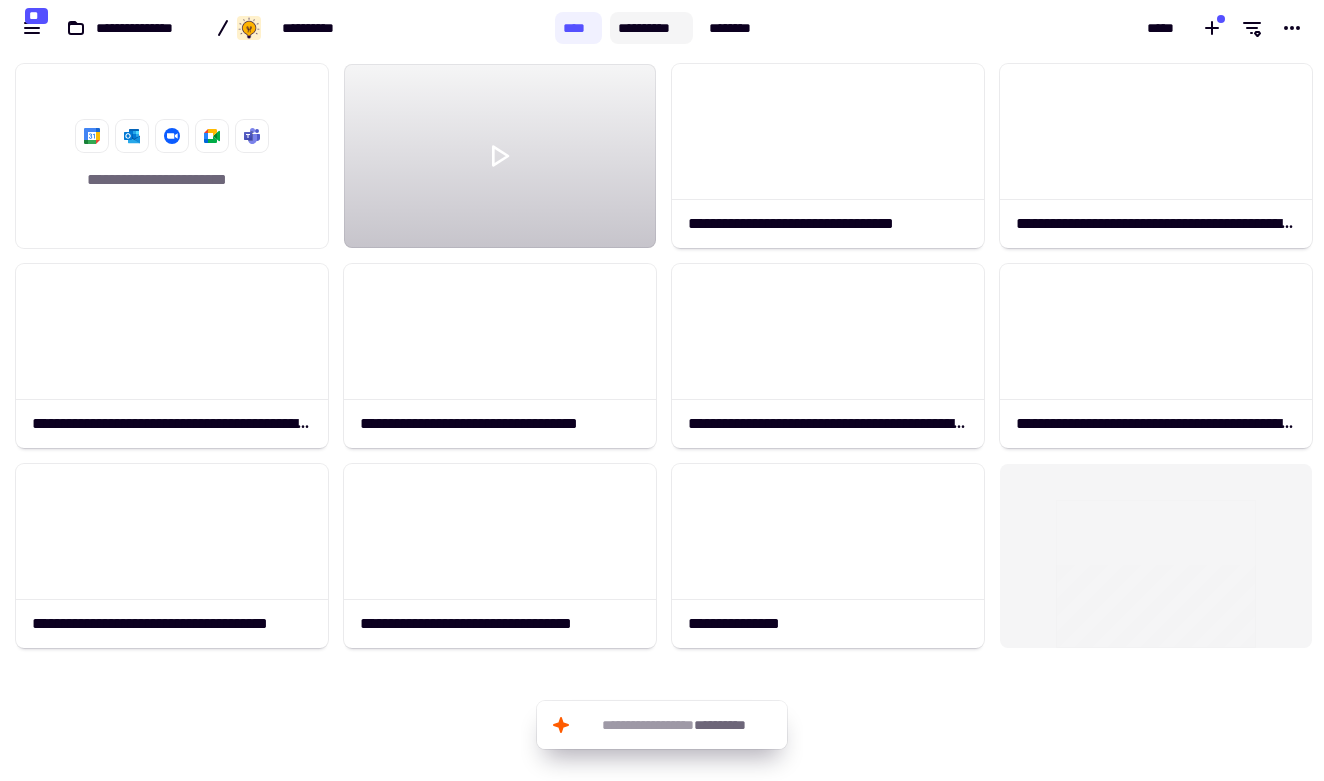 click on "**********" 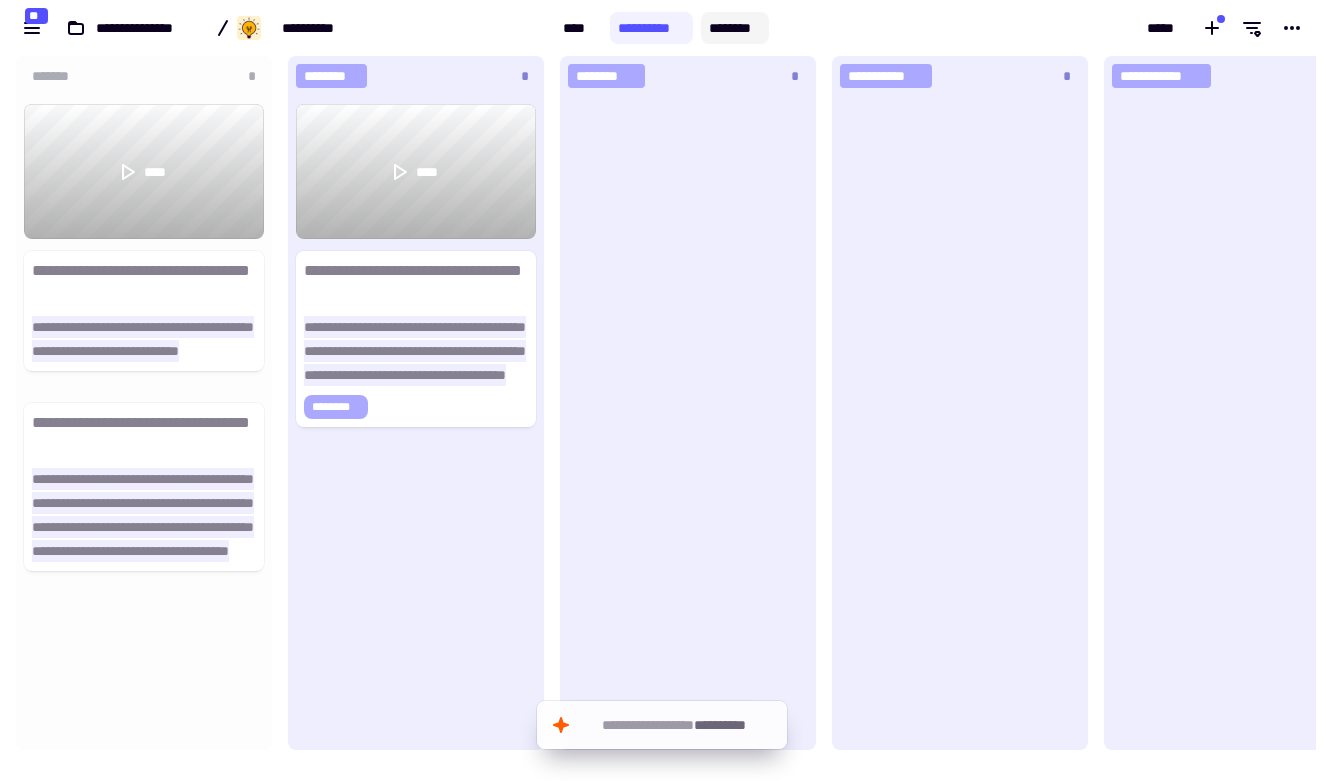 scroll, scrollTop: 16, scrollLeft: 16, axis: both 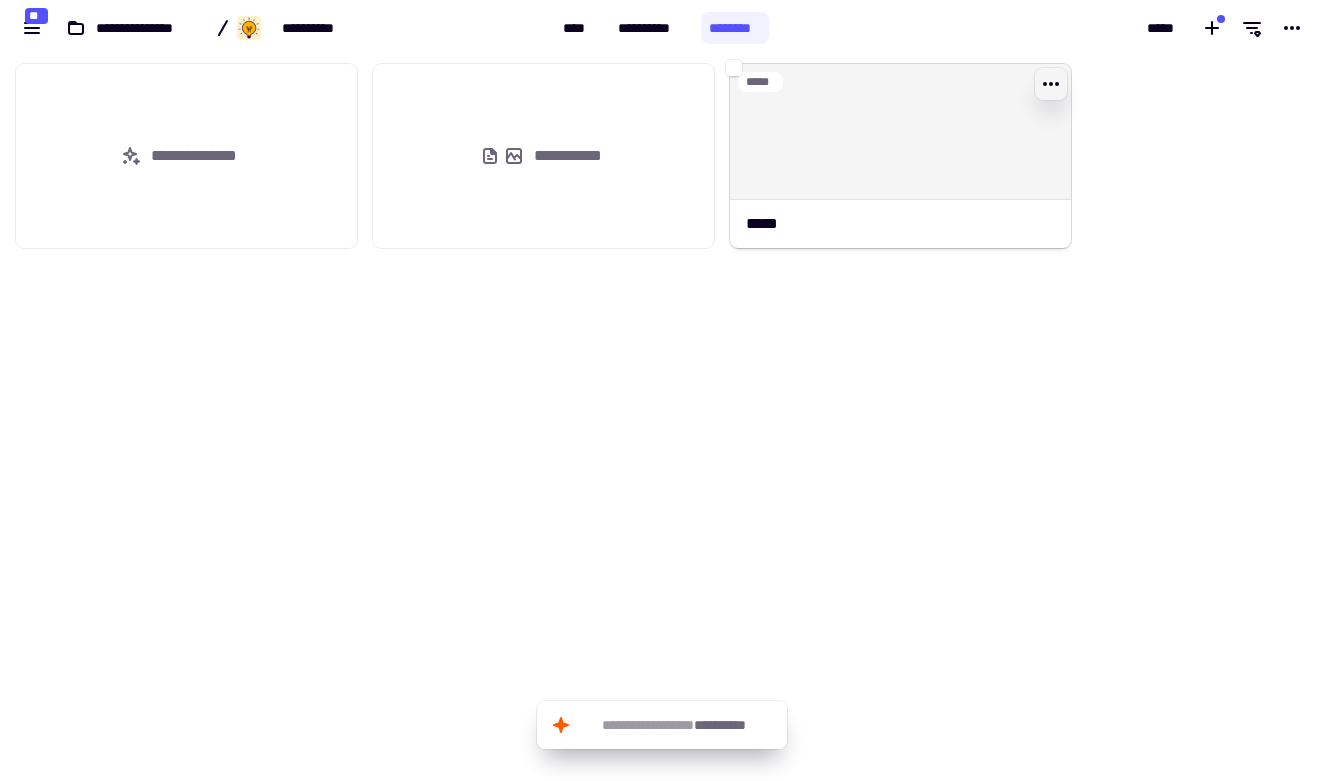 click 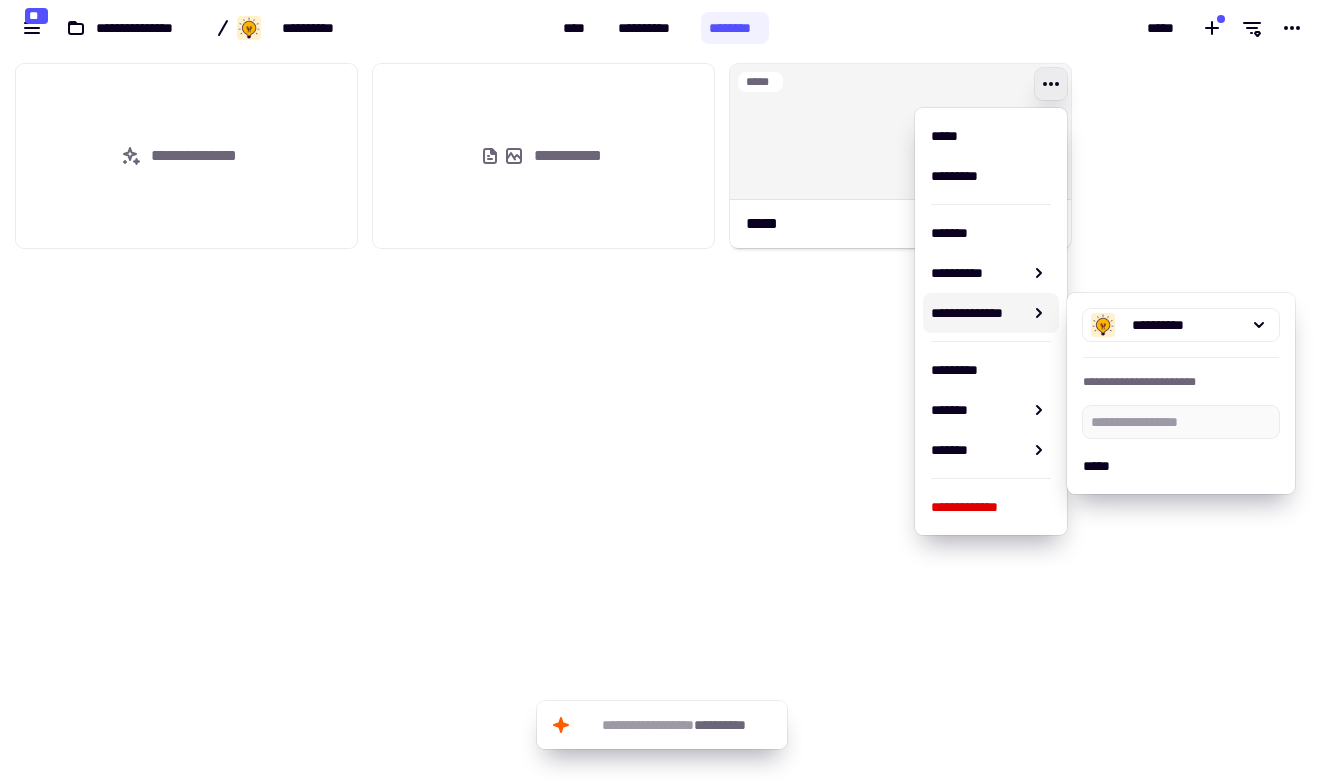 click on "***** *****" 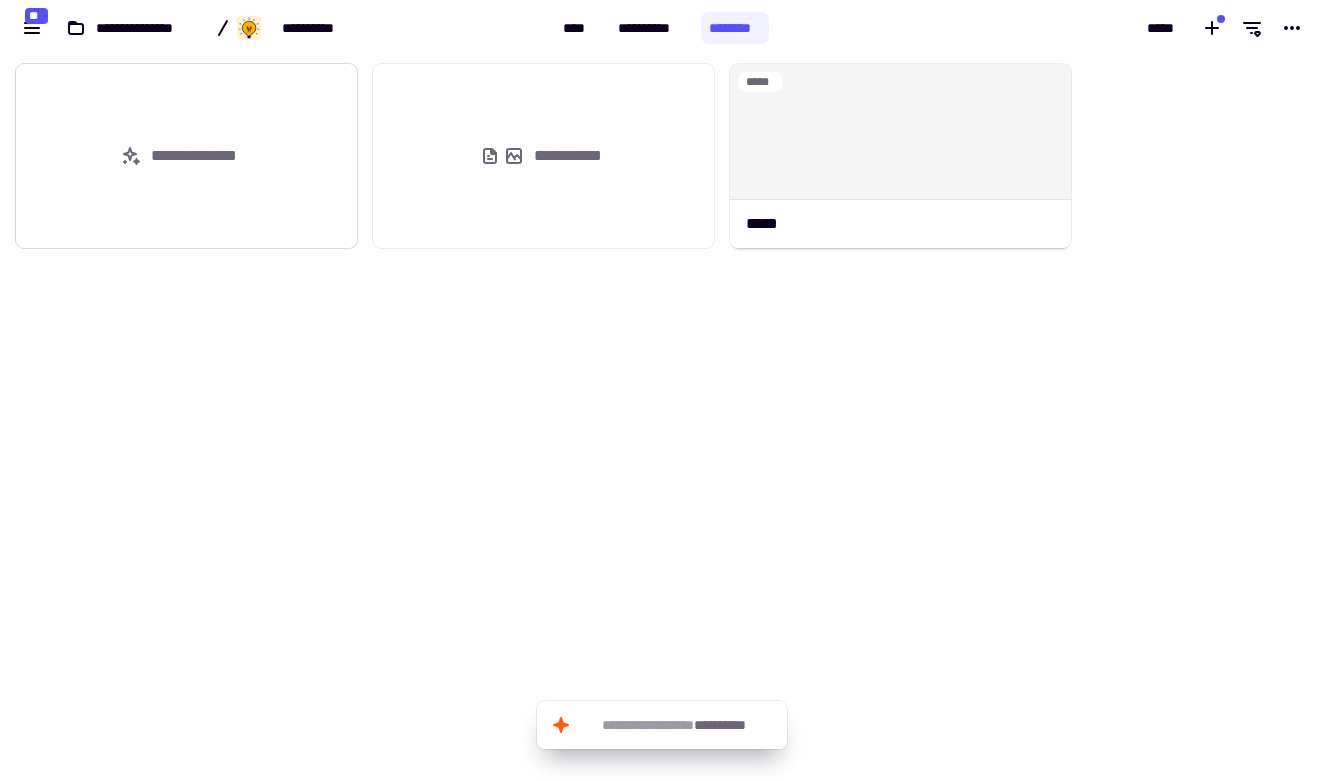 click on "**********" 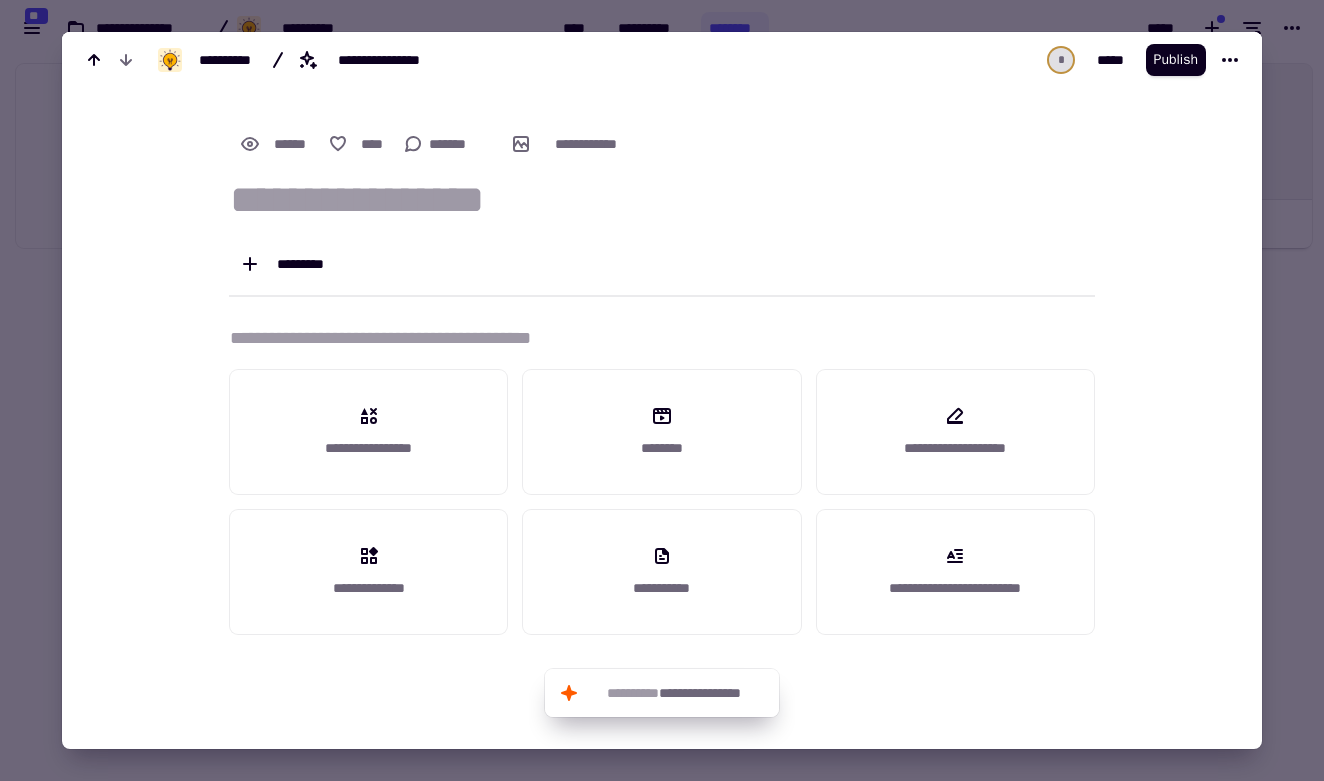 click at bounding box center (662, 390) 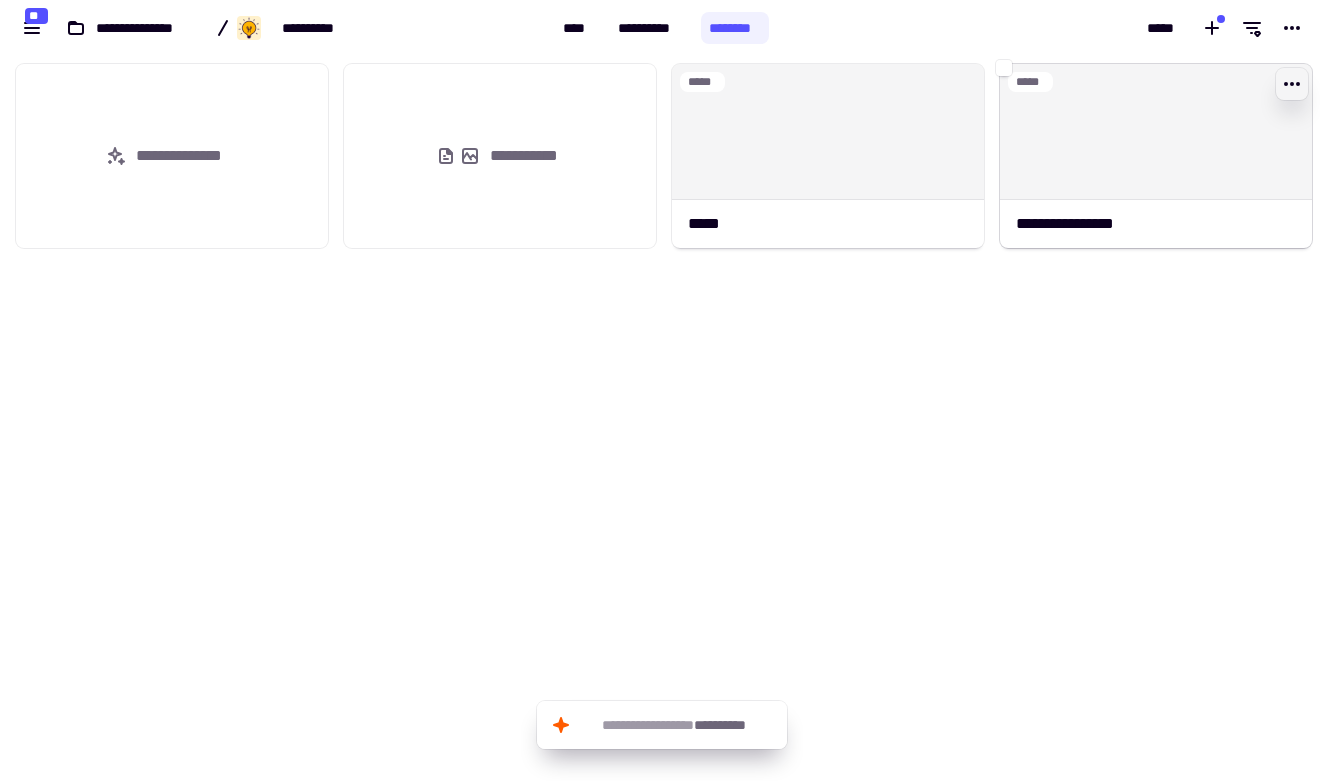 click 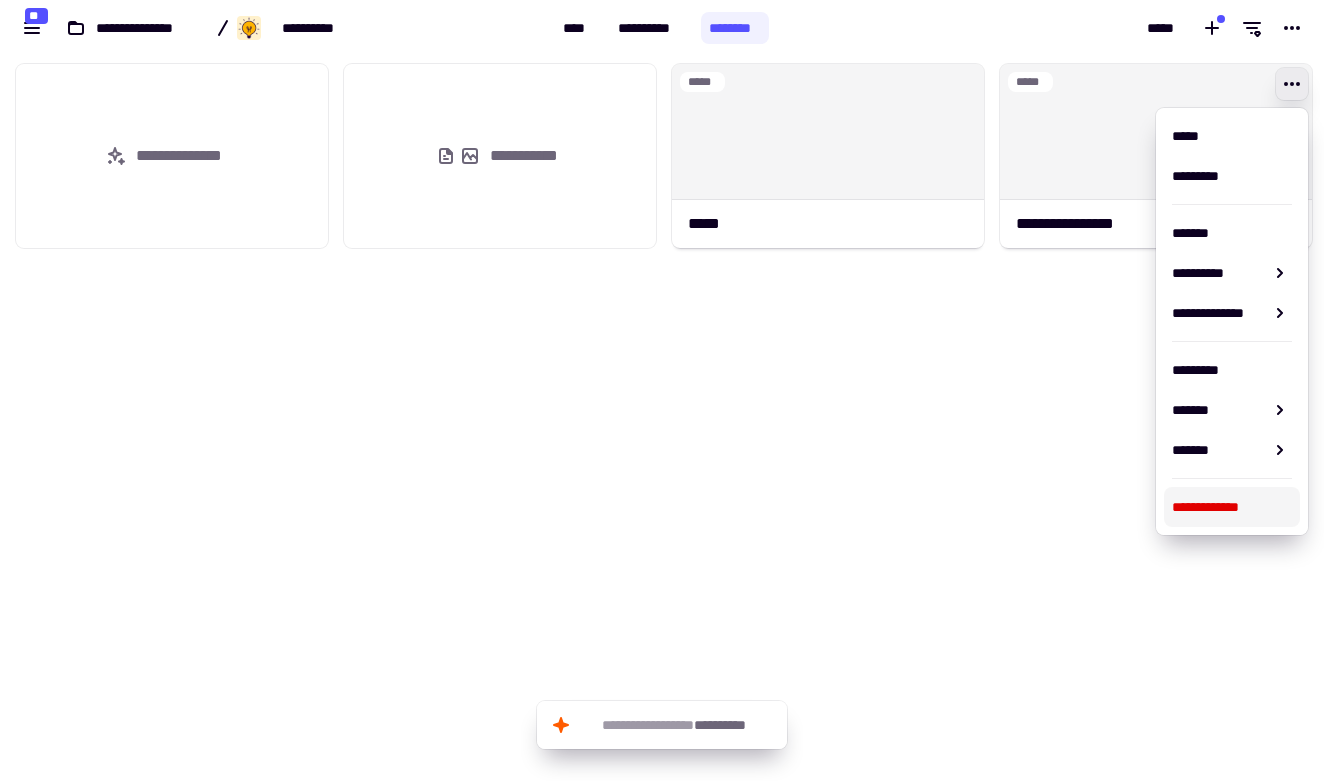 click on "**********" at bounding box center [1232, 507] 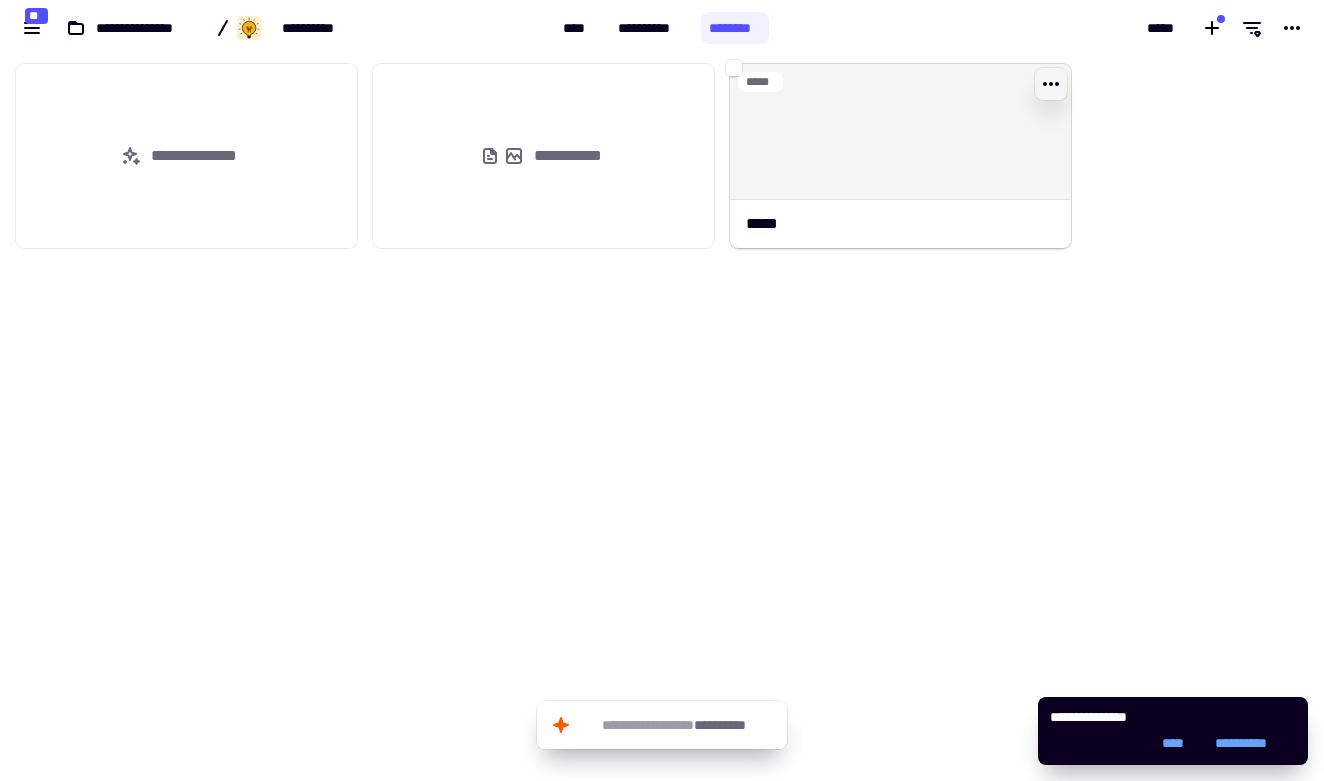 click 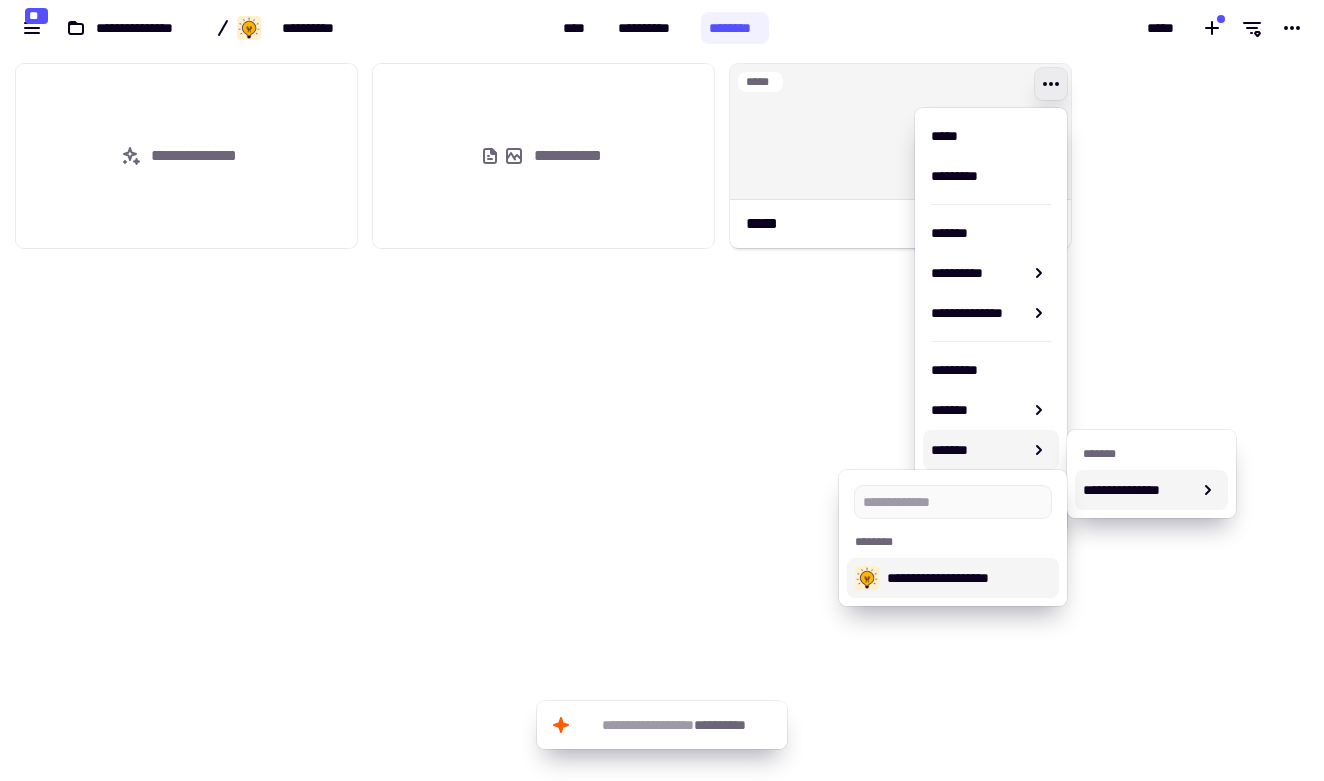 click on "***** *****" 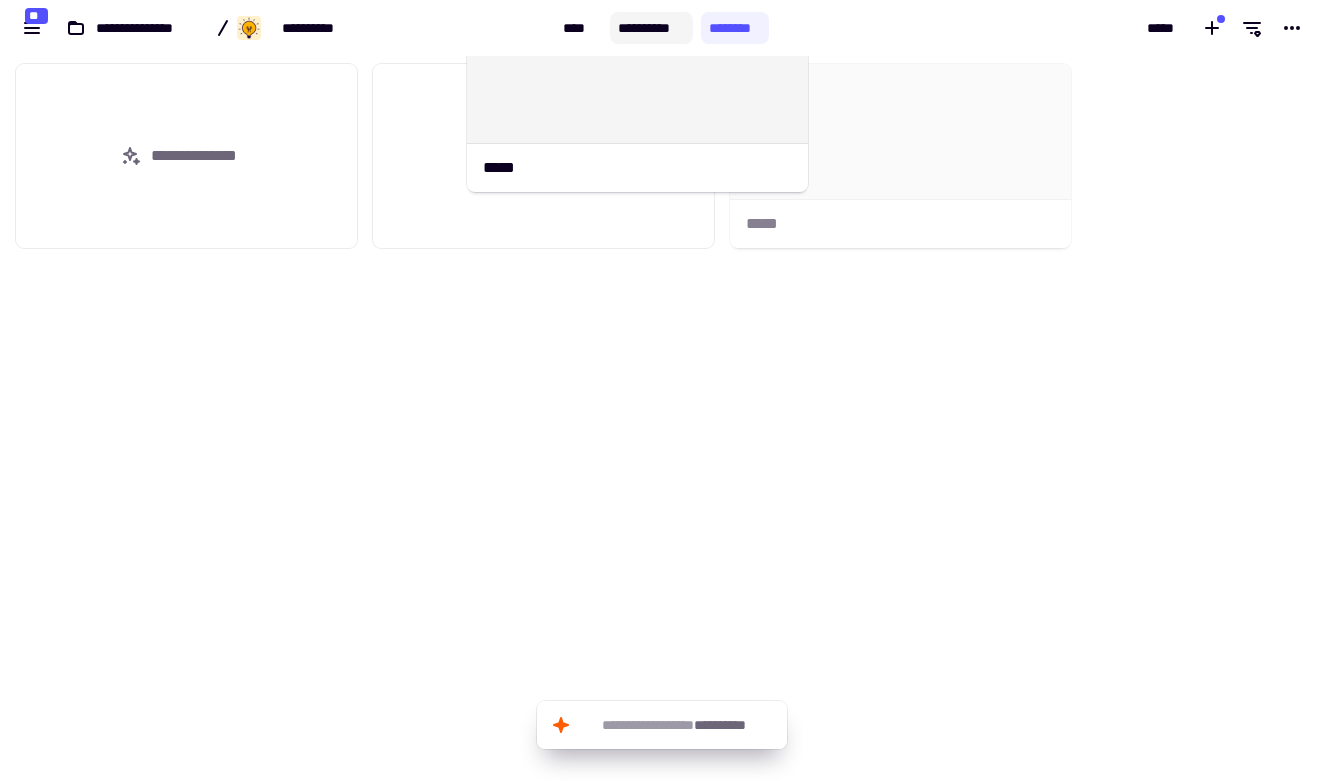 drag, startPoint x: 906, startPoint y: 154, endPoint x: 643, endPoint y: 18, distance: 296.08276 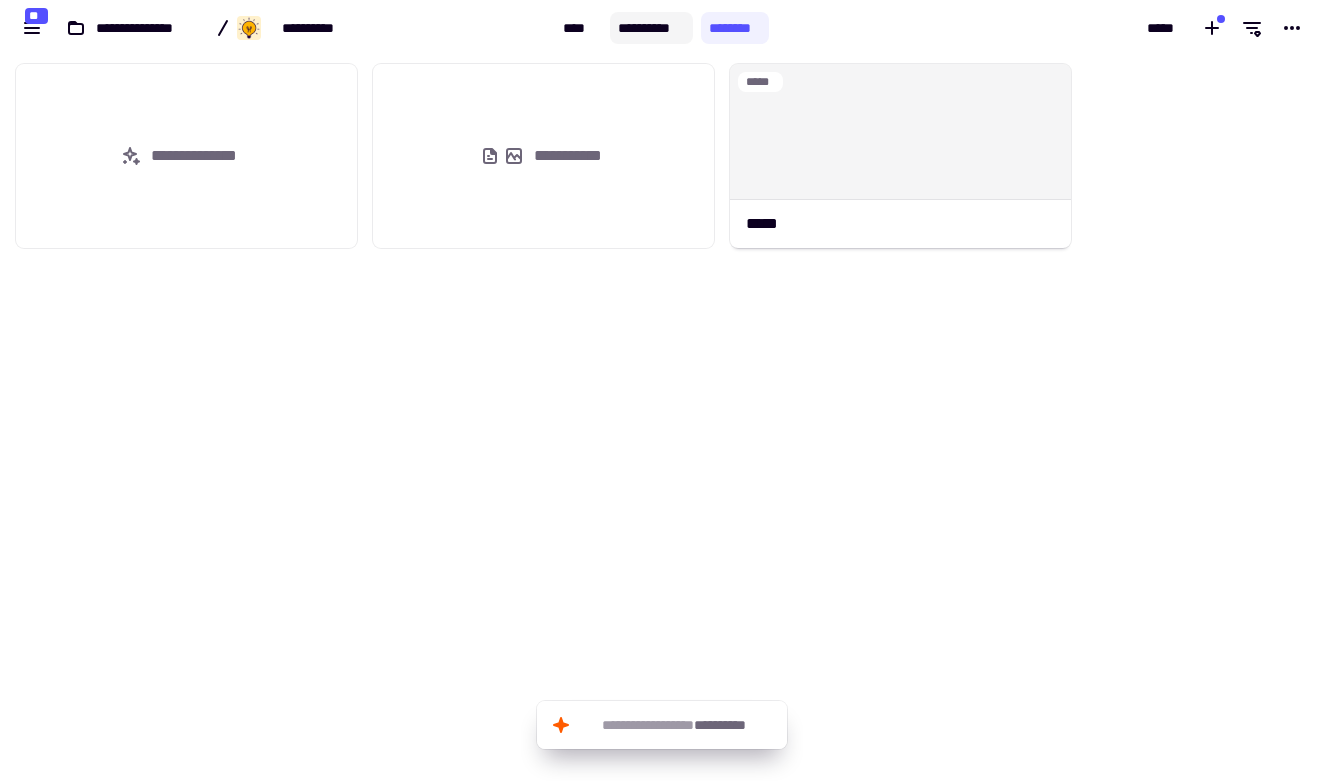 click on "**********" 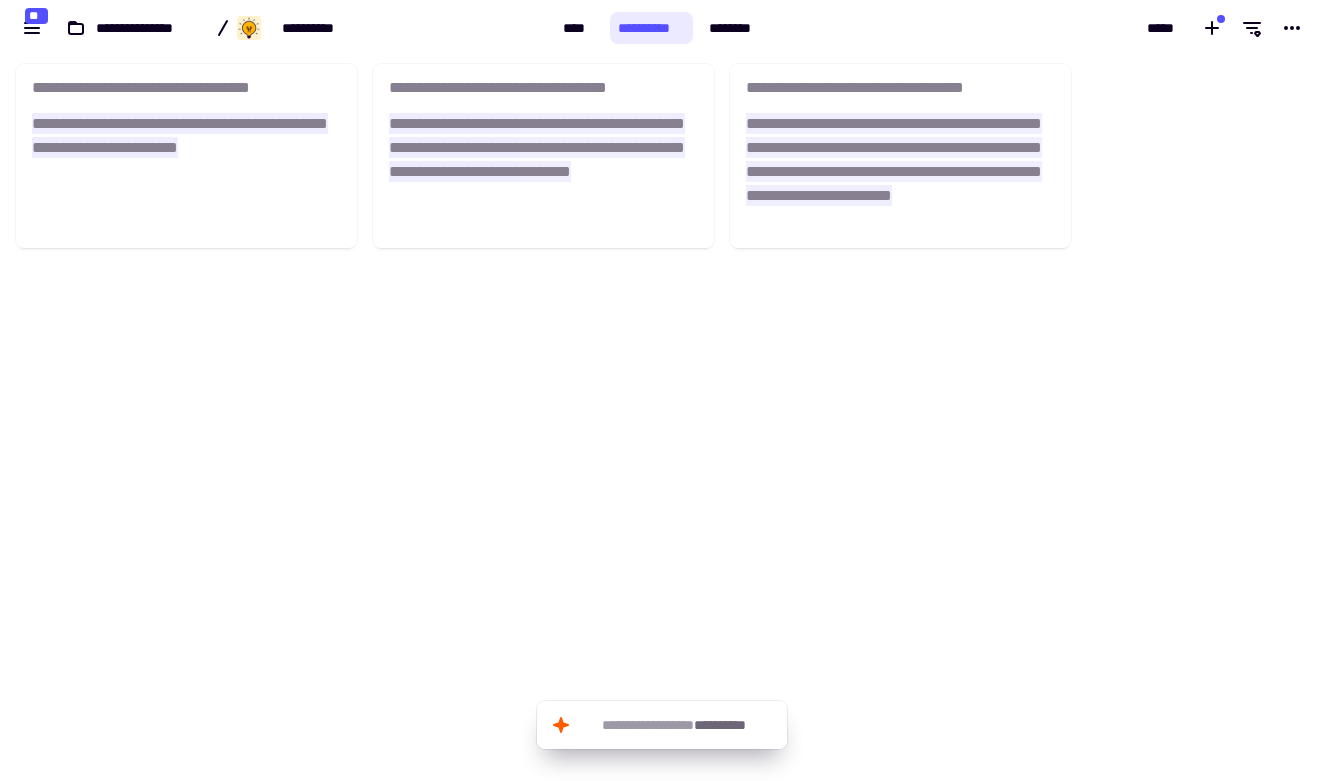 scroll, scrollTop: 0, scrollLeft: 0, axis: both 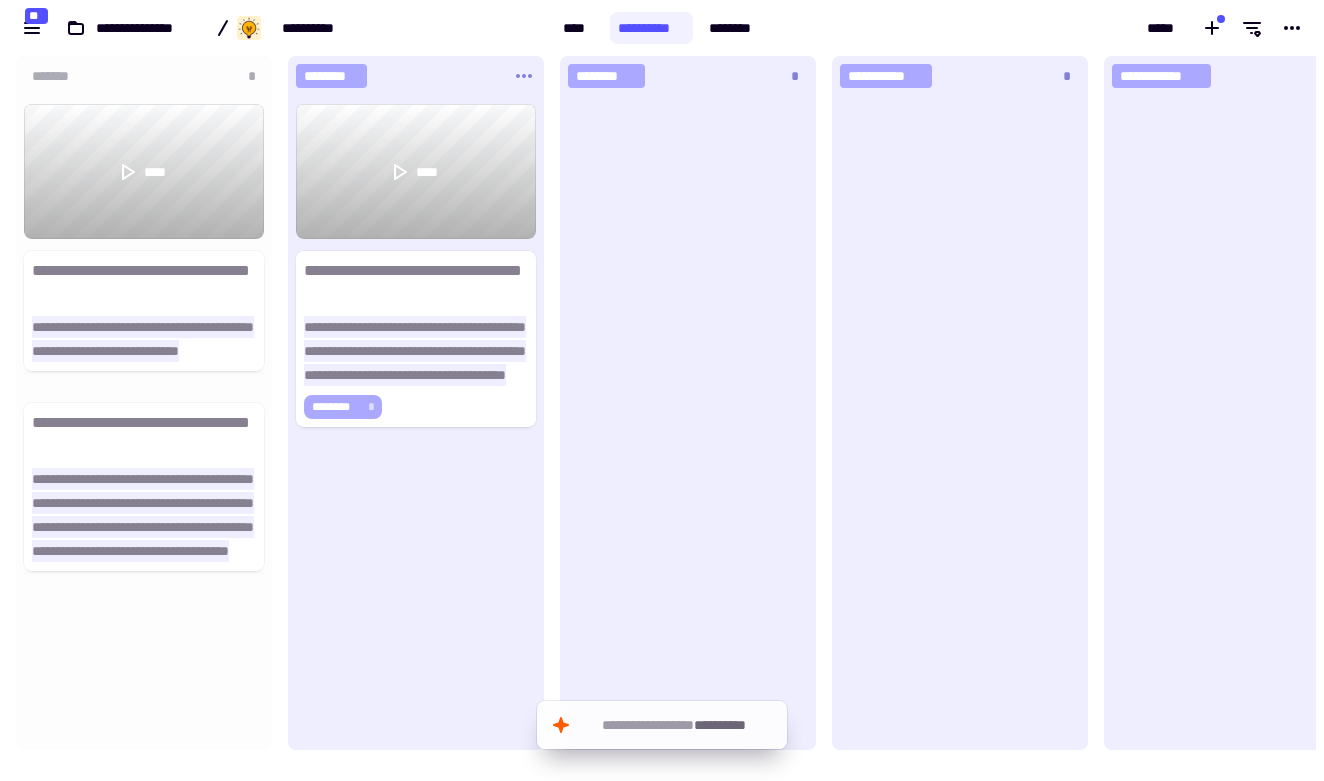 click on "**********" 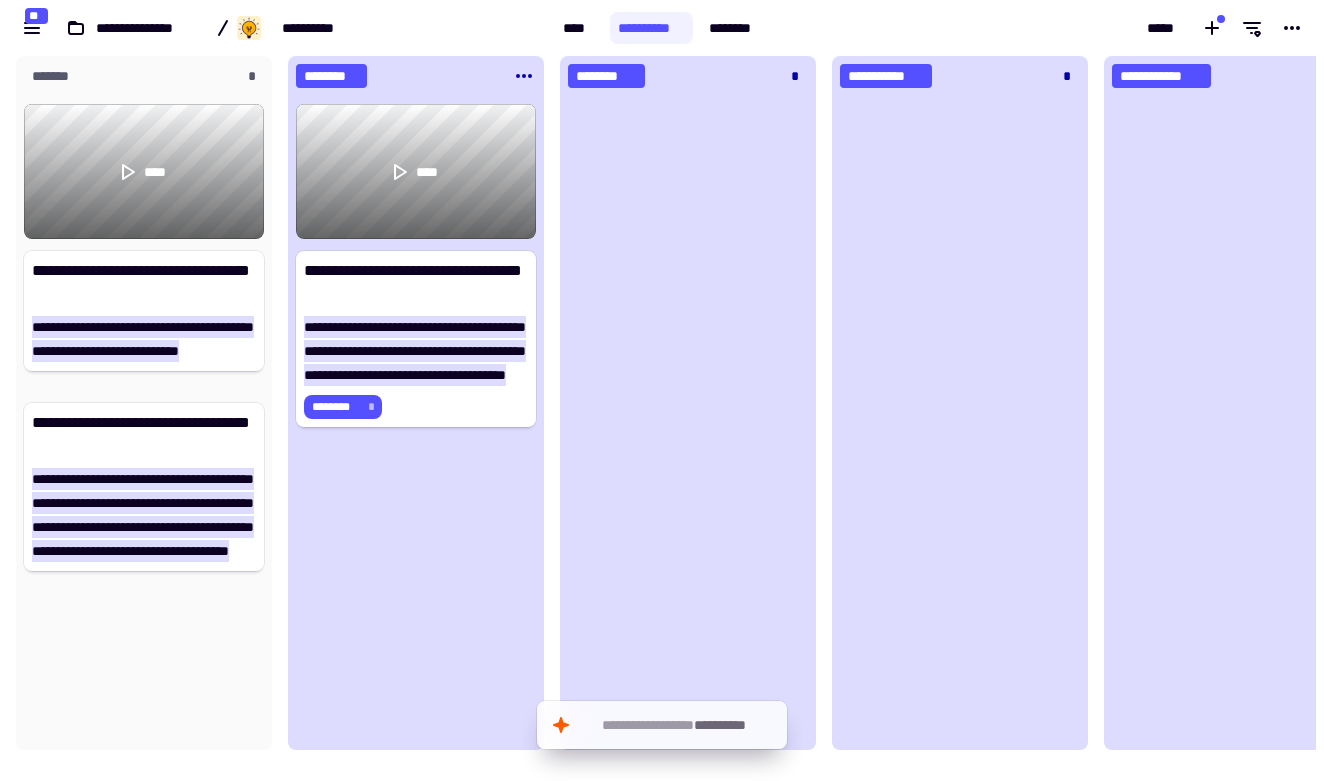 click on "********" 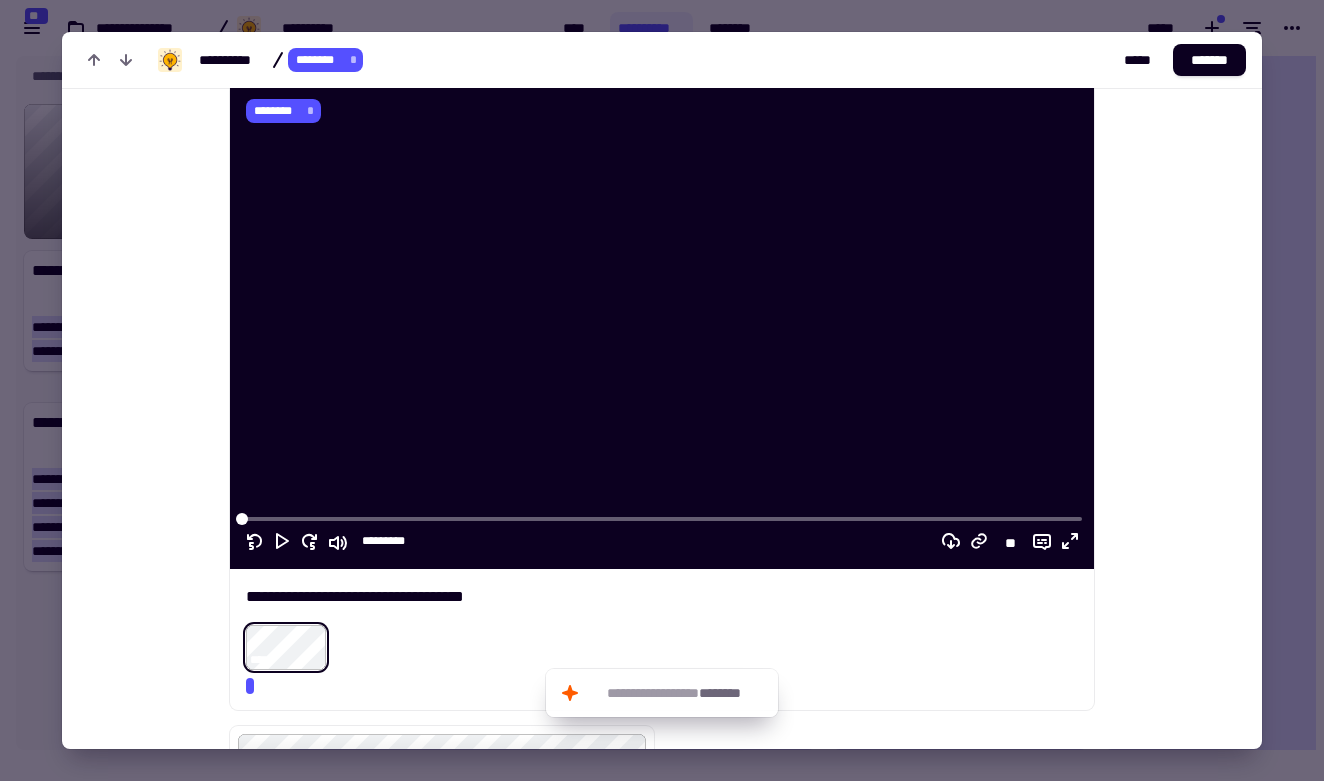 click at bounding box center (662, 390) 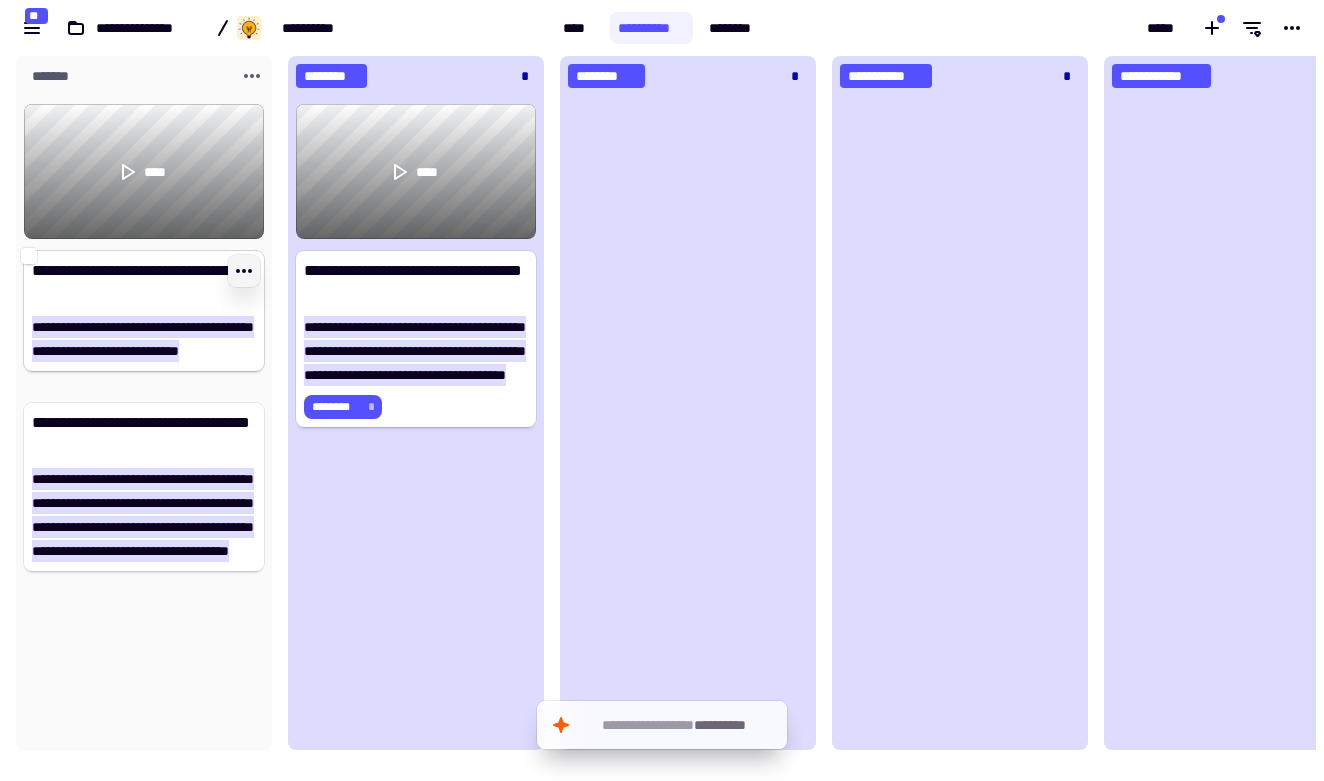 click 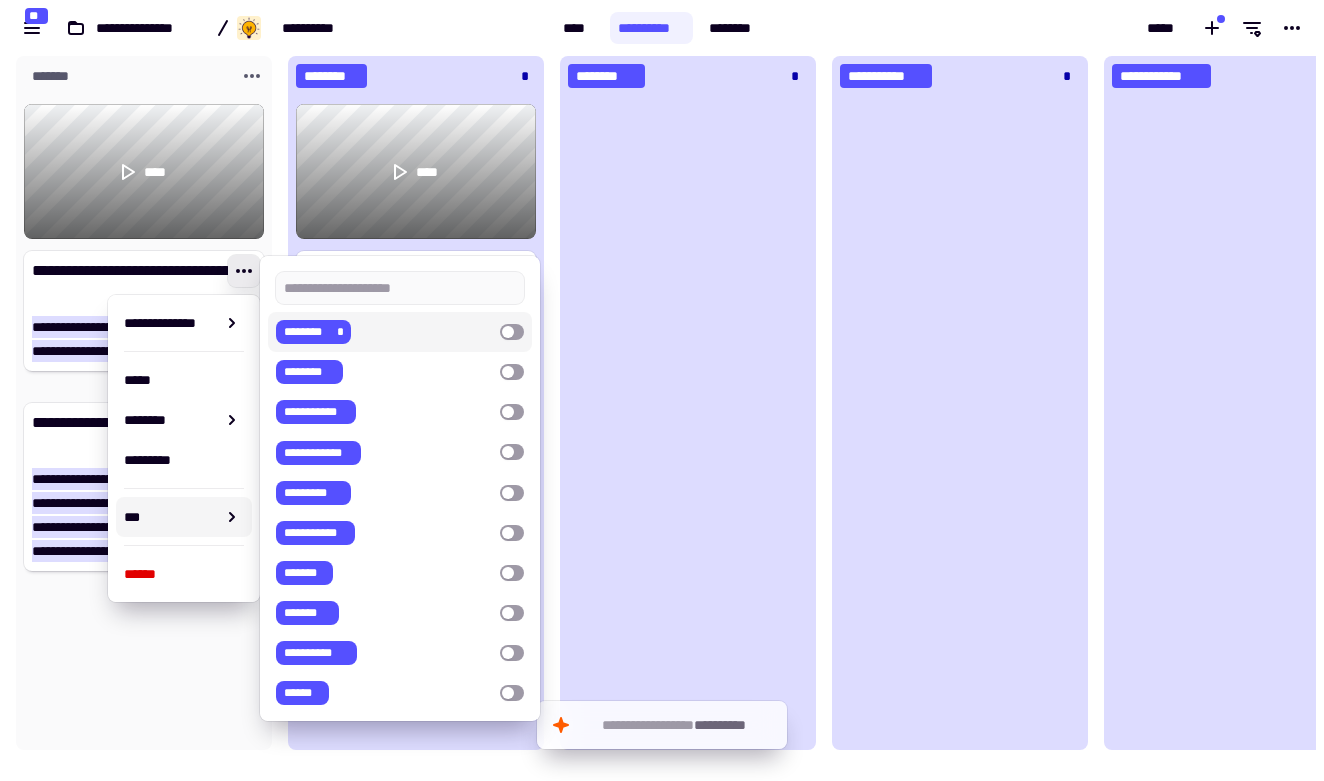click on "*" at bounding box center (340, 332) 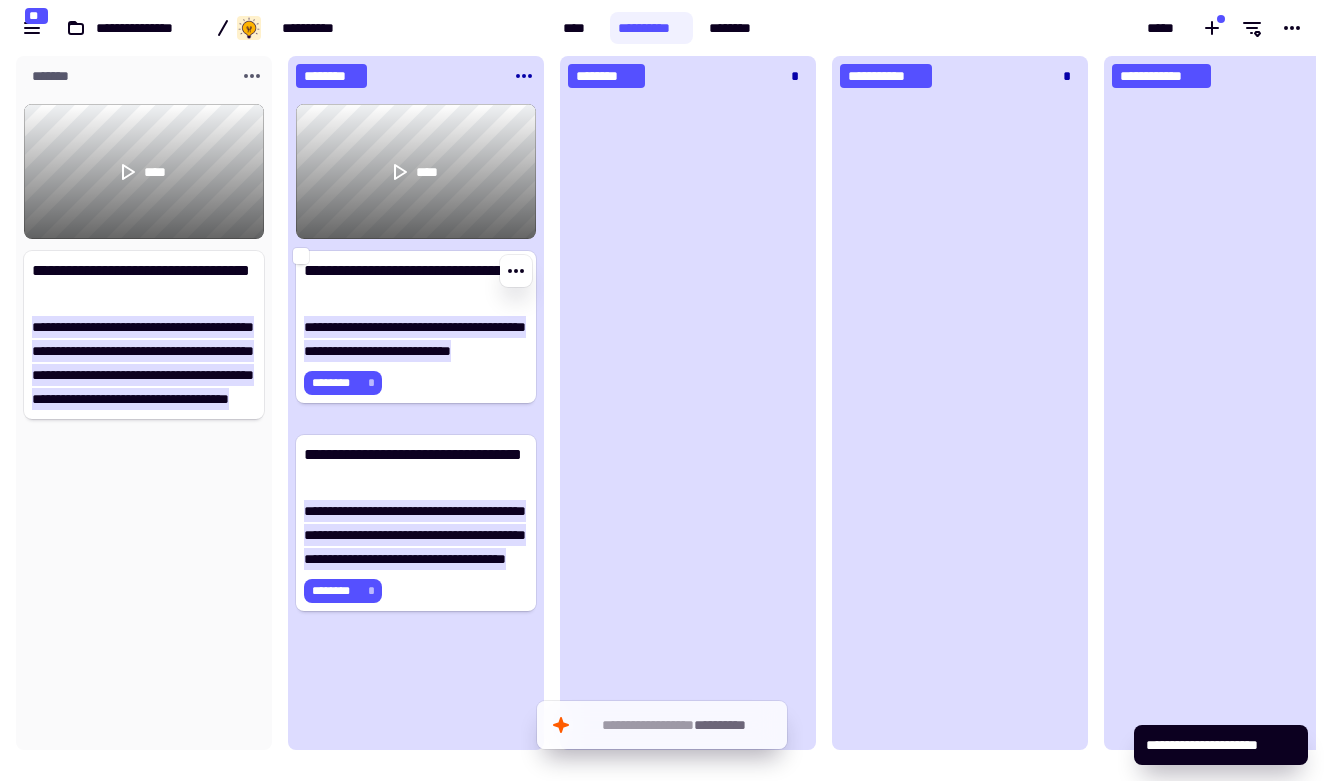 click on "**********" 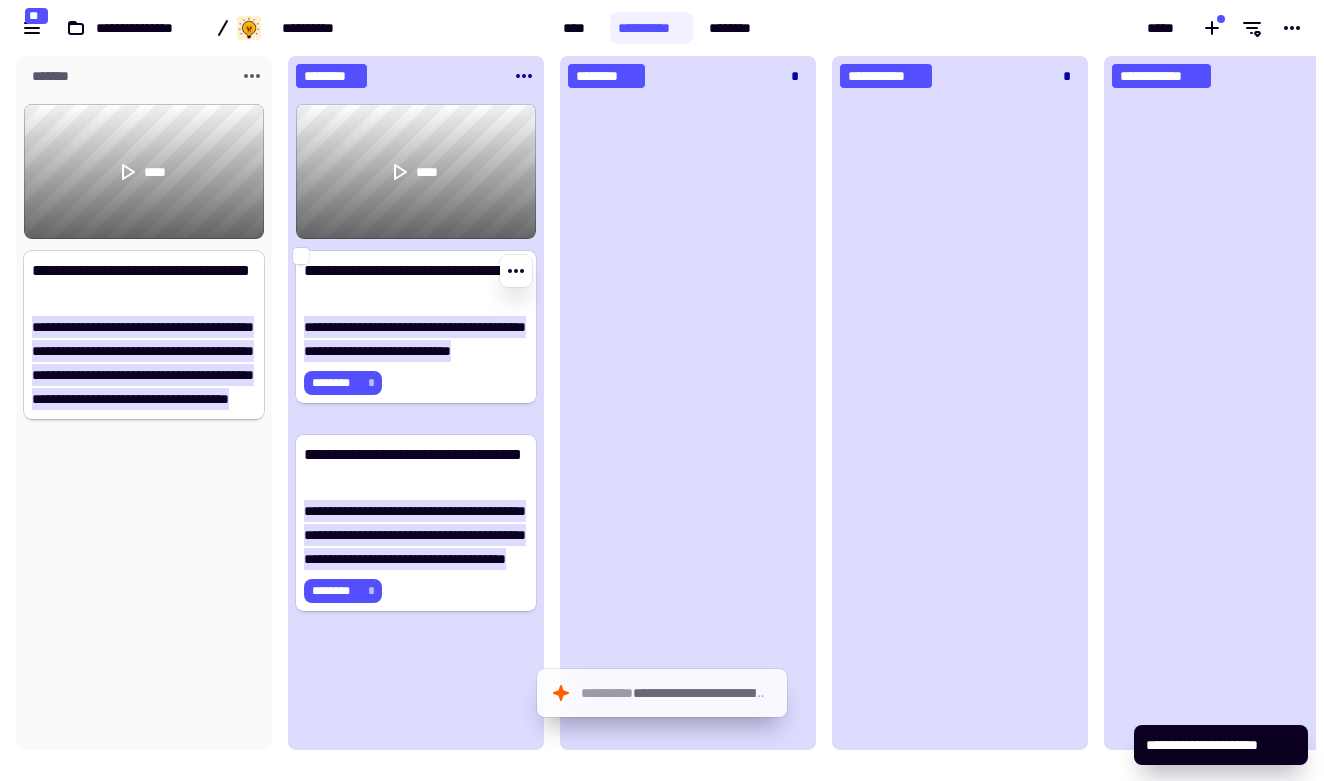 click on "**********" at bounding box center (662, 390) 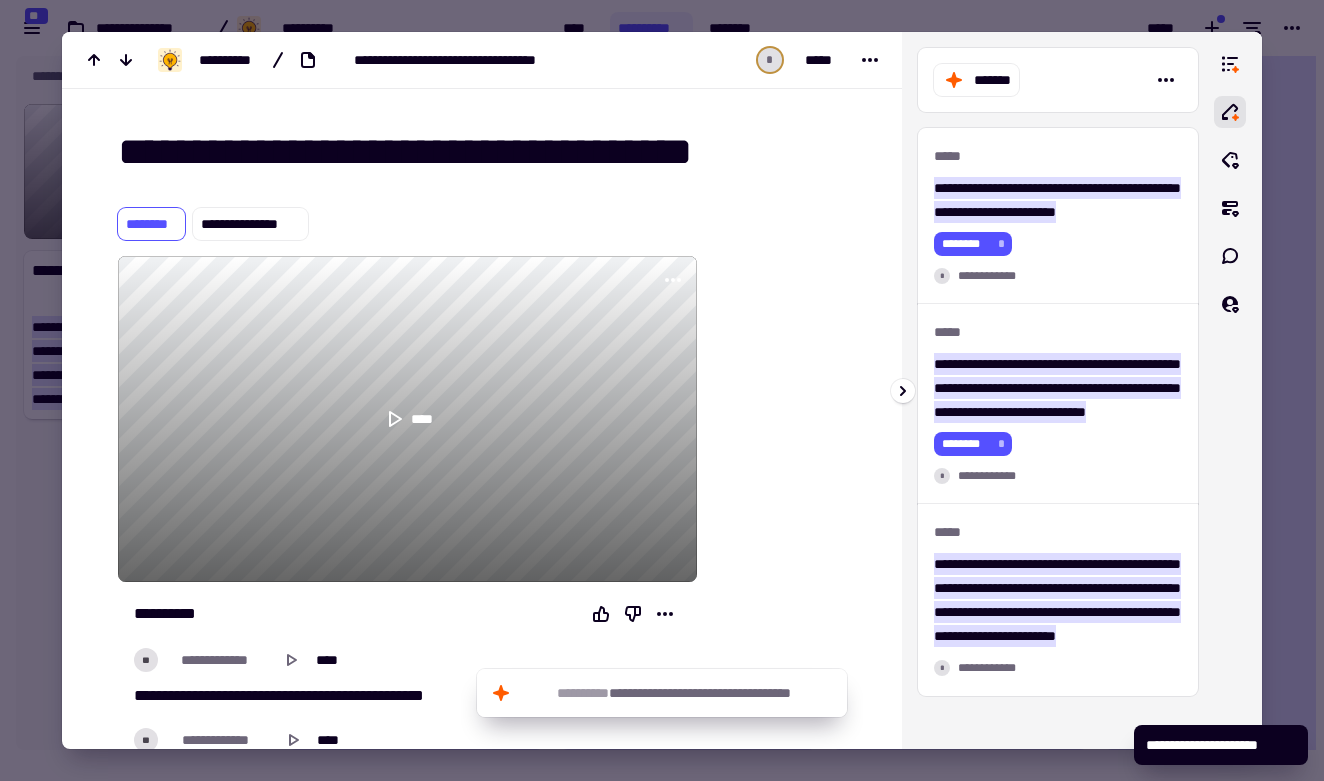 click at bounding box center (662, 390) 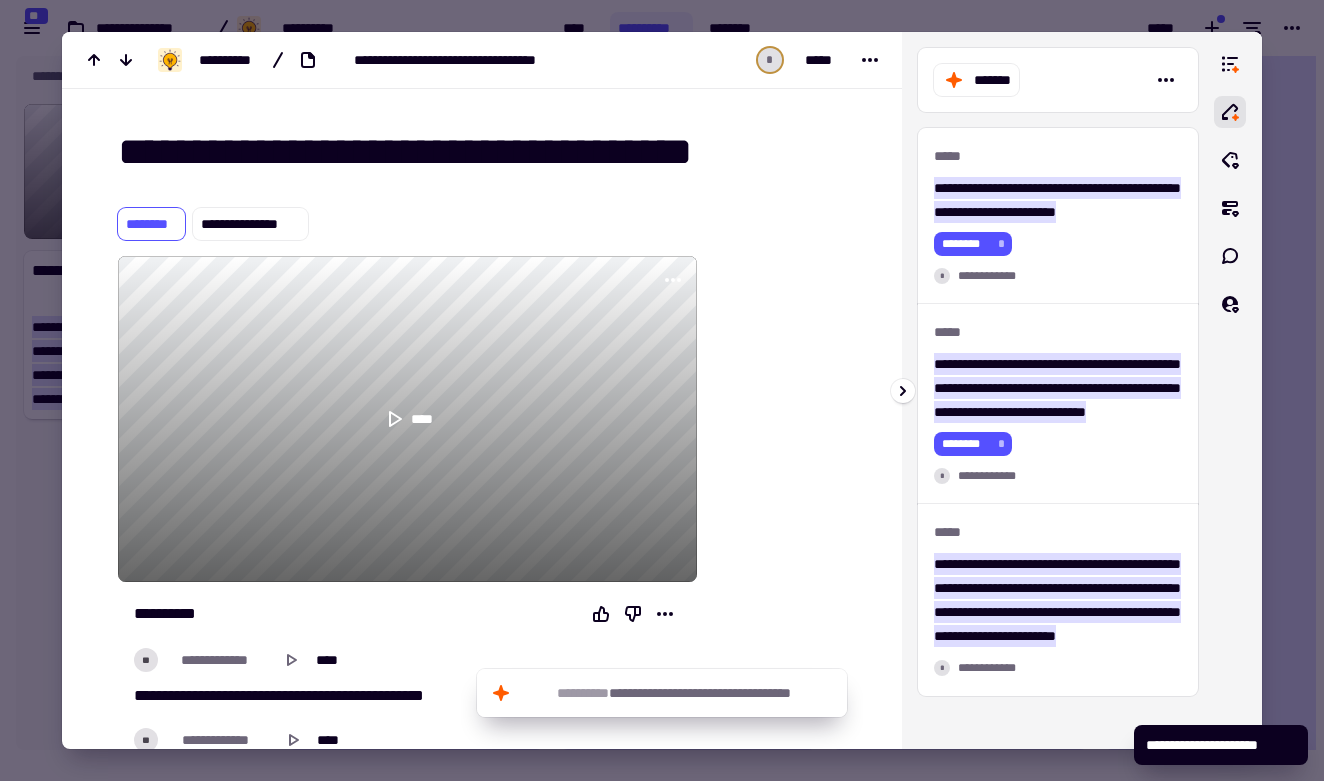 scroll, scrollTop: 0, scrollLeft: 0, axis: both 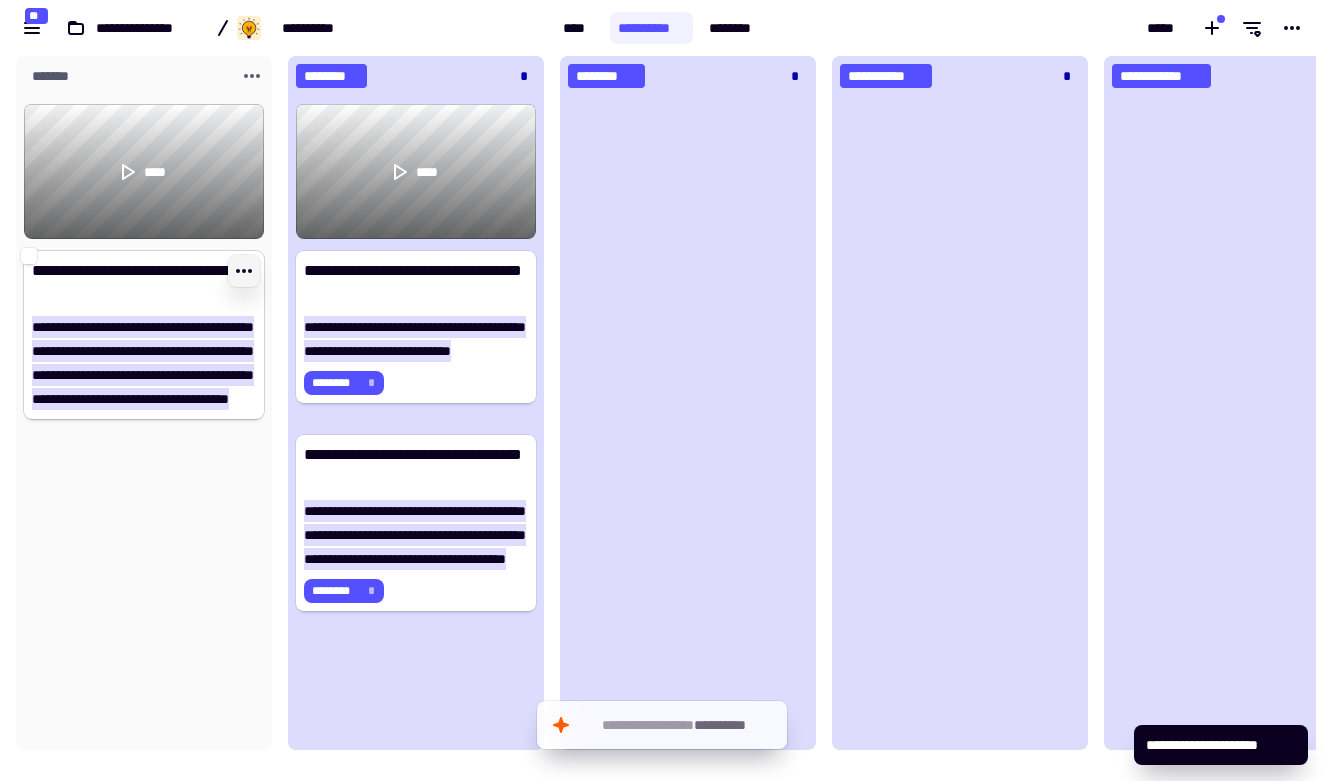 click 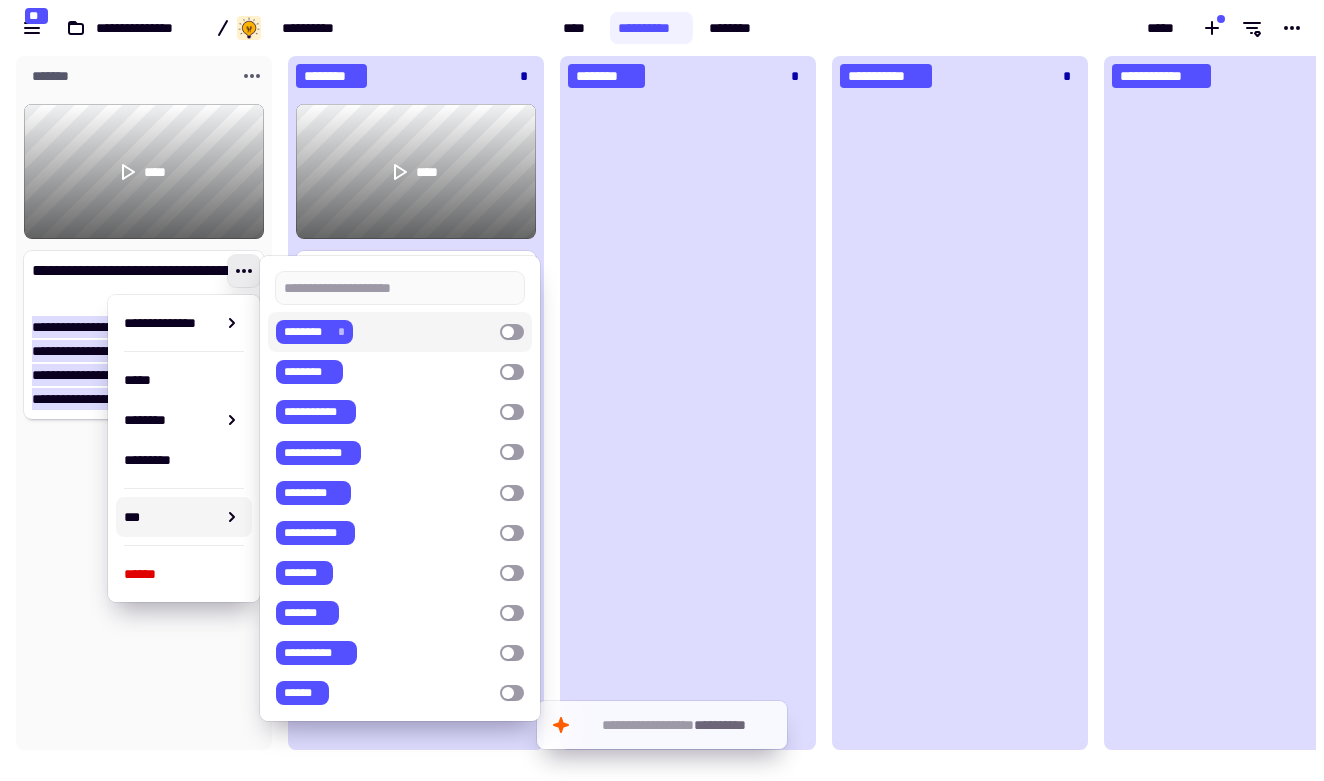 click on "******** *" at bounding box center [314, 332] 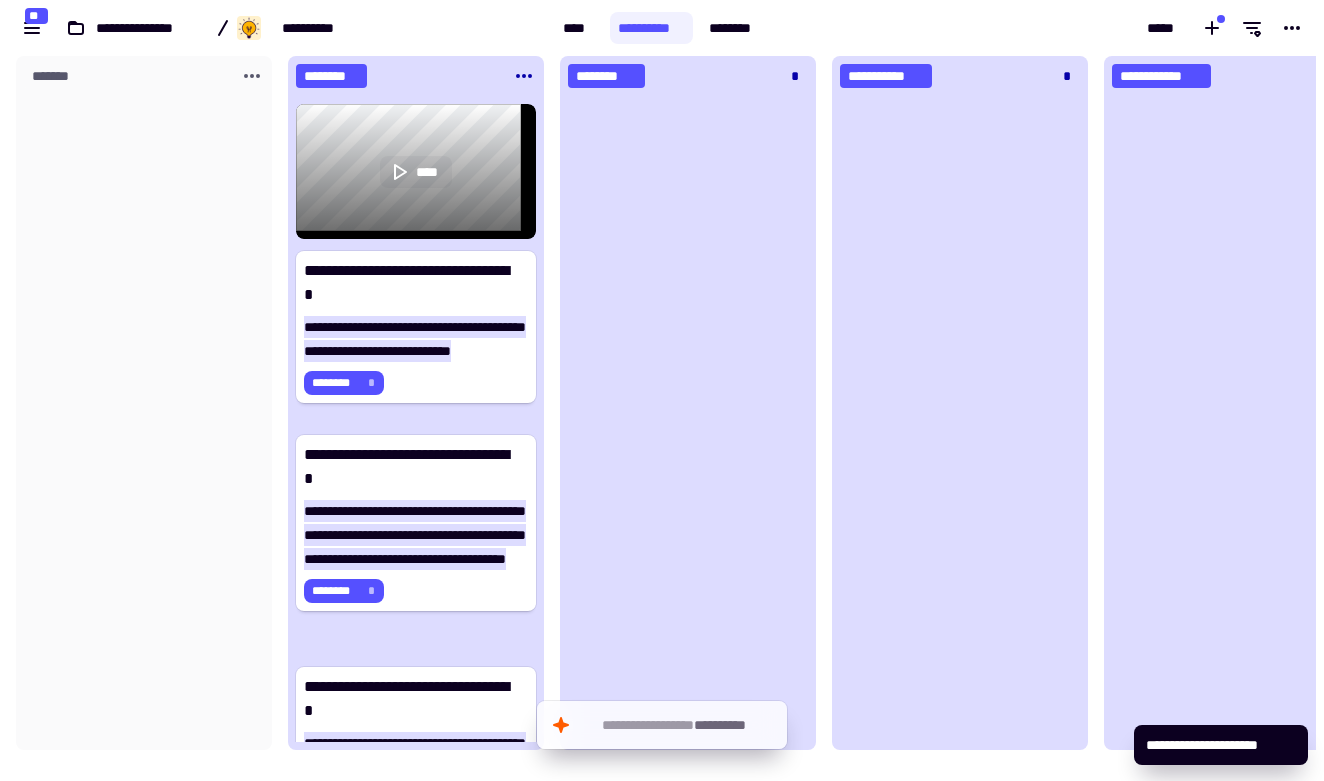 click 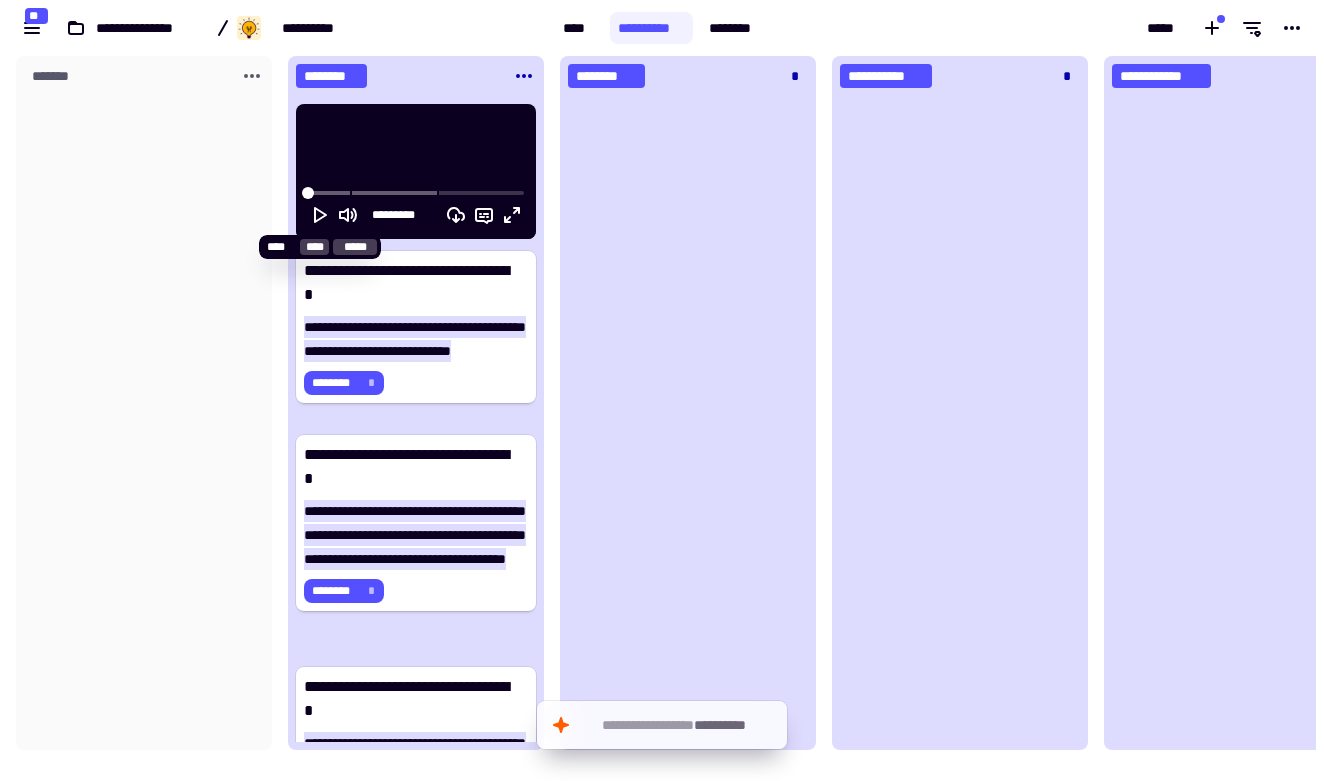 click 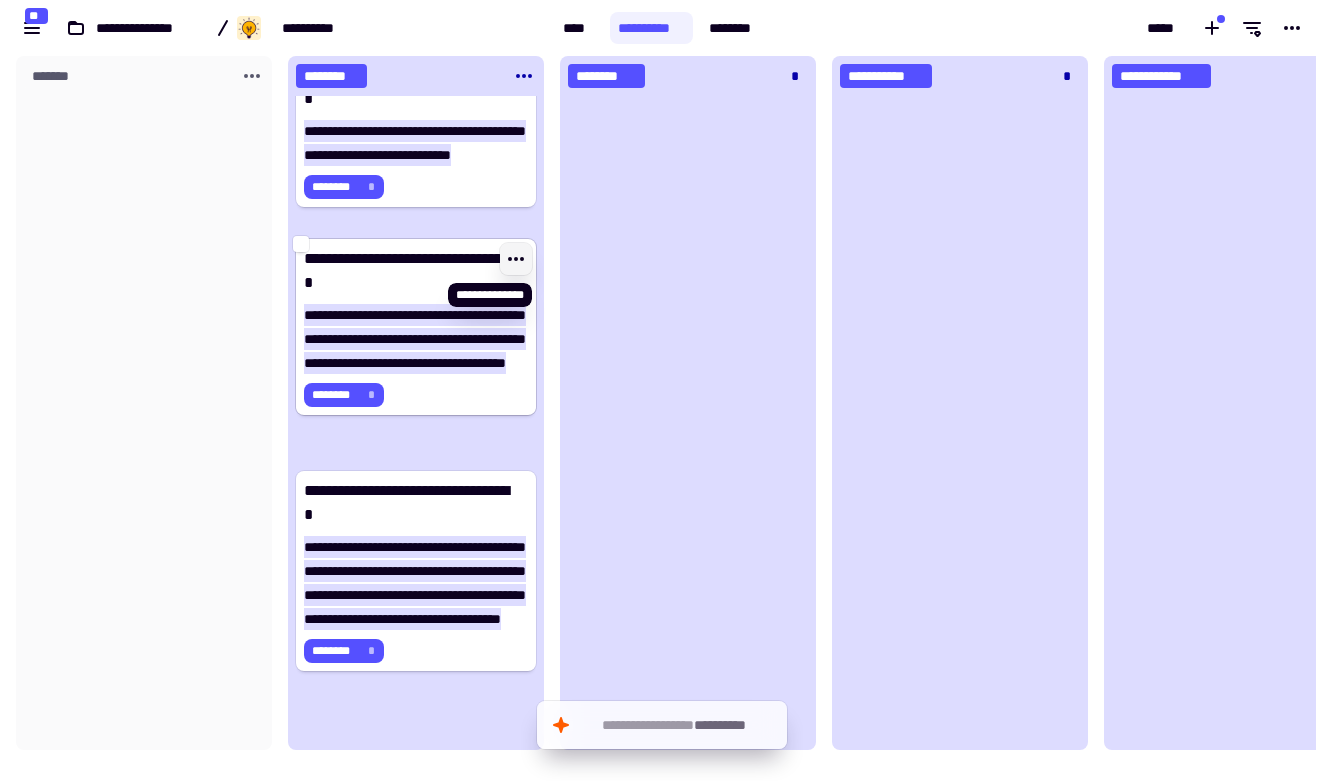 click 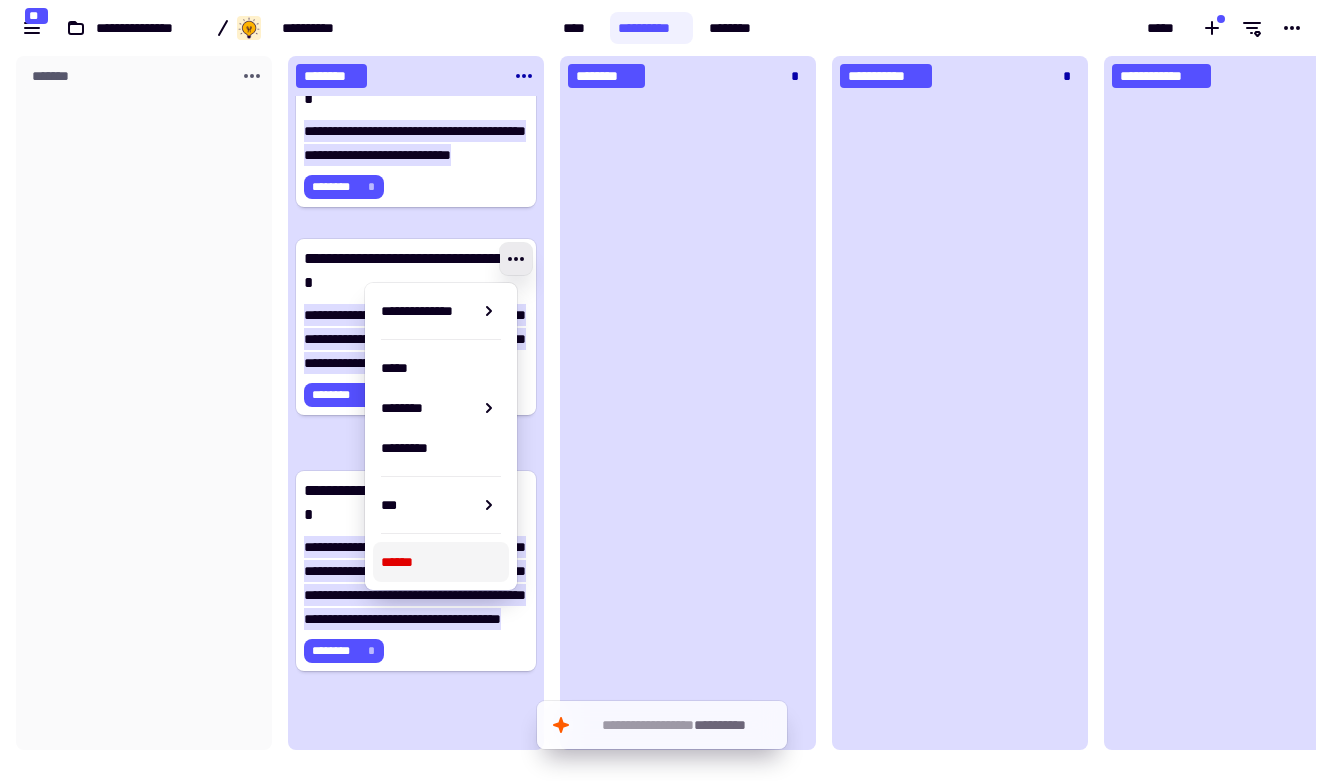 click on "******" at bounding box center (441, 562) 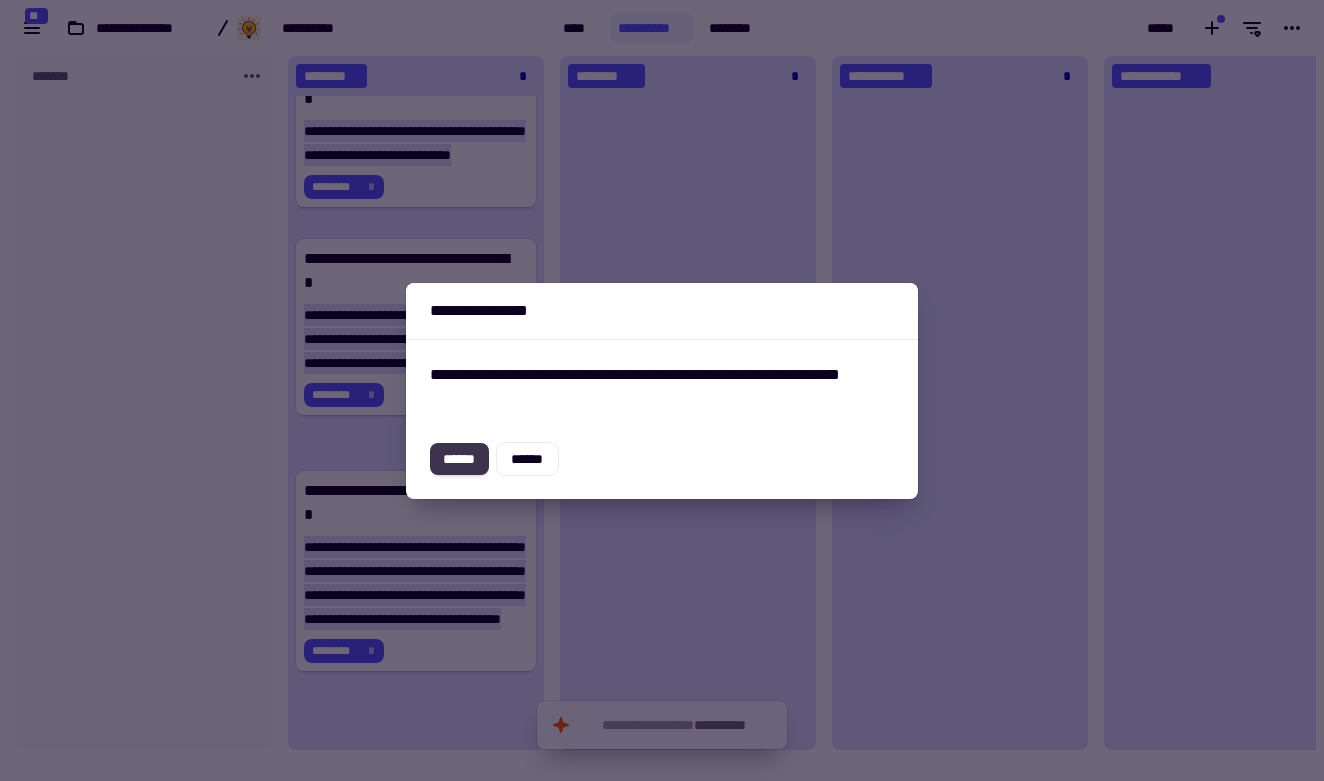 click on "******" 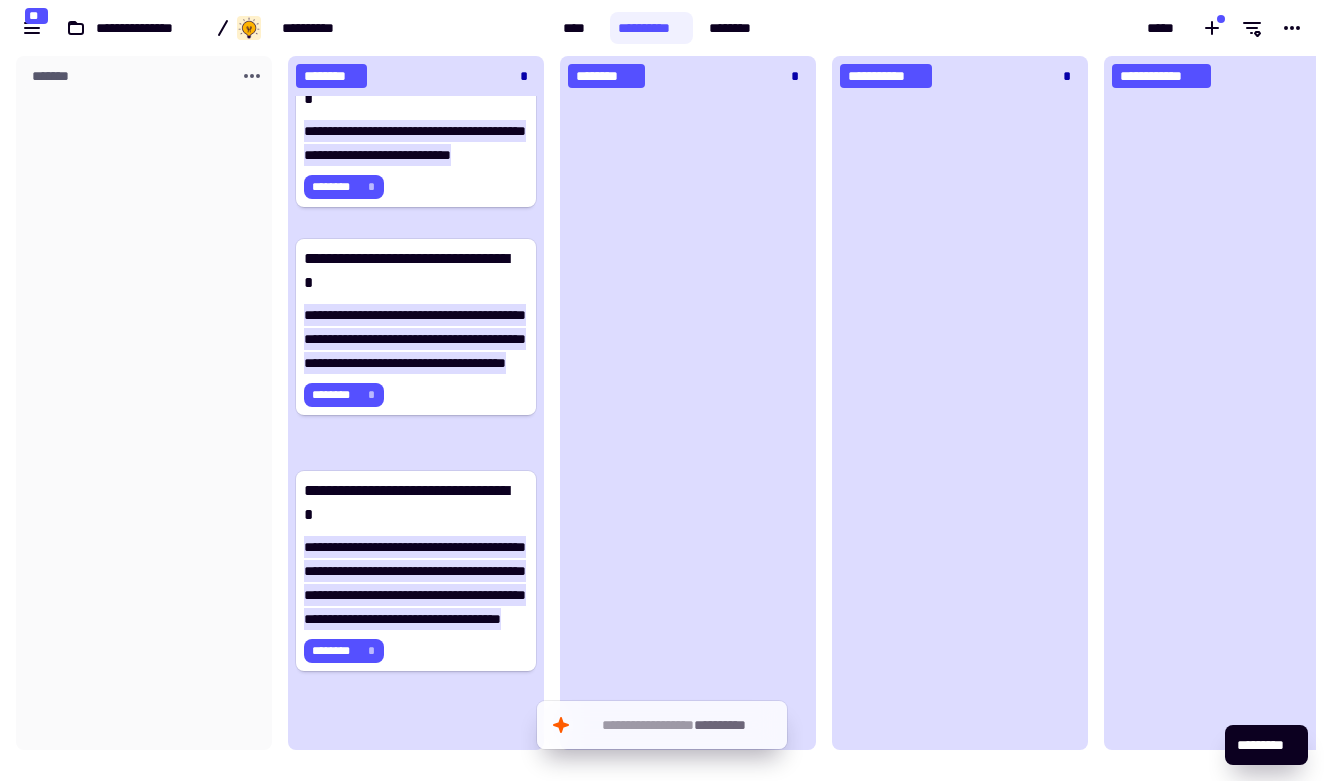 scroll, scrollTop: 0, scrollLeft: 0, axis: both 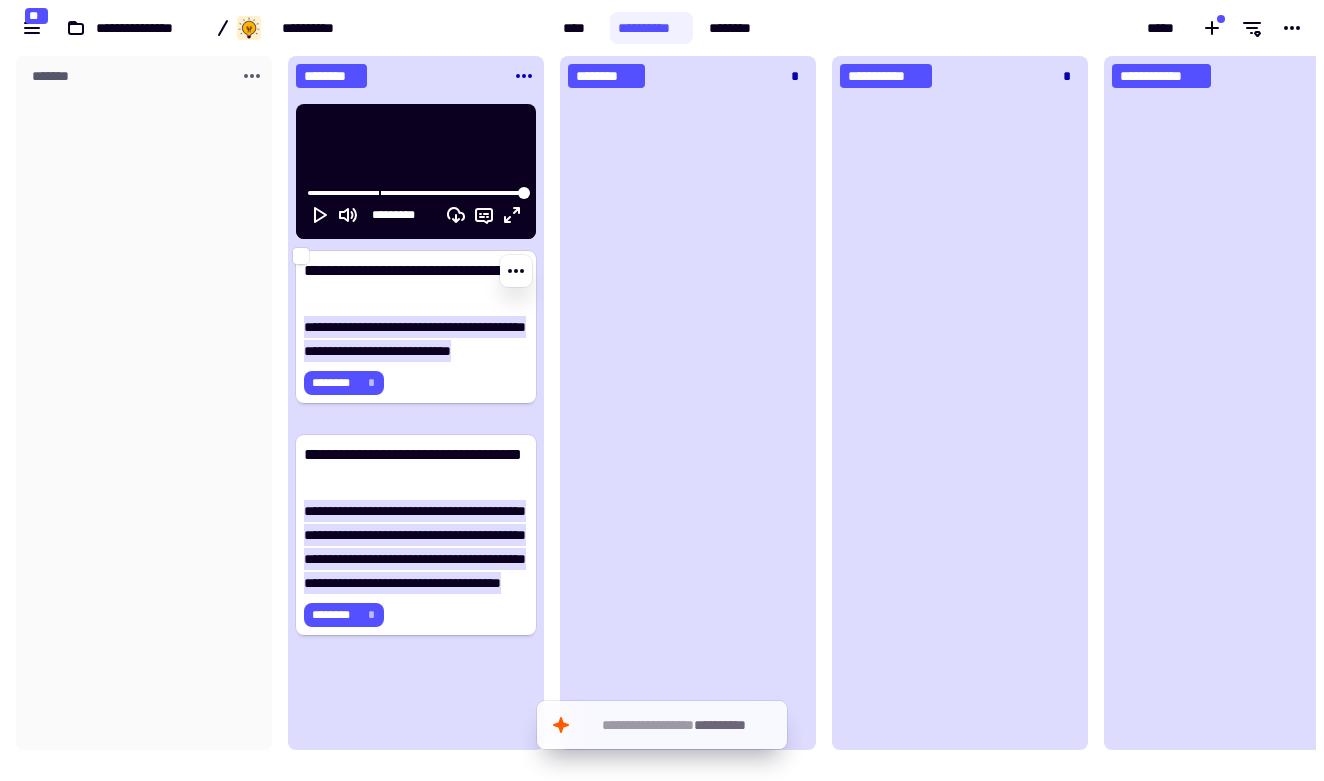 click on "**********" 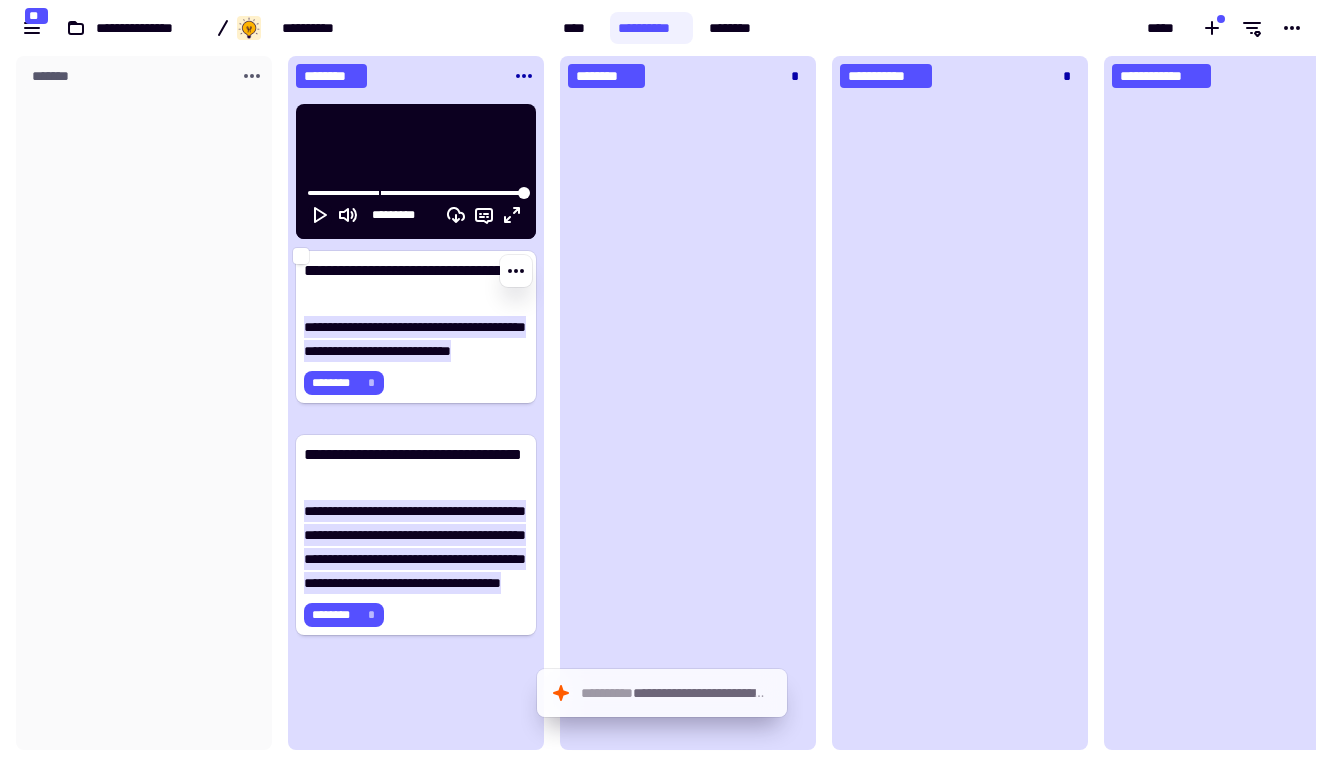click on "**********" at bounding box center [500, 10985] 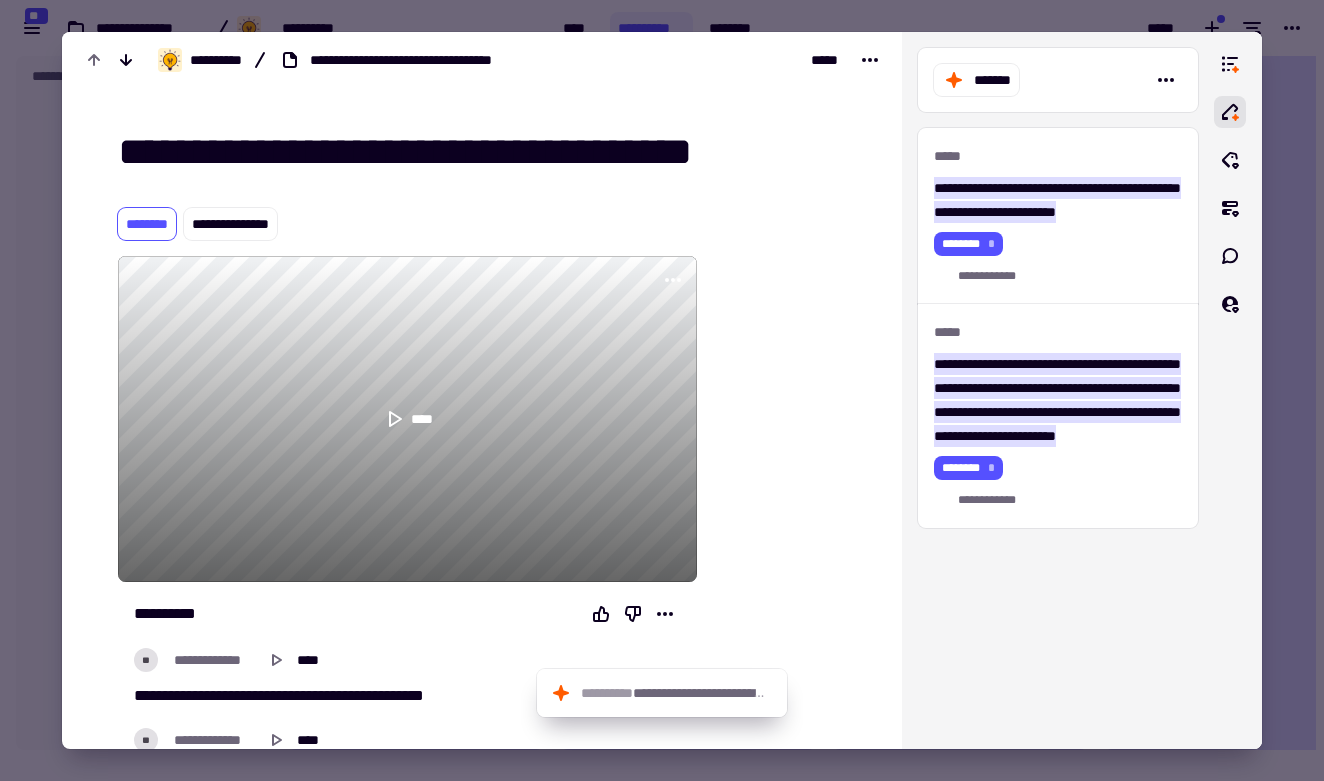 click at bounding box center [662, 390] 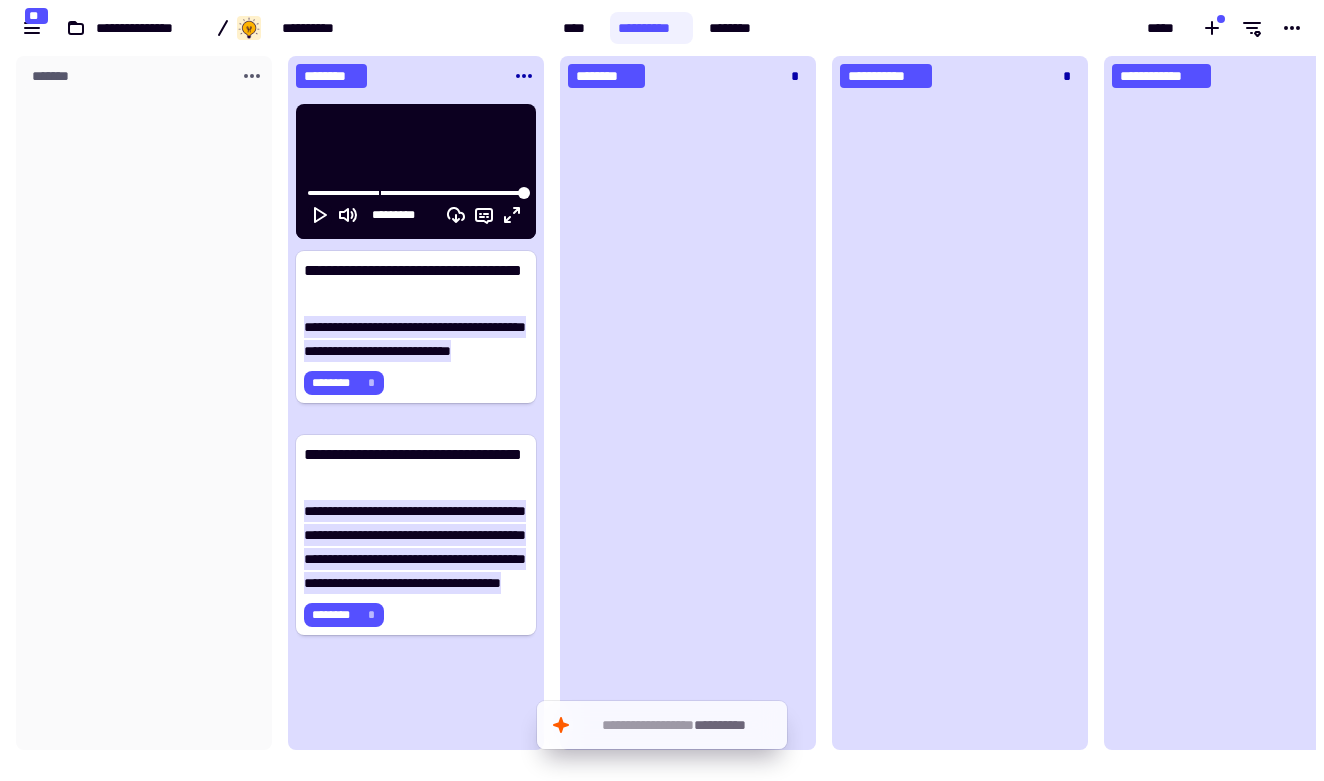 drag, startPoint x: 1278, startPoint y: 90, endPoint x: 154, endPoint y: 69, distance: 1124.1962 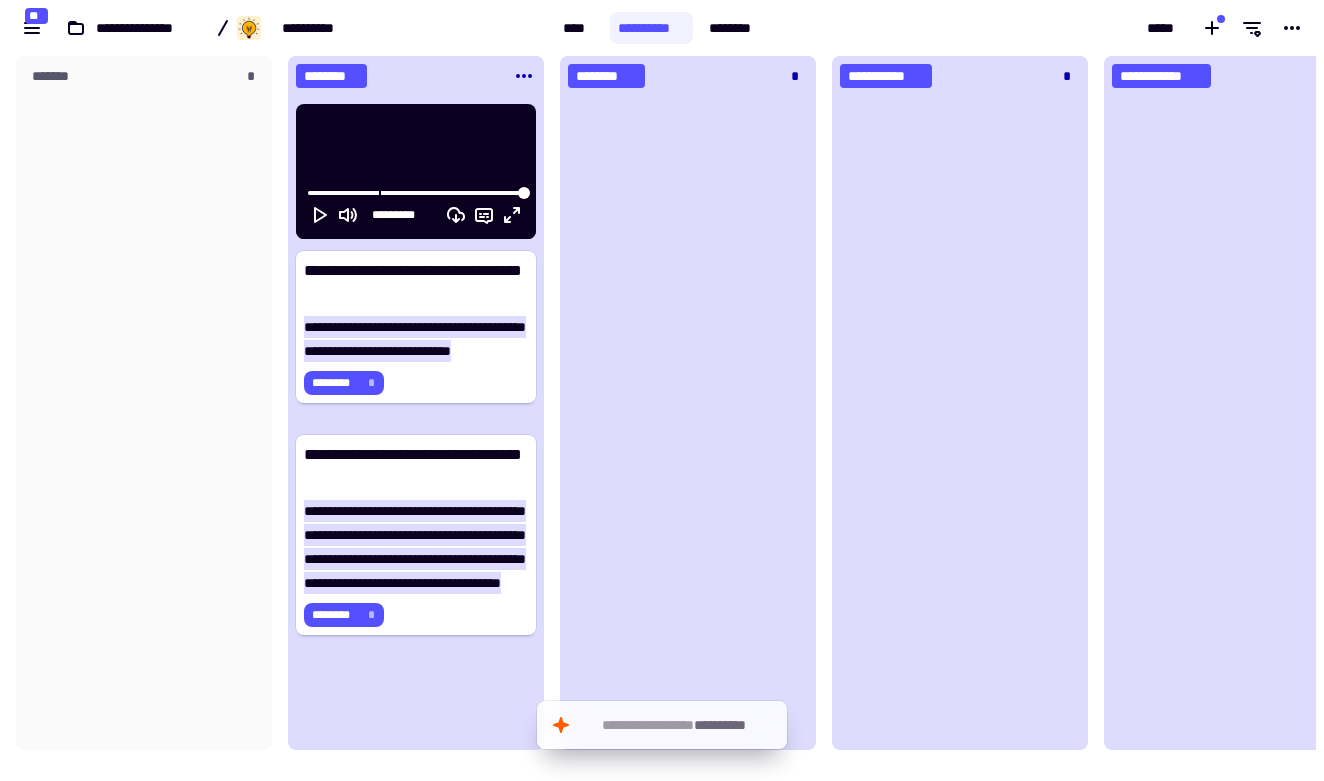 click 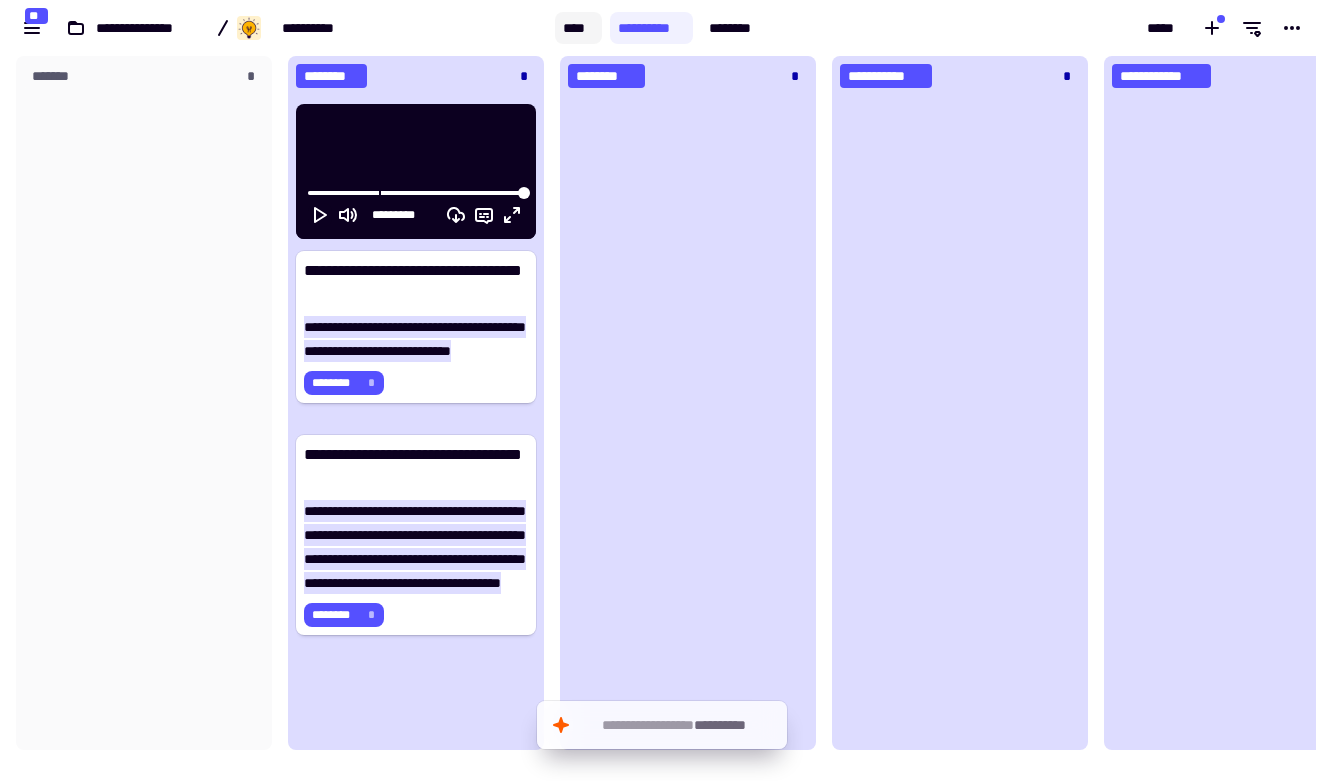 click on "****" 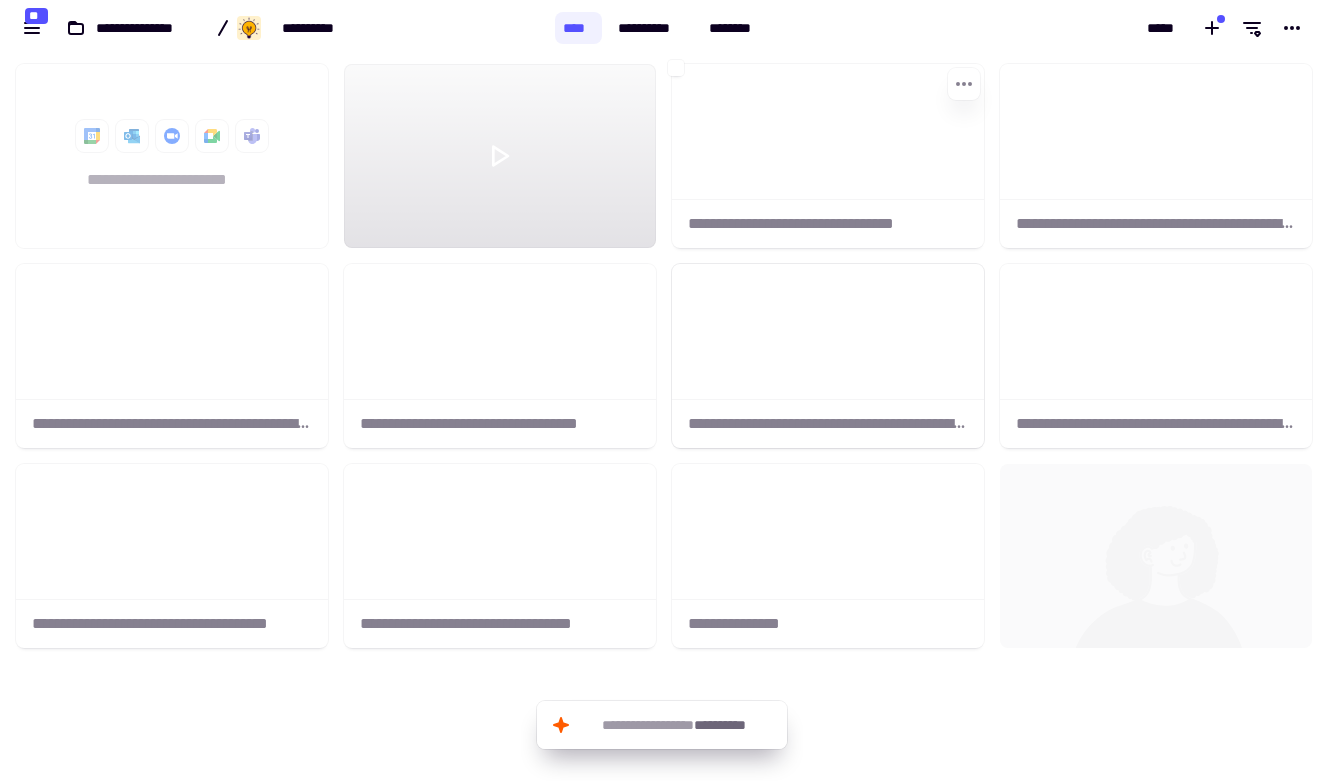 scroll, scrollTop: 16, scrollLeft: 16, axis: both 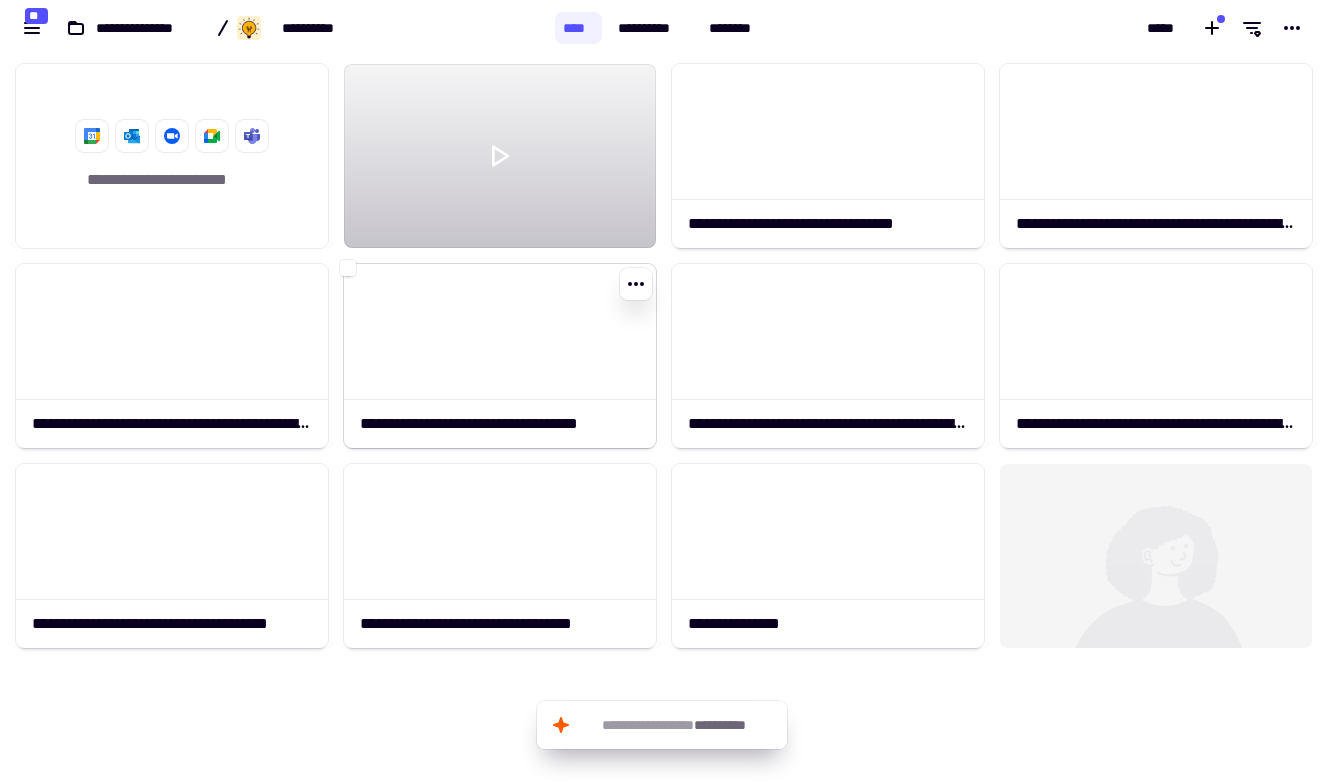 click 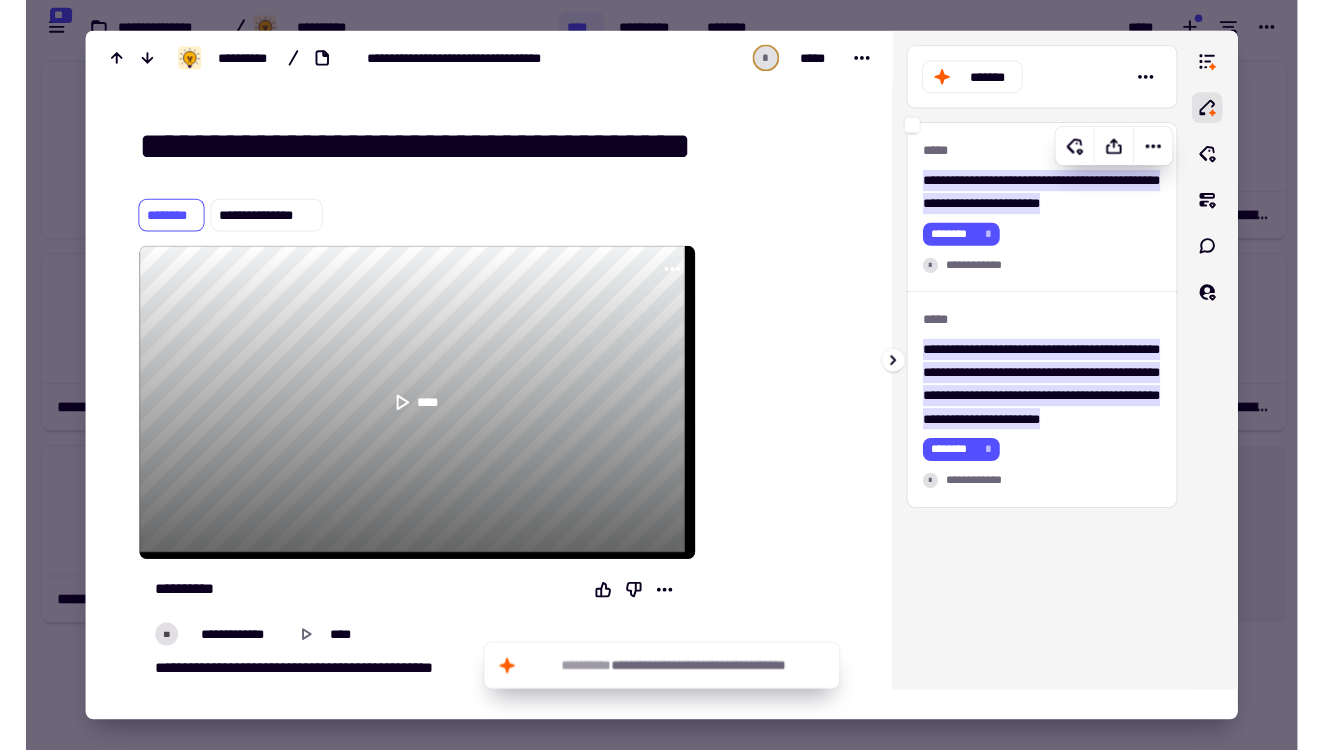 scroll, scrollTop: 679, scrollLeft: 1309, axis: both 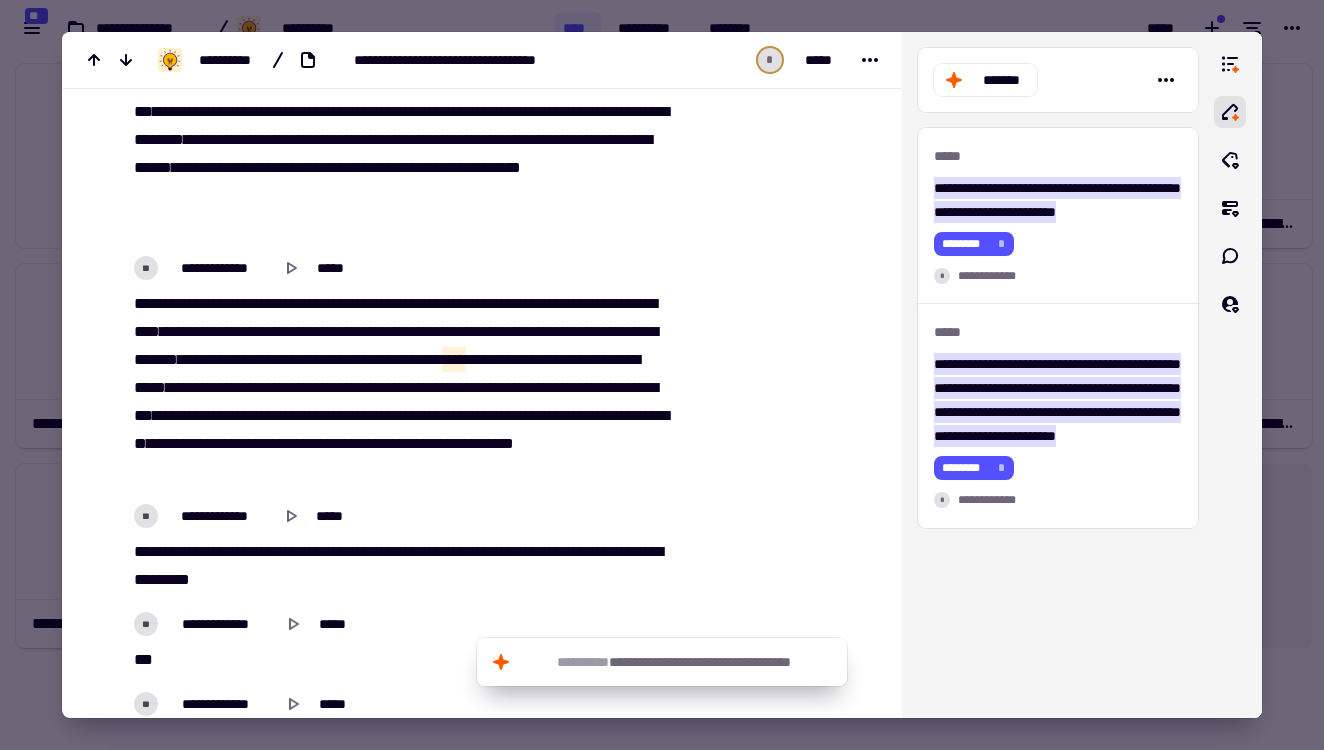 click at bounding box center [662, 375] 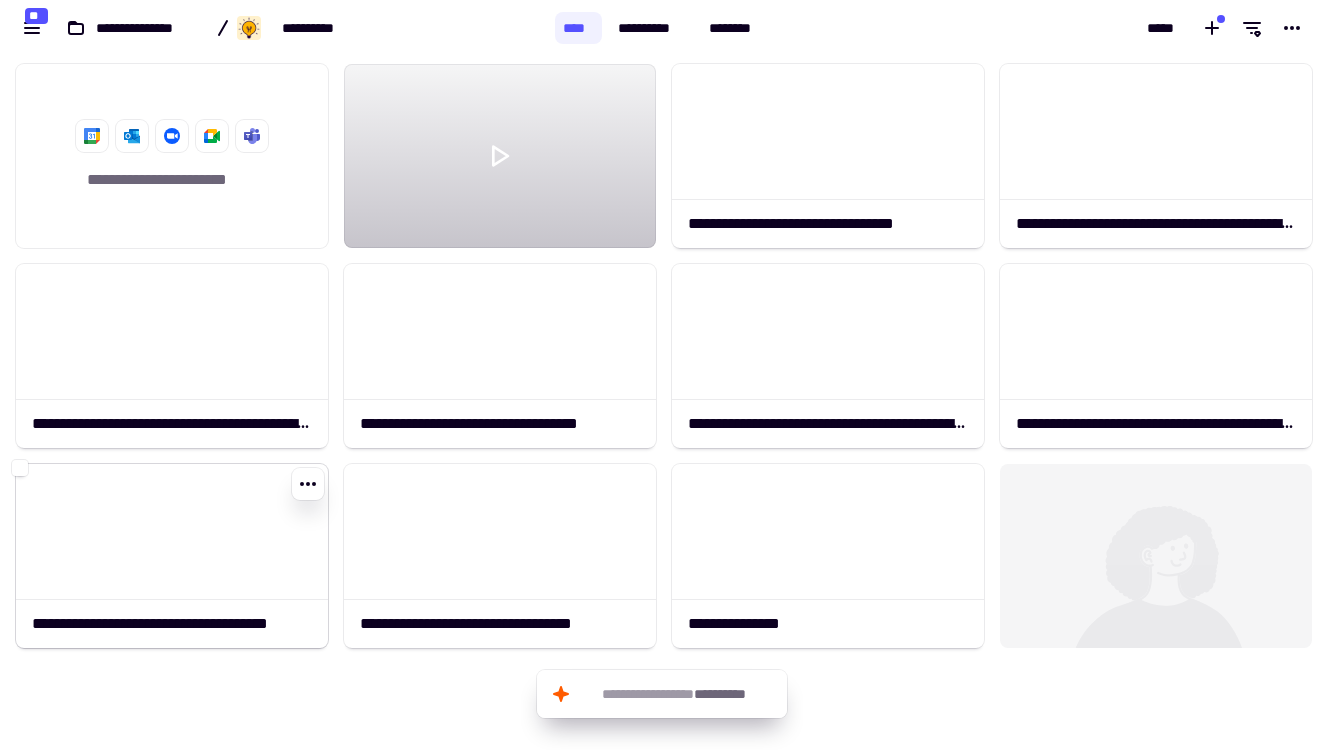 click 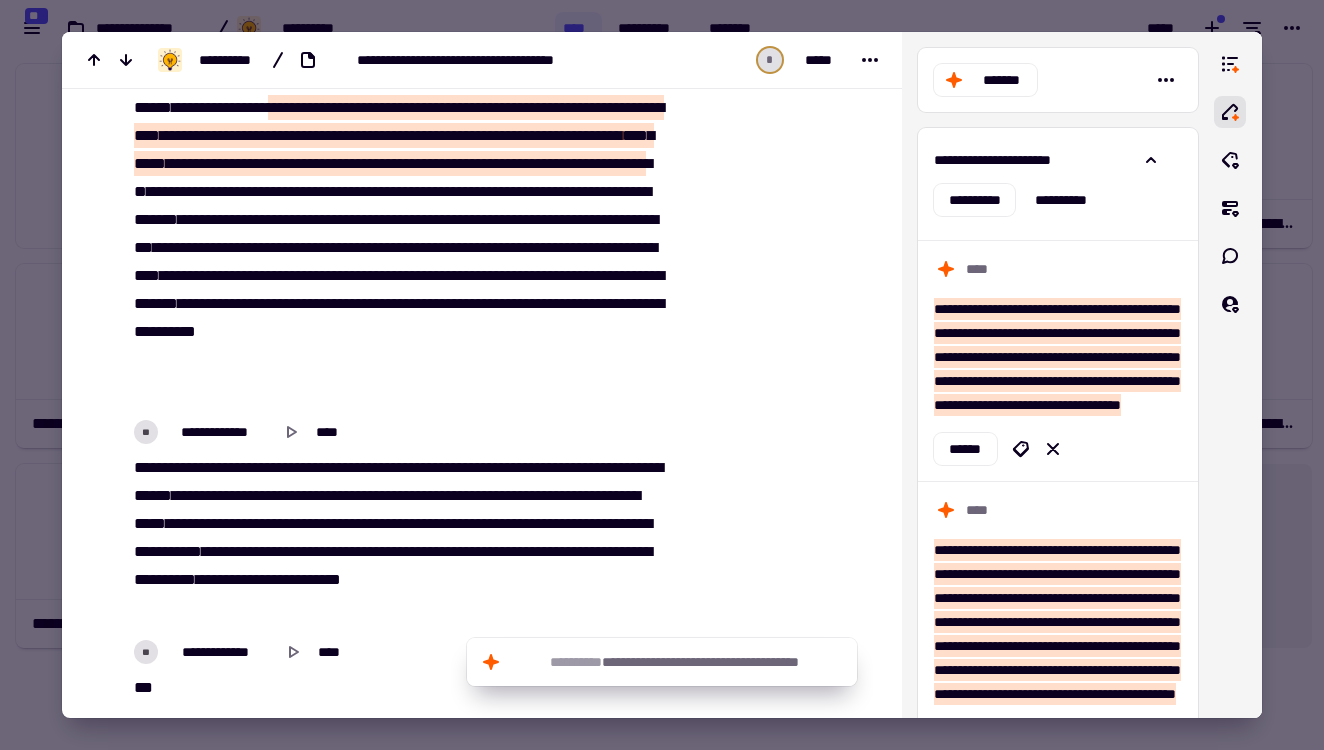 scroll, scrollTop: 21965, scrollLeft: 0, axis: vertical 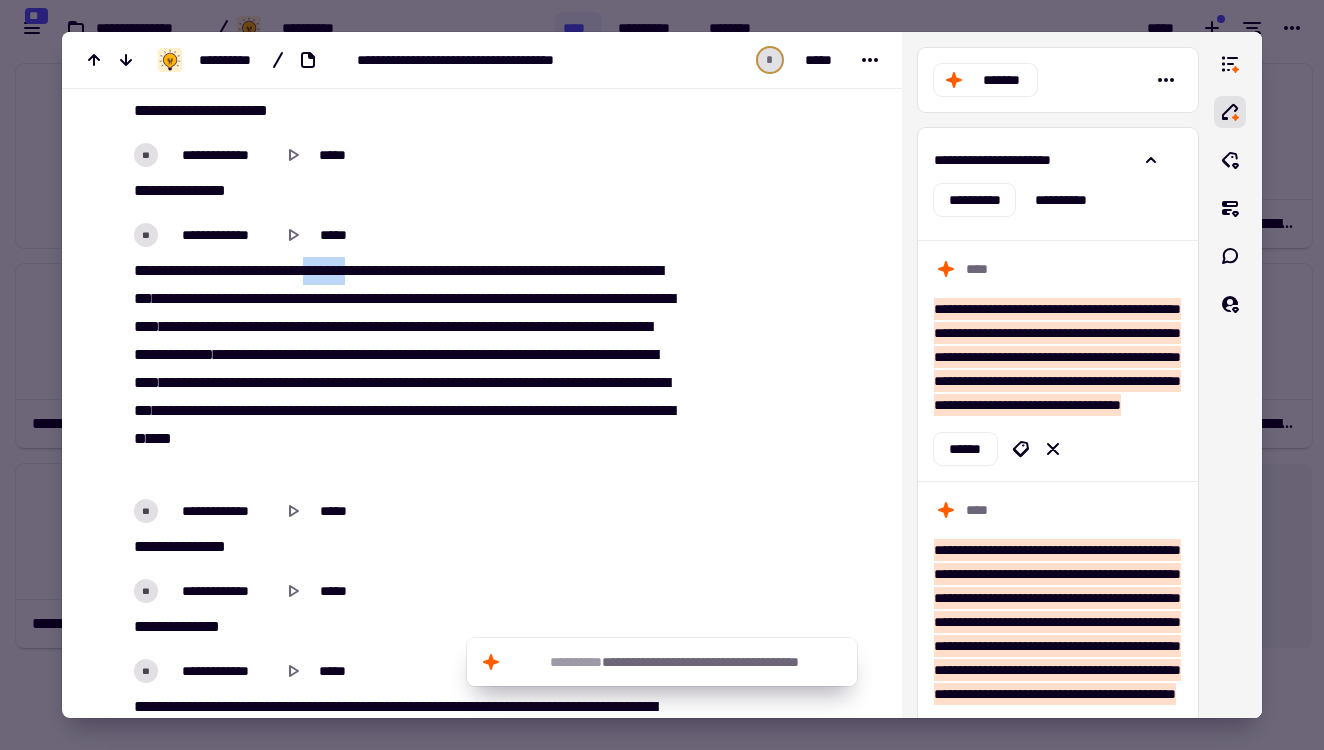 click on "*" at bounding box center [258, 270] 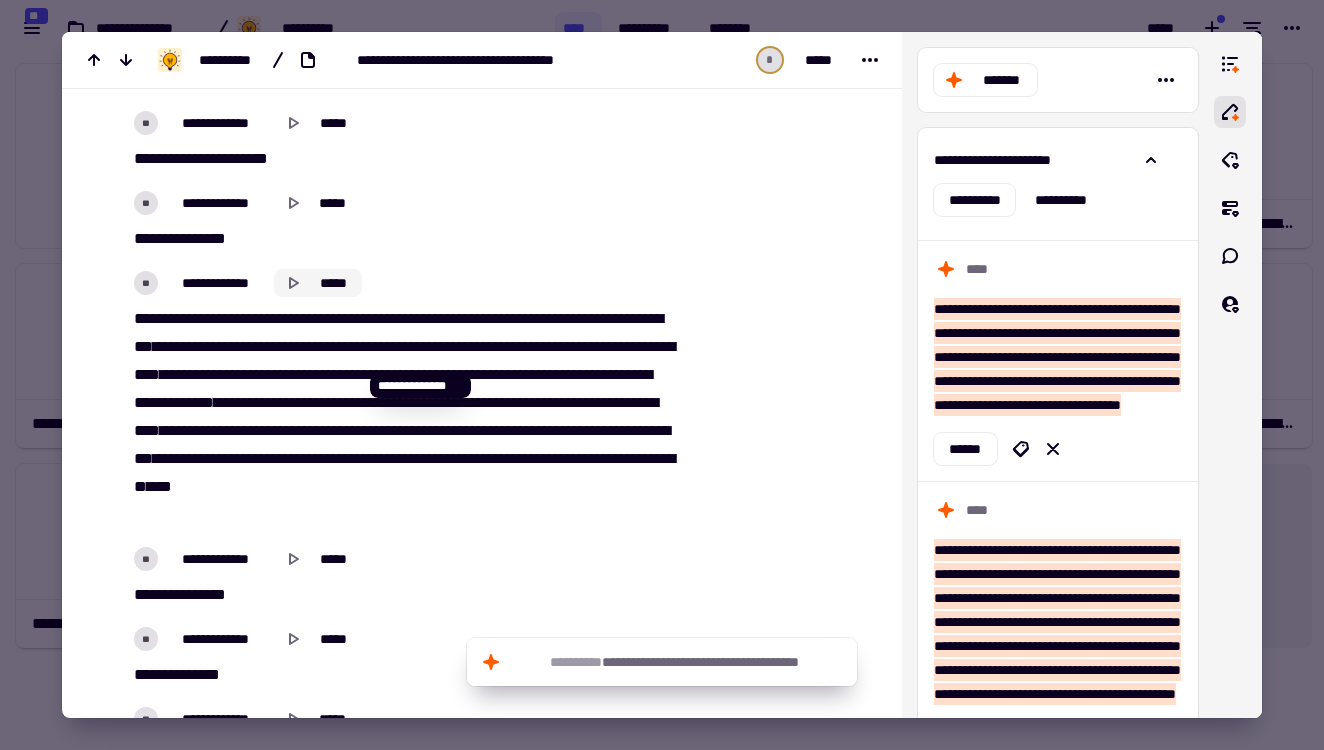 scroll, scrollTop: 21921, scrollLeft: 0, axis: vertical 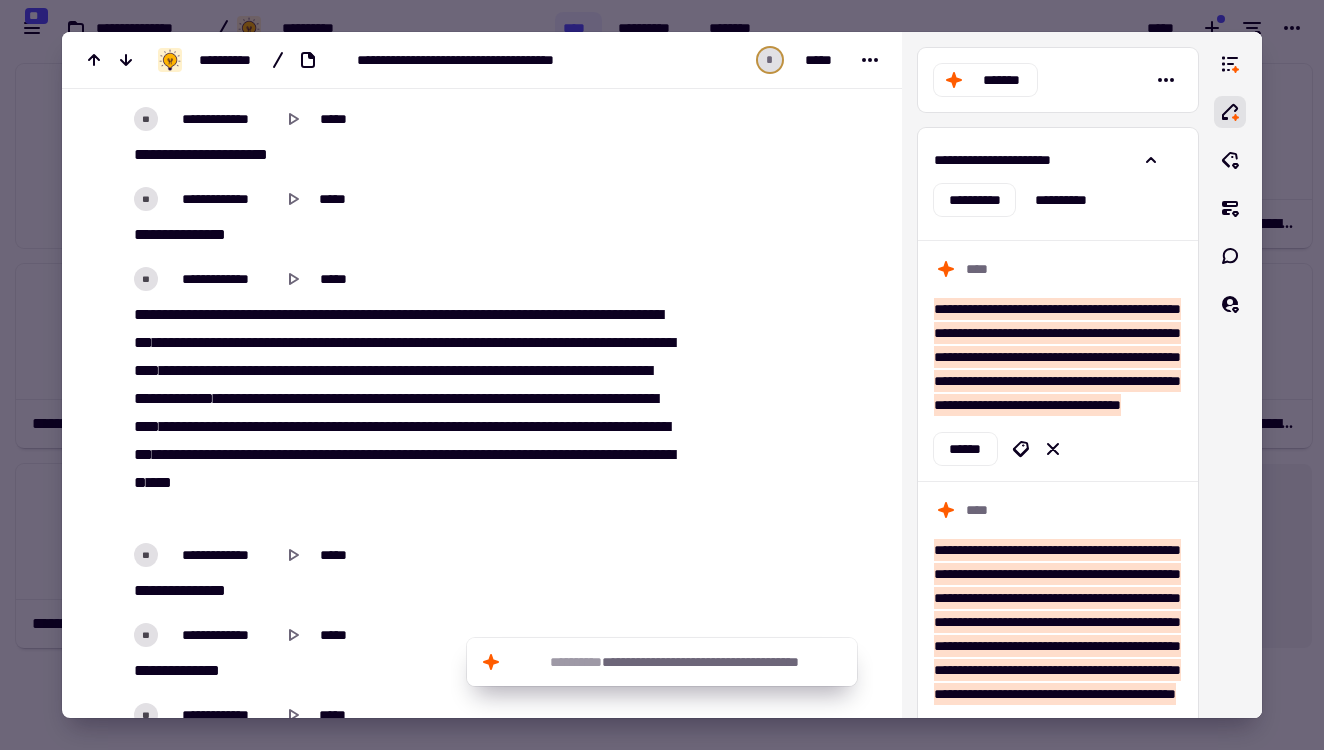 click on "*****" at bounding box center [282, 314] 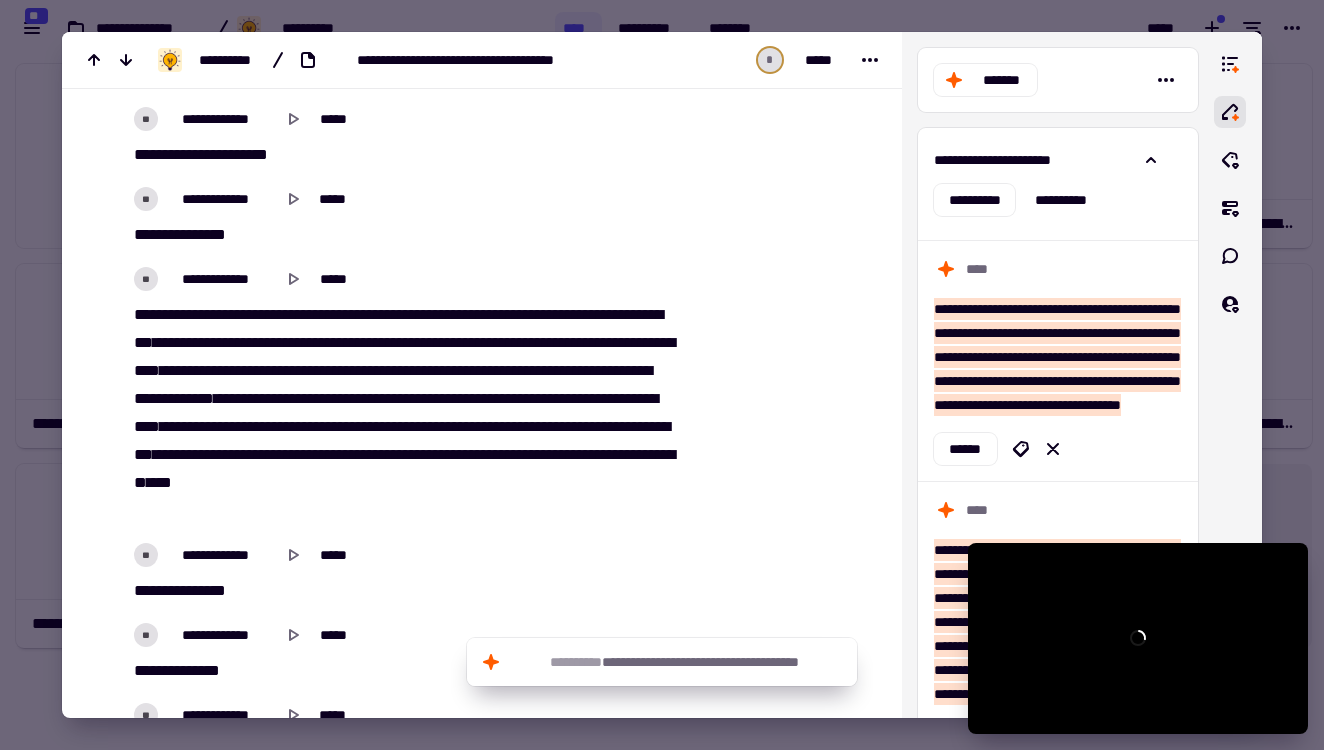 click on "**********" at bounding box center (402, 413) 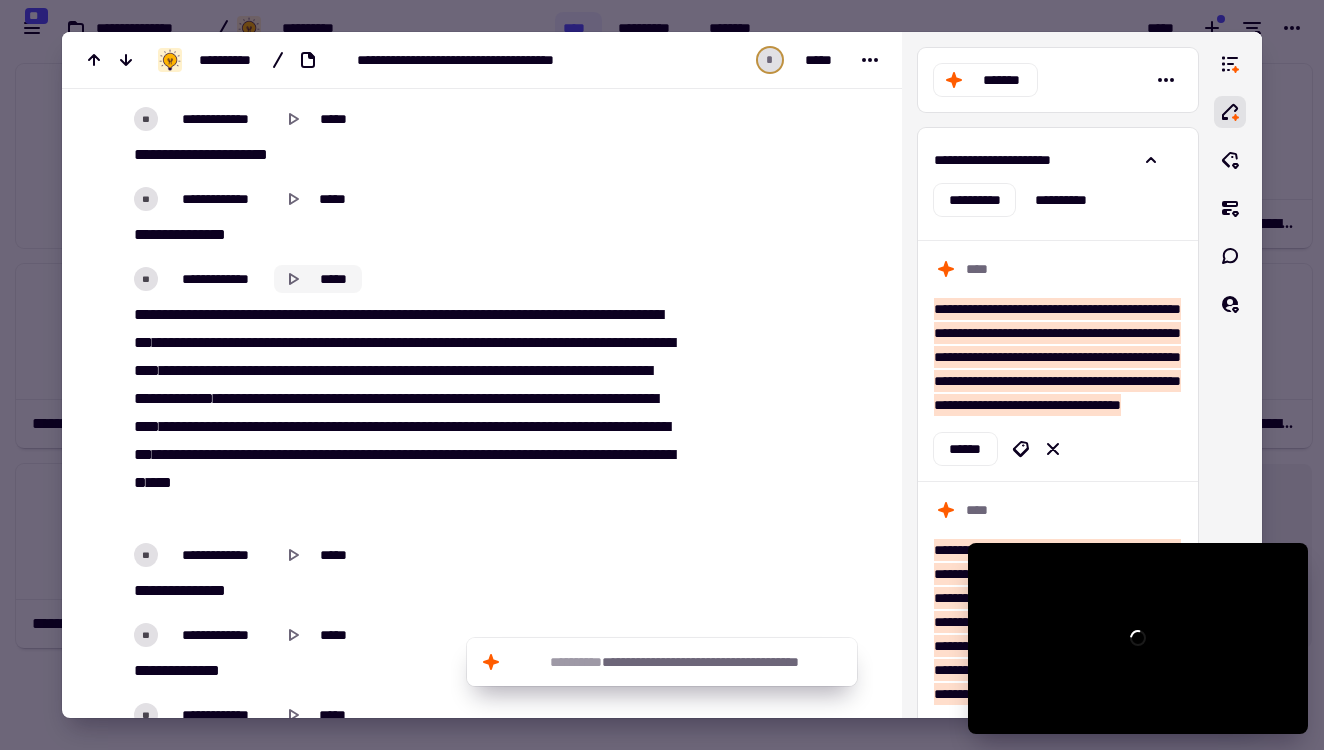 click 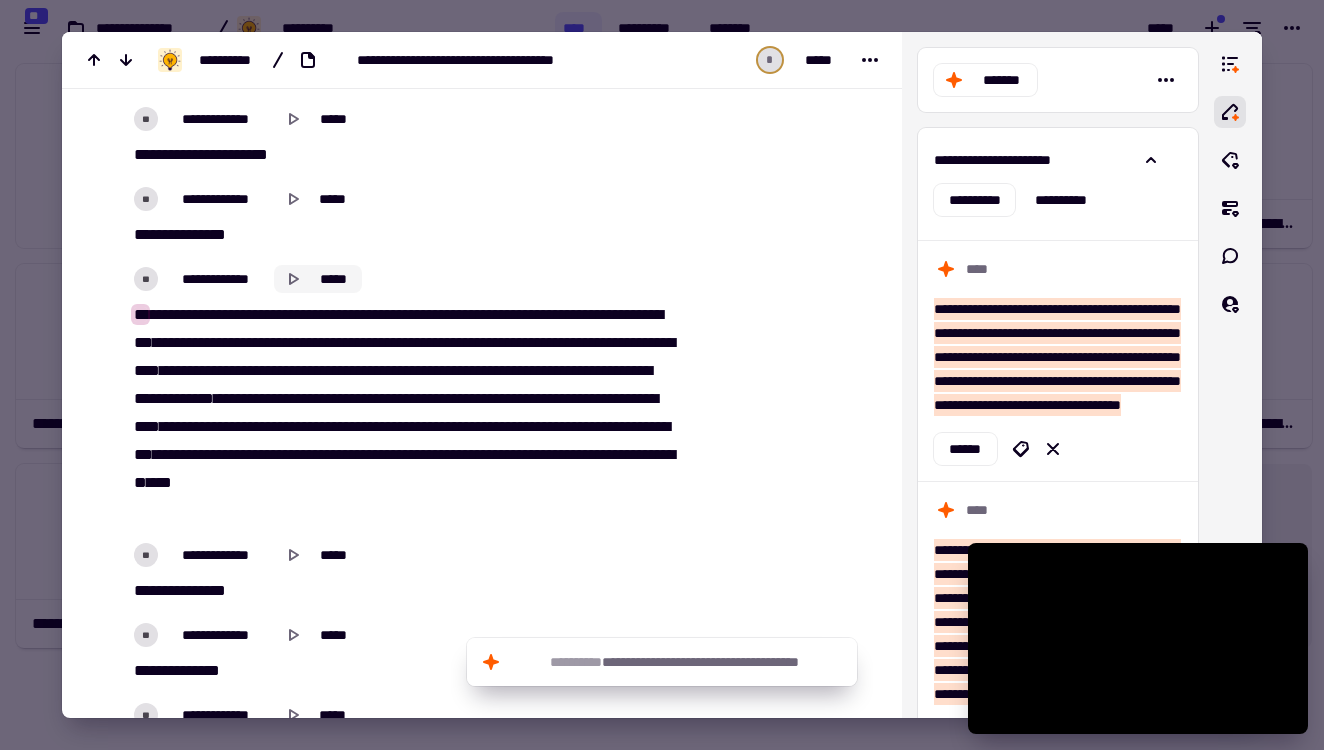 click 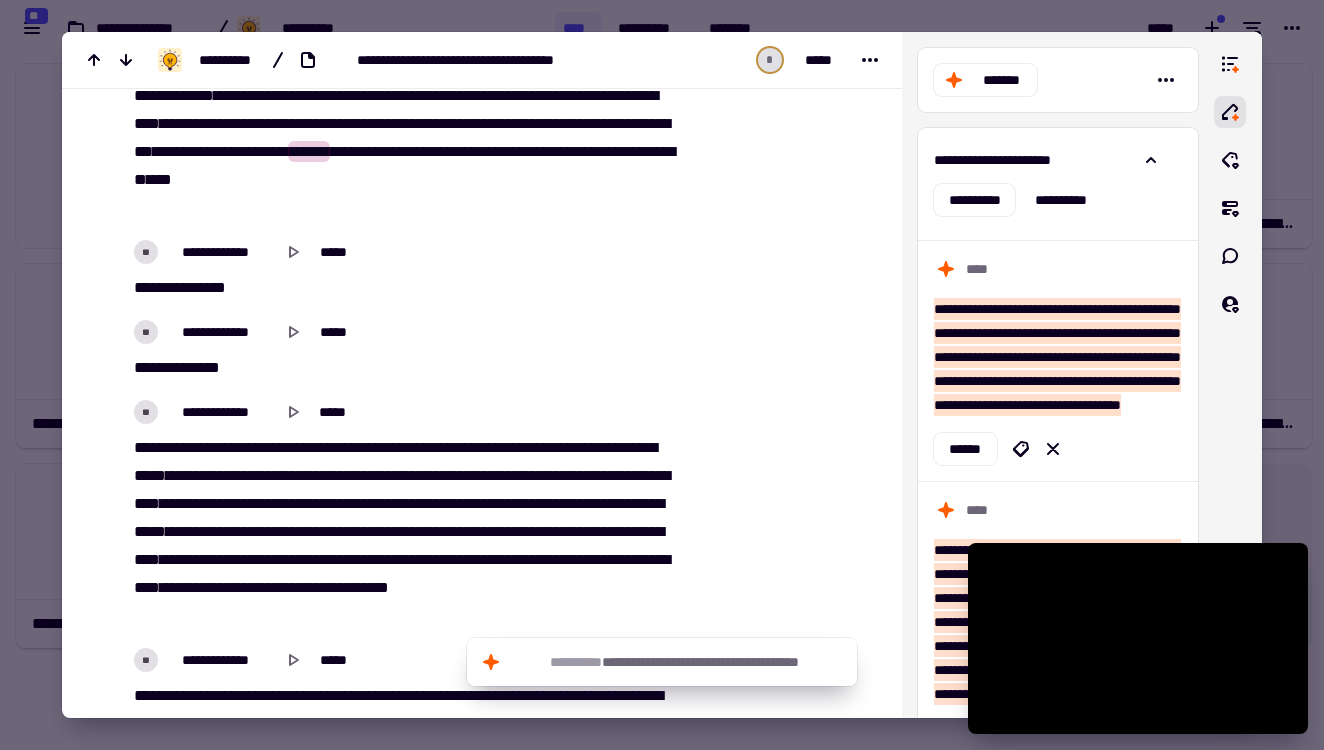 scroll, scrollTop: 22372, scrollLeft: 0, axis: vertical 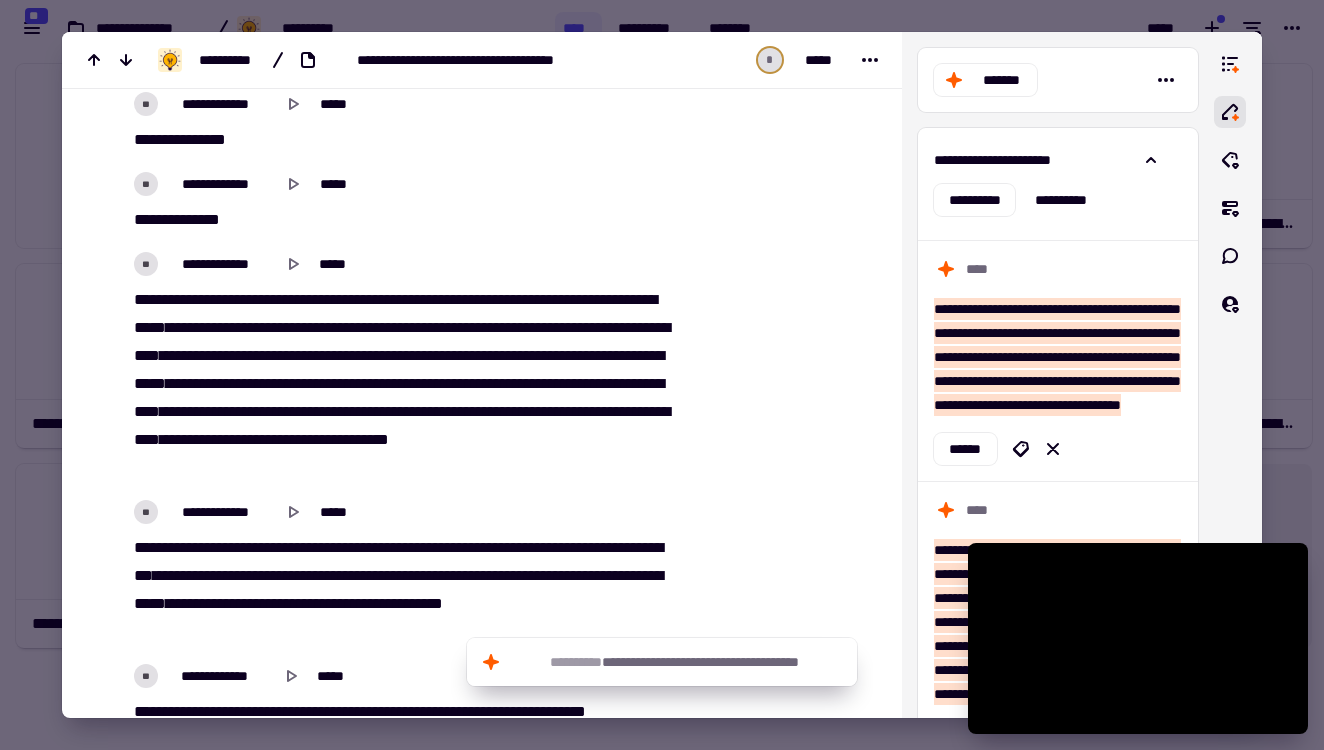 click on "***" at bounding box center [143, 299] 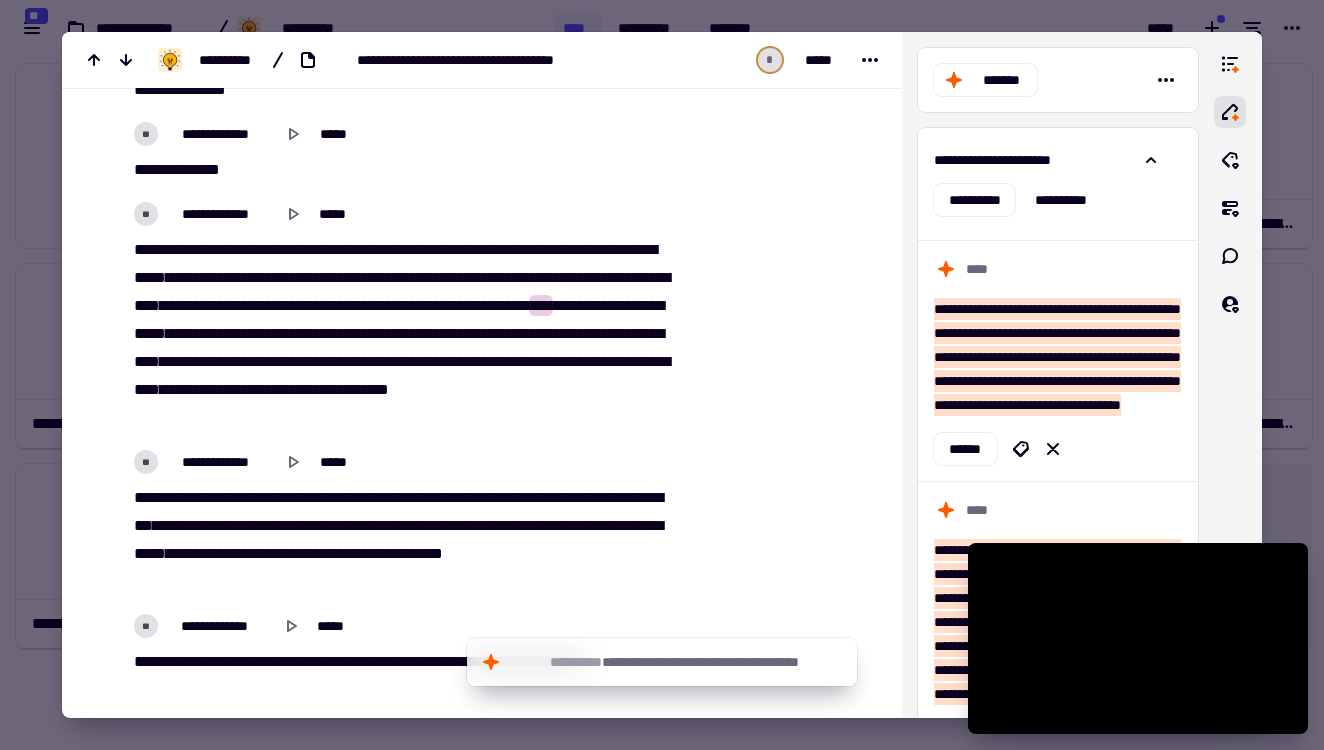 scroll, scrollTop: 22558, scrollLeft: 0, axis: vertical 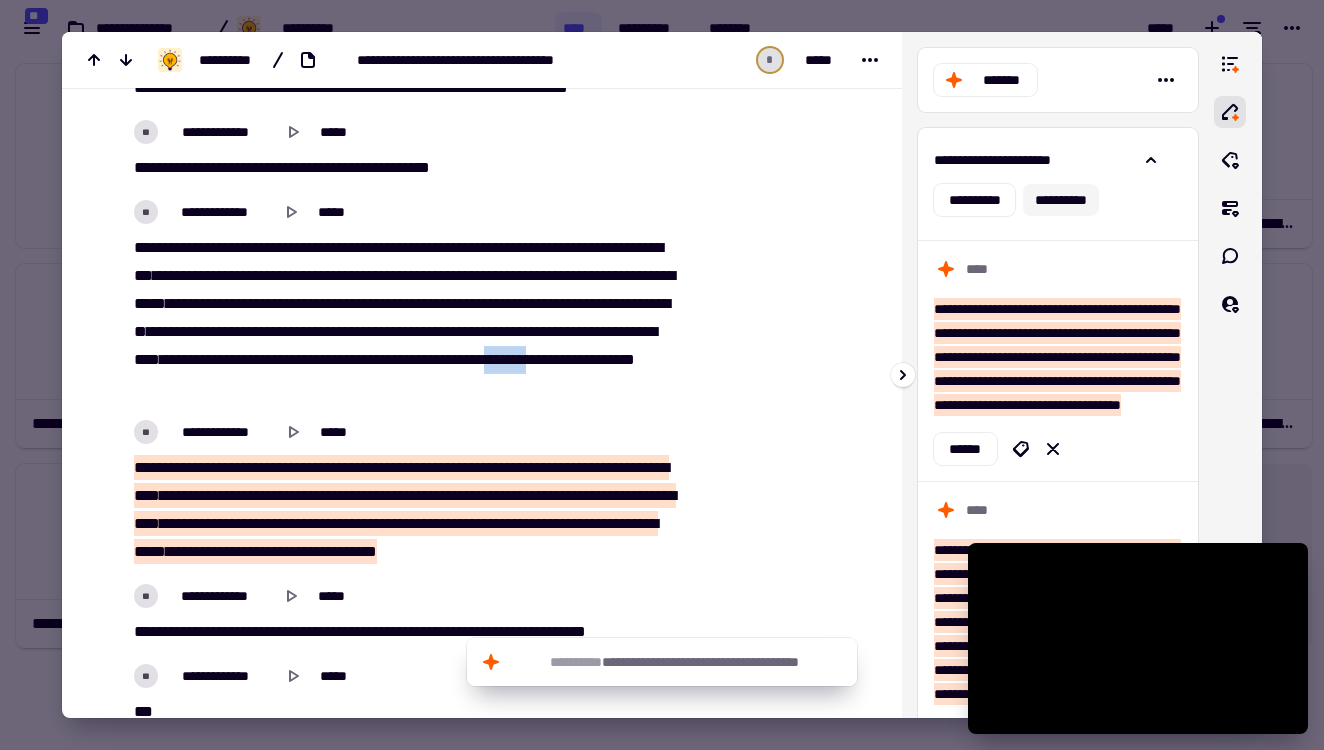 click on "**********" 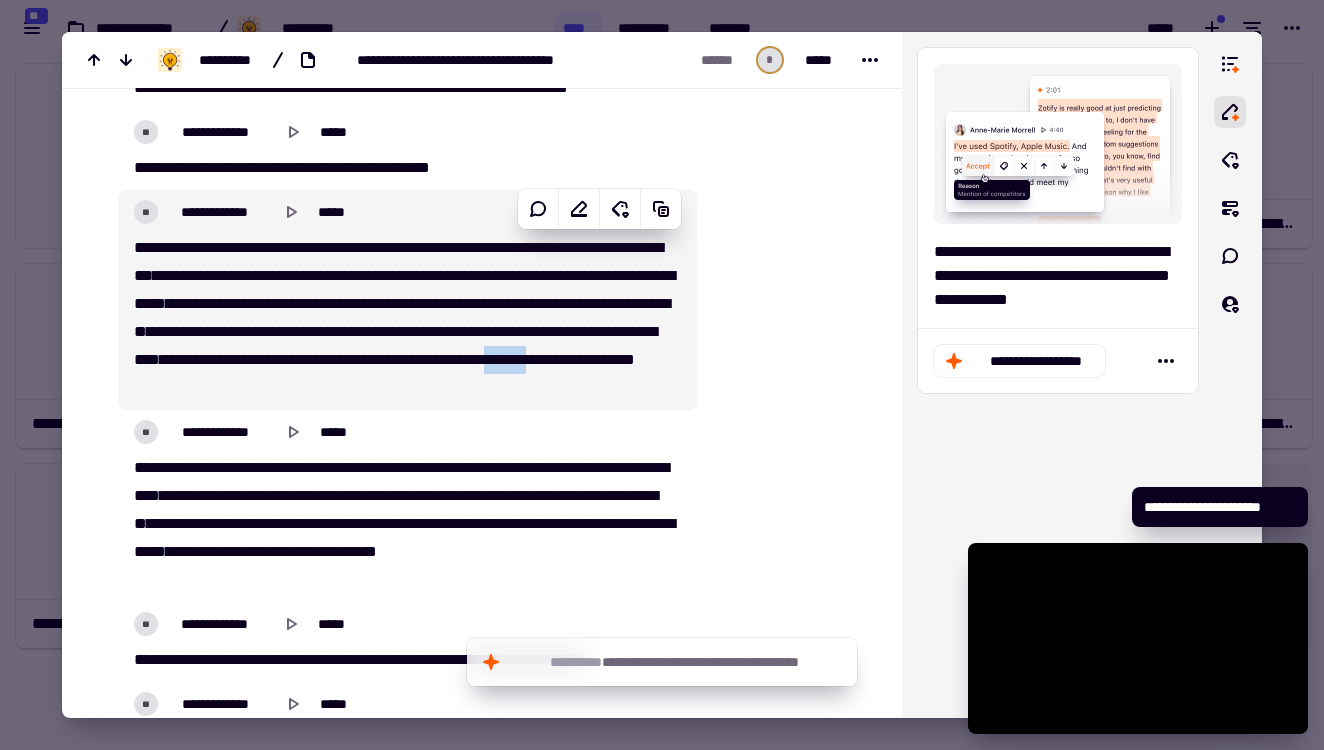 scroll, scrollTop: 17207, scrollLeft: 0, axis: vertical 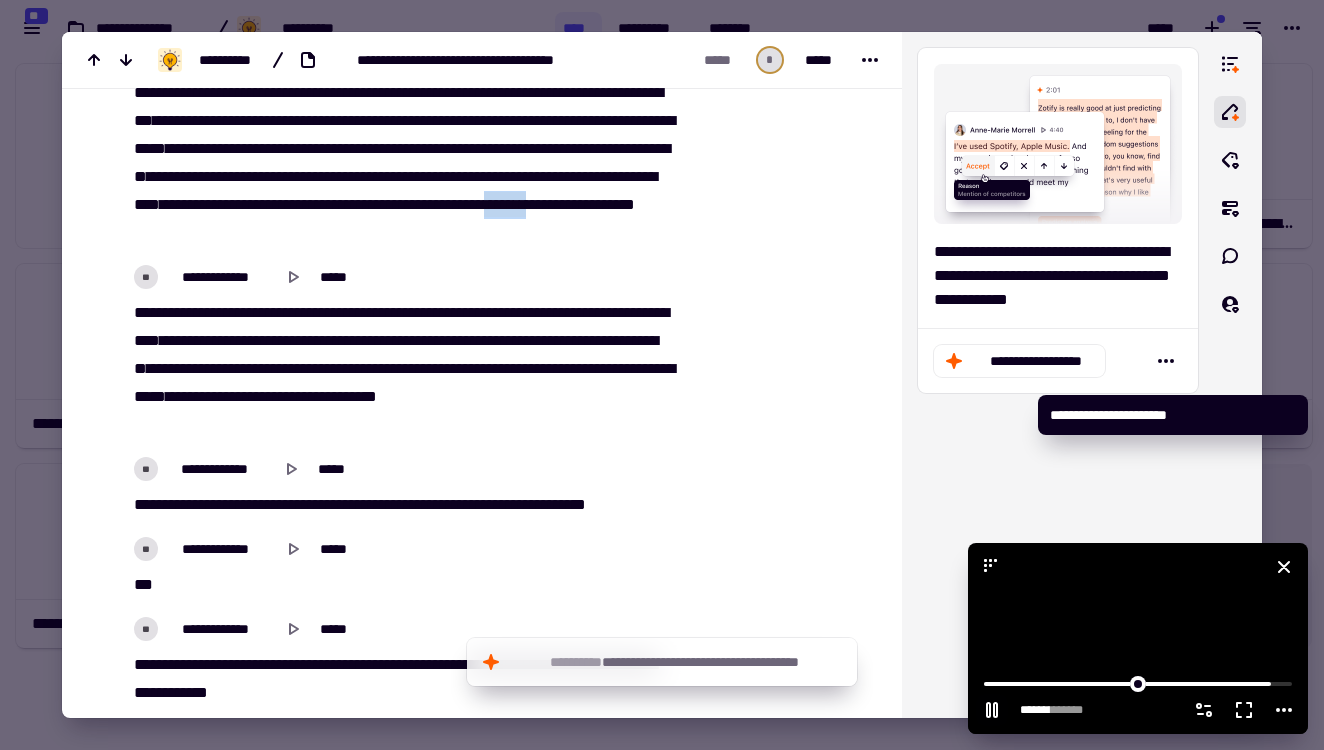 click 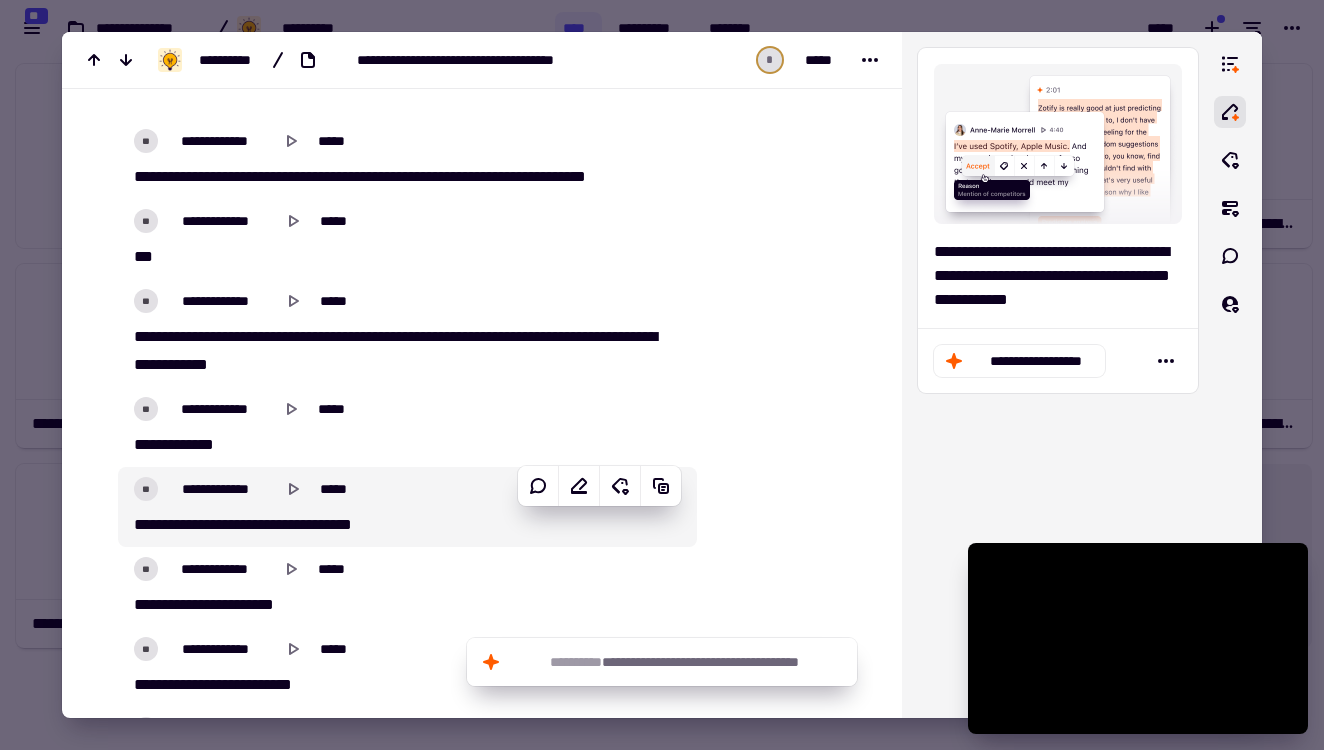 scroll, scrollTop: 12508, scrollLeft: 0, axis: vertical 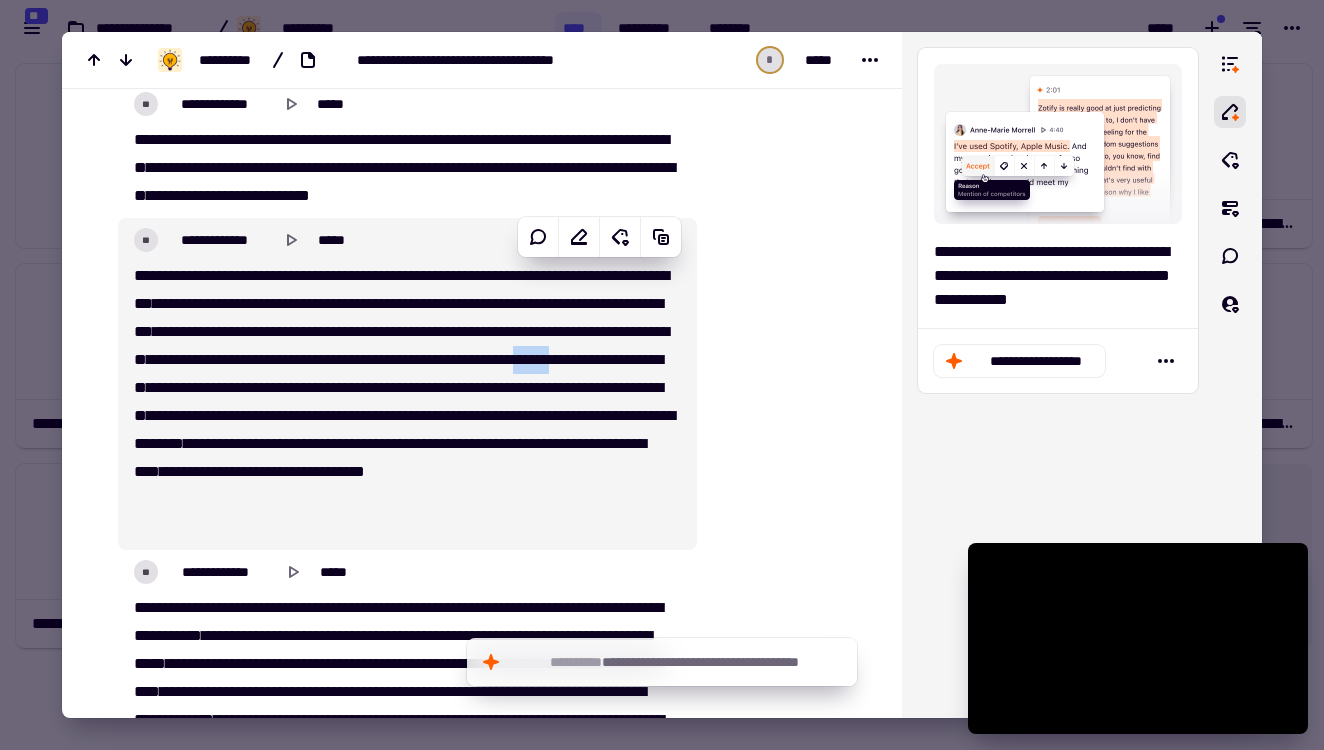 click on "**********" at bounding box center [402, 402] 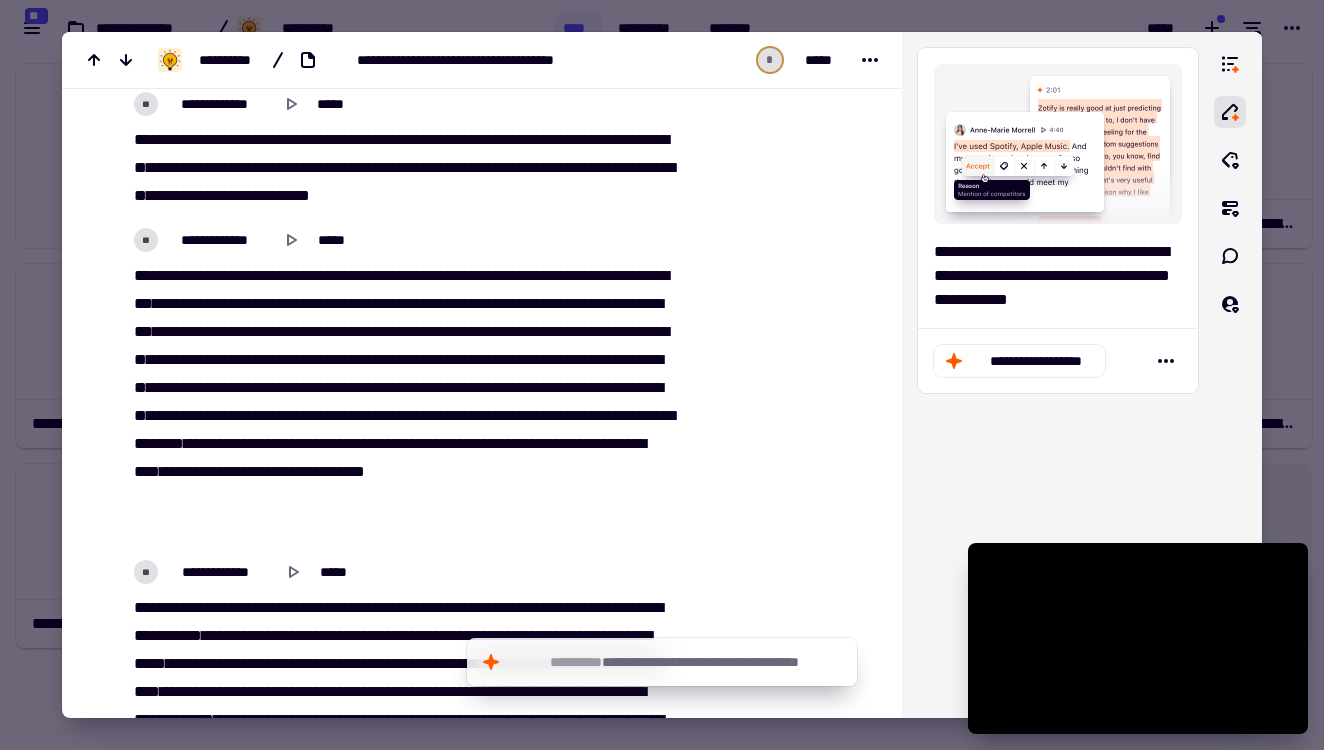 click on "**" at bounding box center (363, 359) 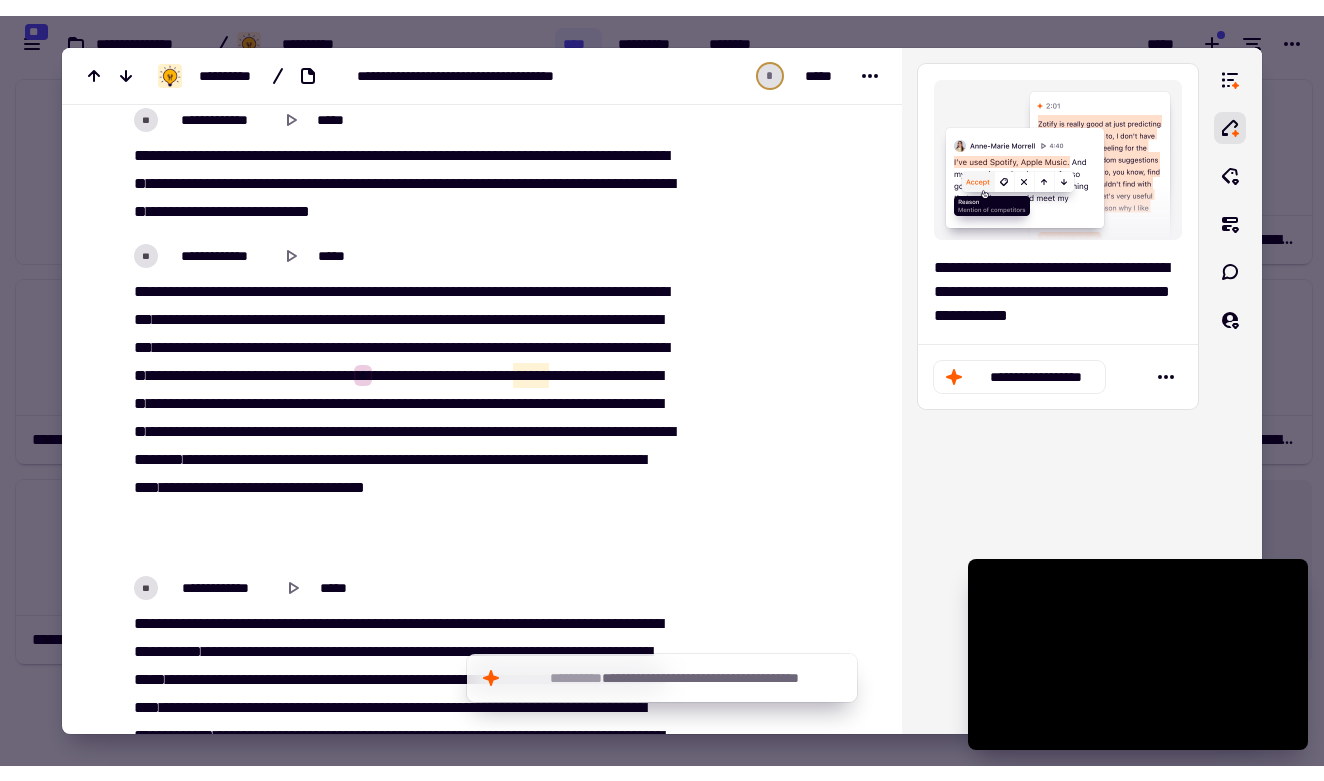 scroll, scrollTop: 17216, scrollLeft: 0, axis: vertical 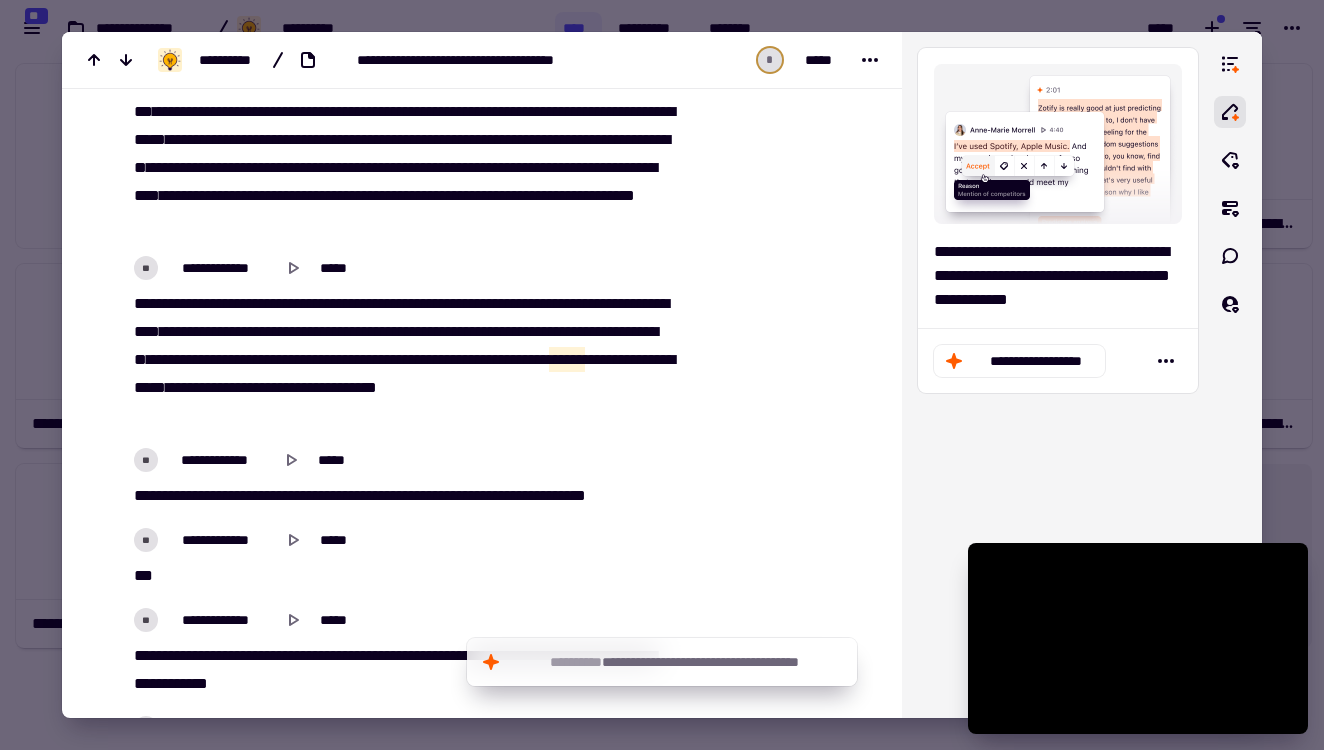click on "**********" at bounding box center [402, 360] 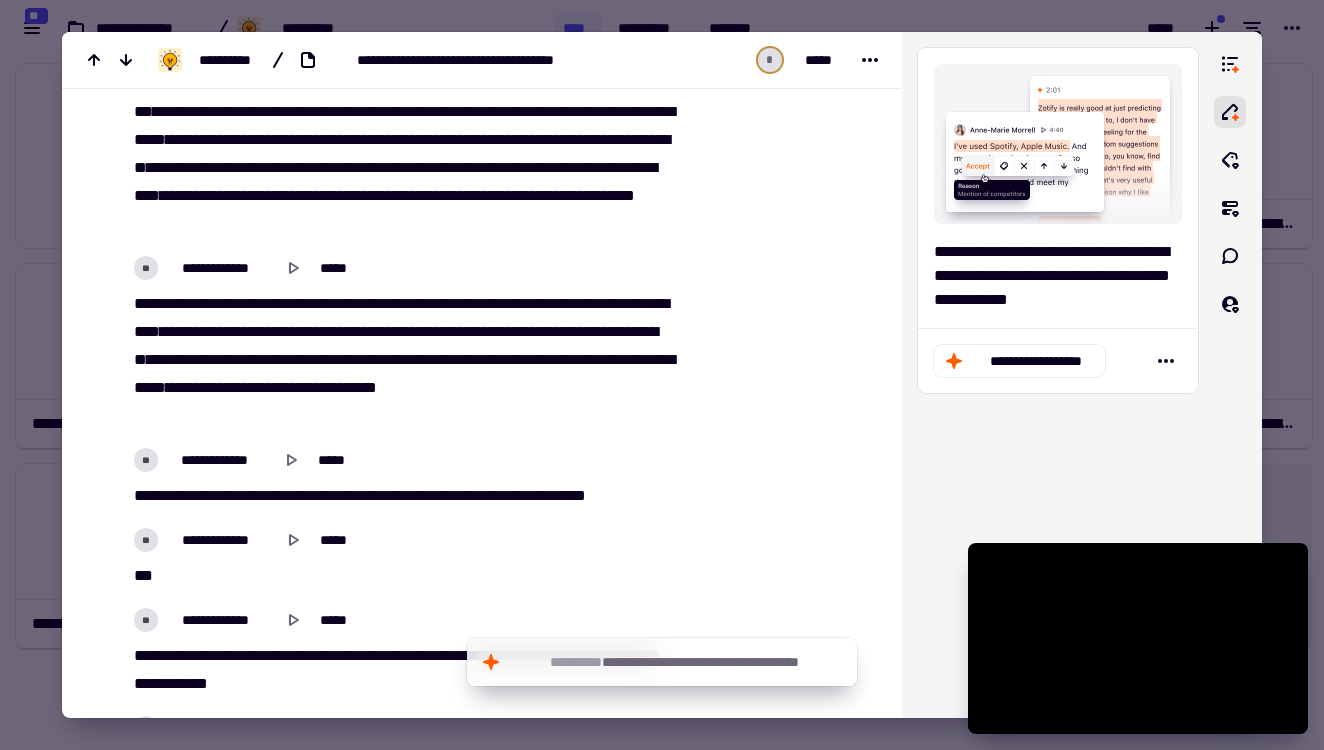 click on "********" at bounding box center (519, 359) 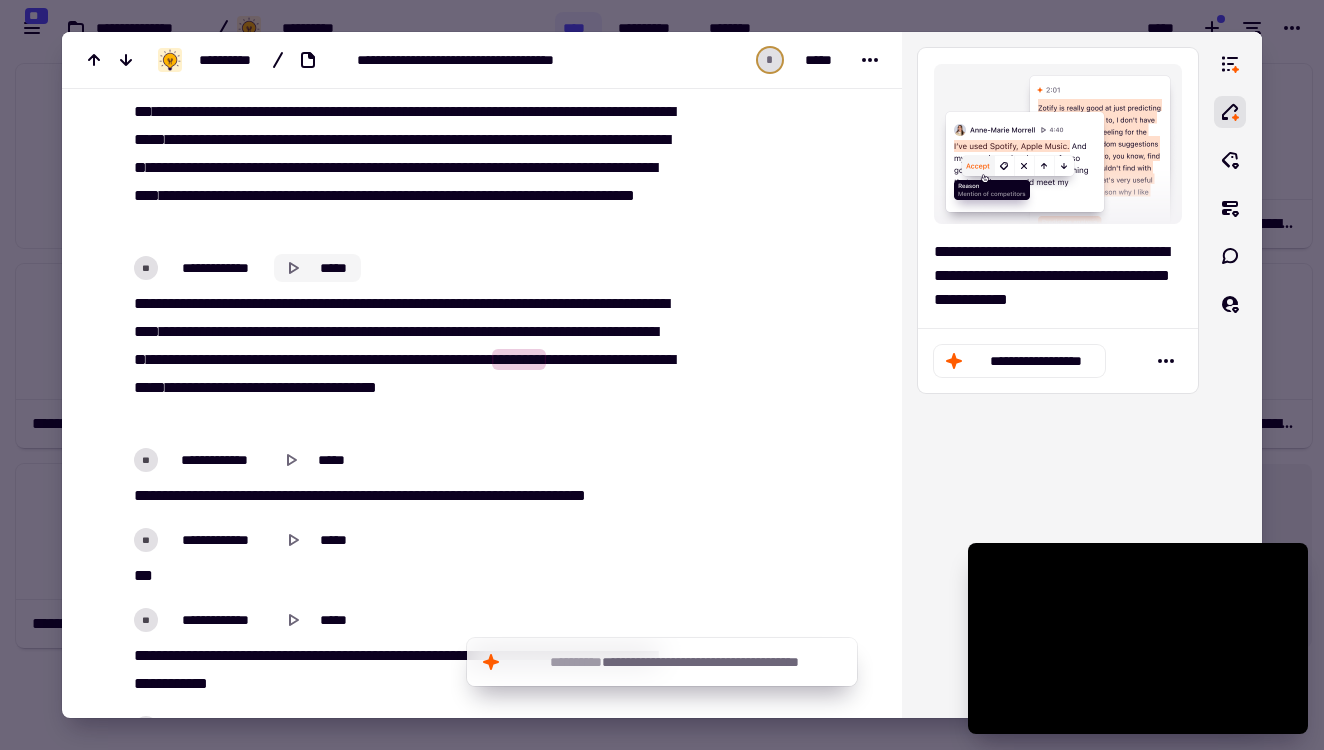 click 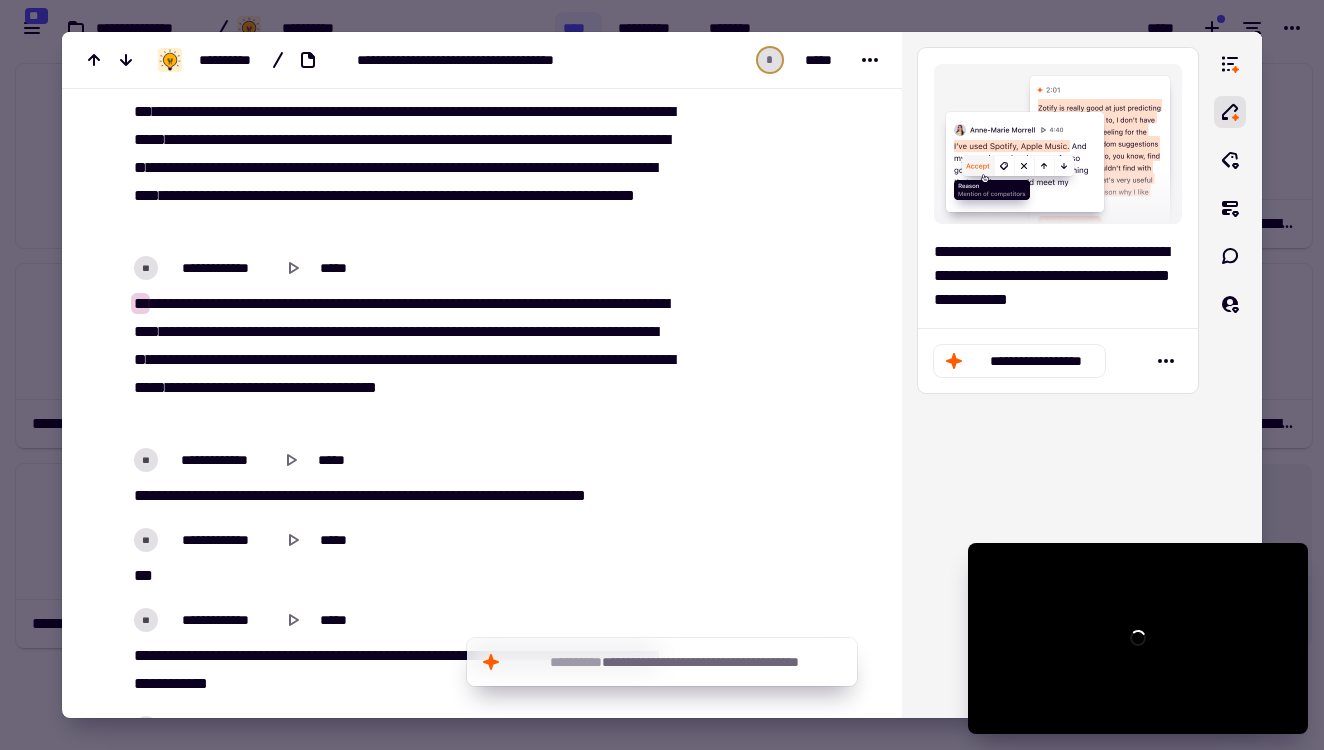 click on "********" at bounding box center (519, 359) 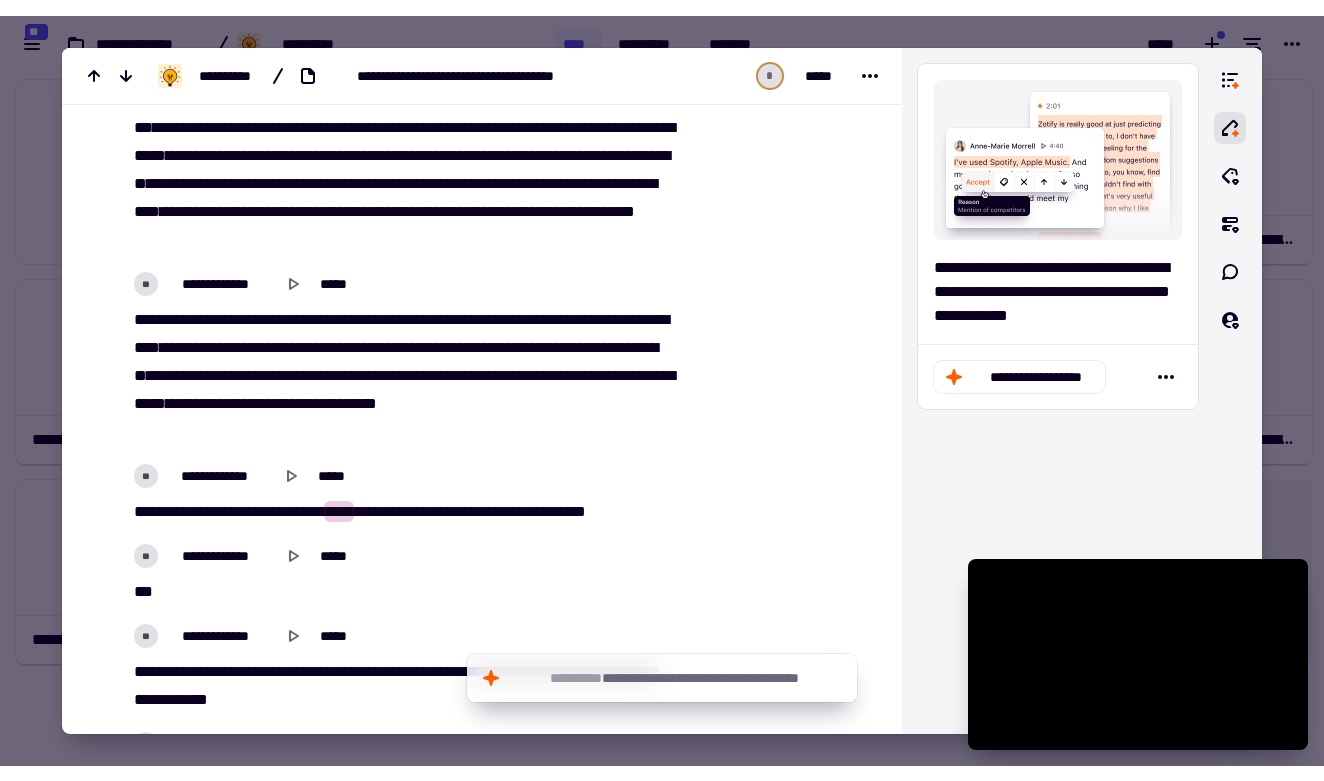 scroll, scrollTop: 16, scrollLeft: 16, axis: both 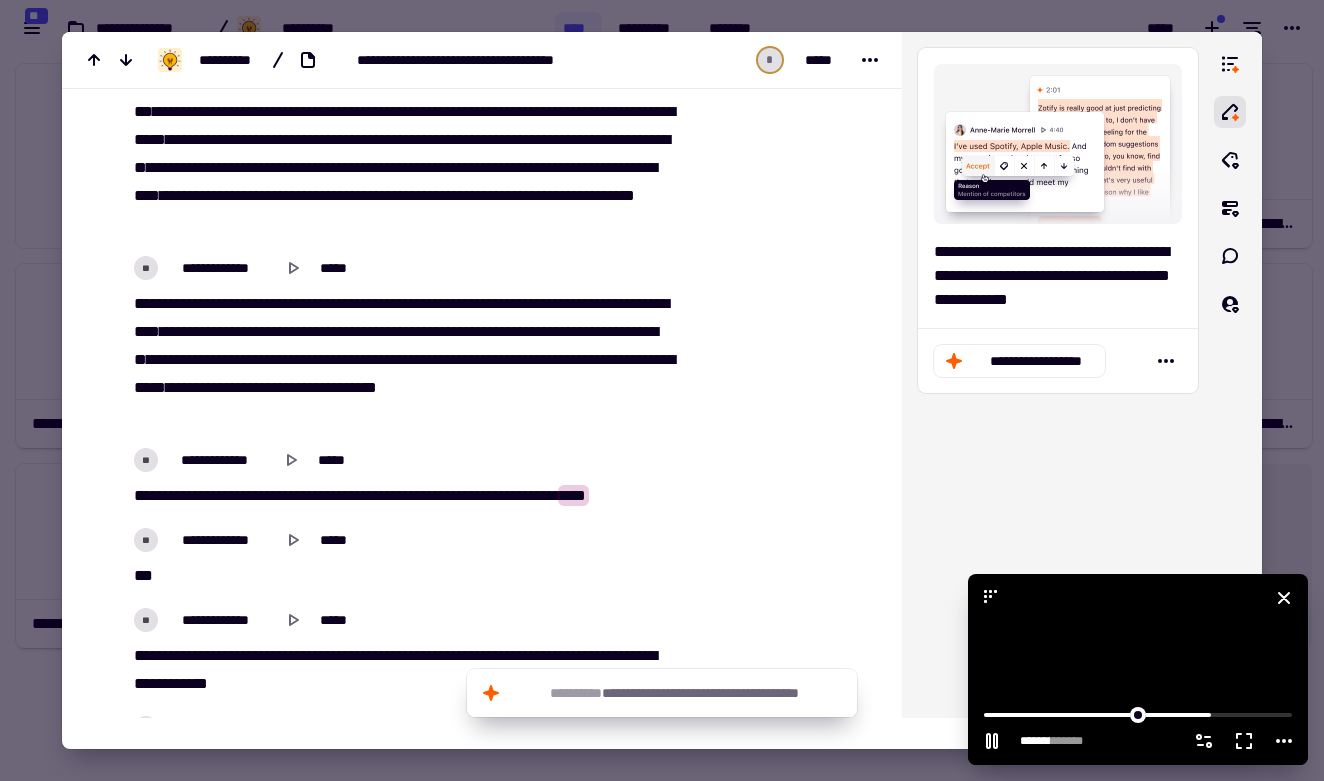 click 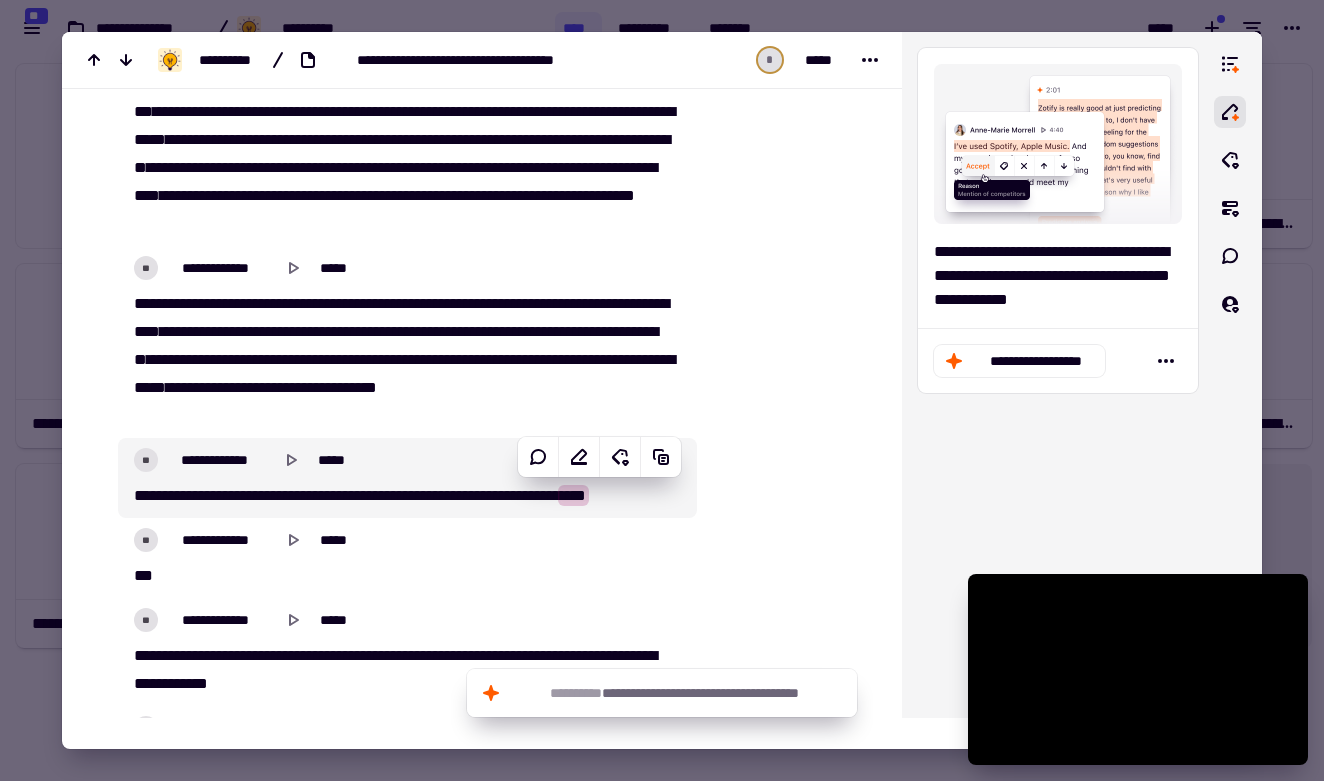scroll, scrollTop: 17381, scrollLeft: 0, axis: vertical 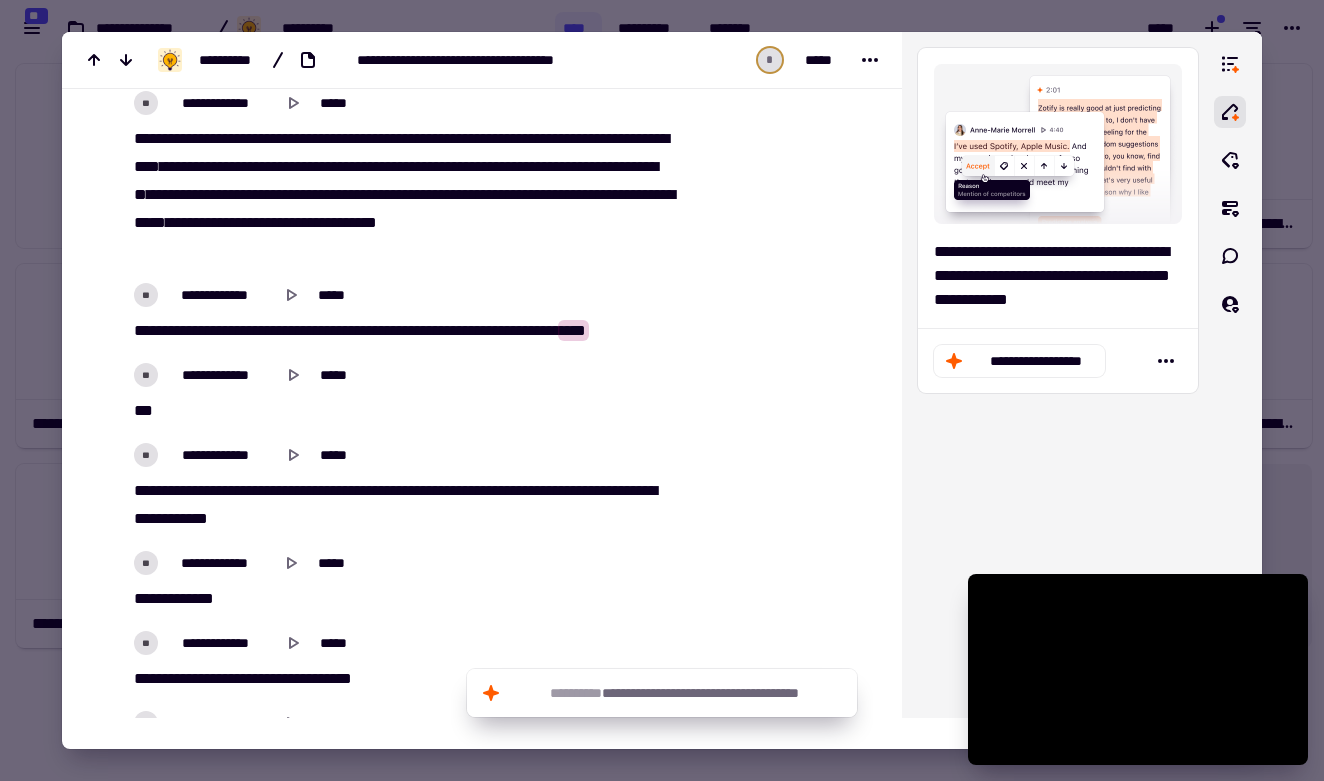 type on "*******" 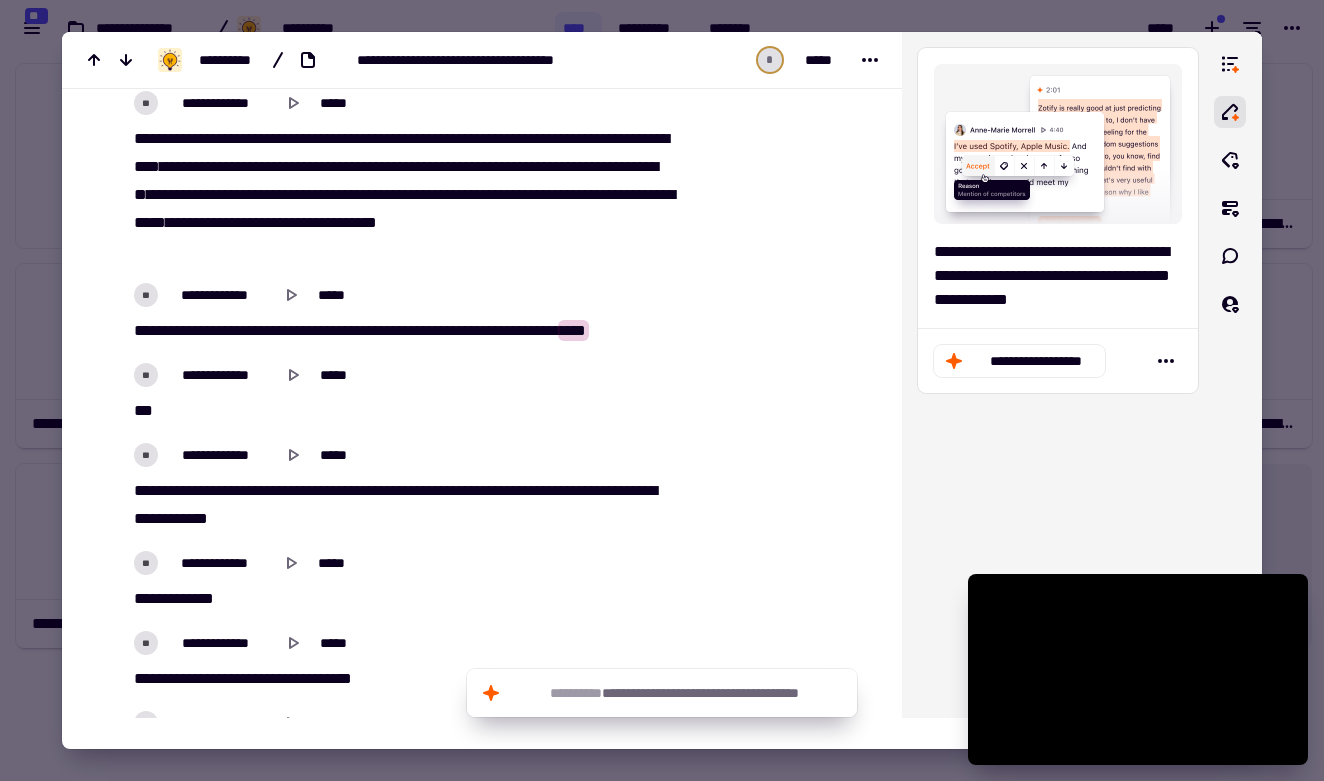 click at bounding box center [662, 390] 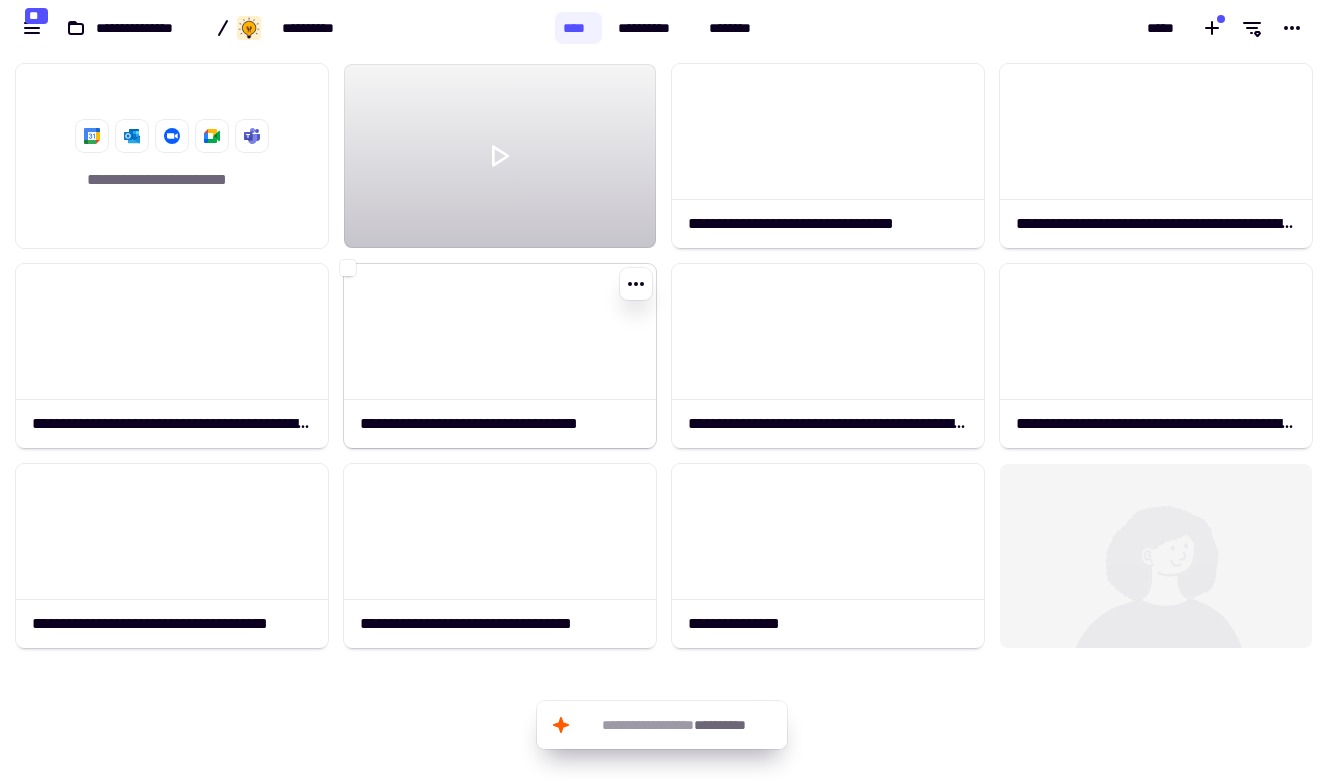 click 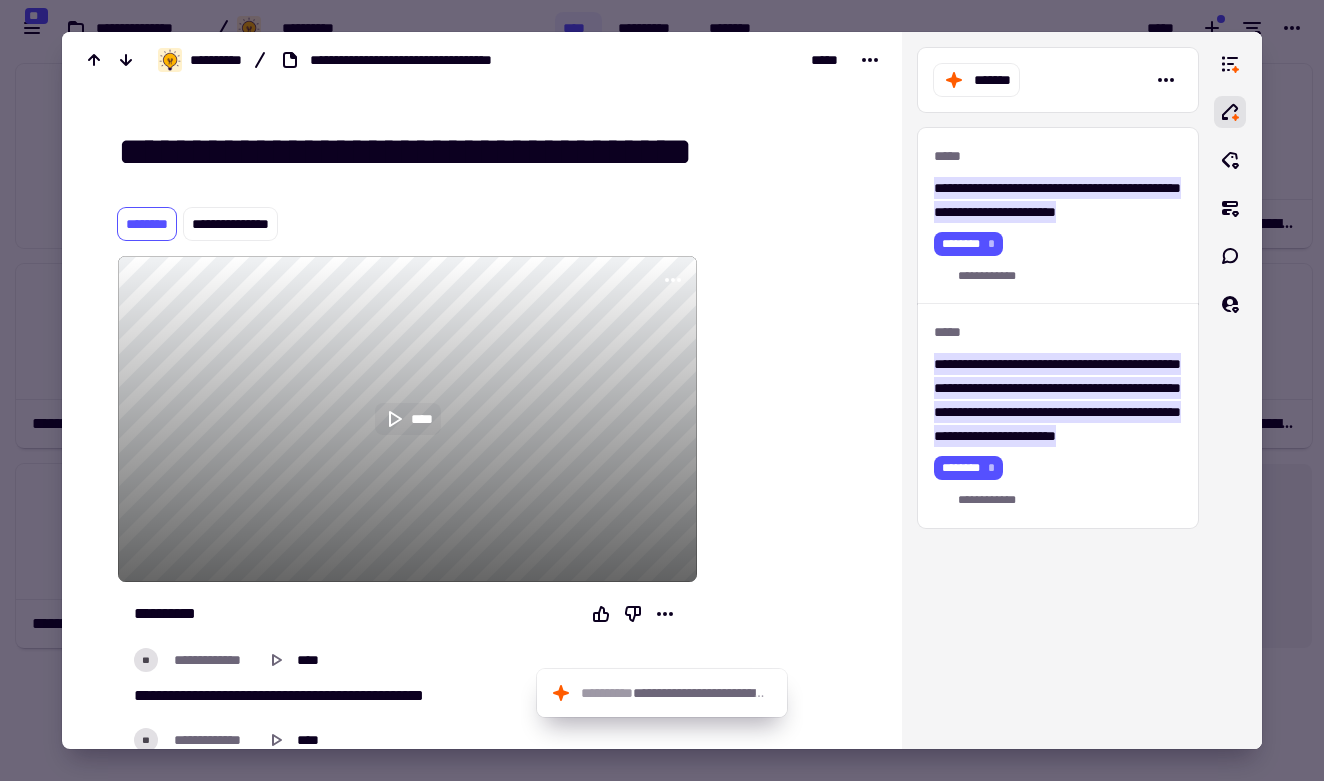 scroll, scrollTop: 4, scrollLeft: 0, axis: vertical 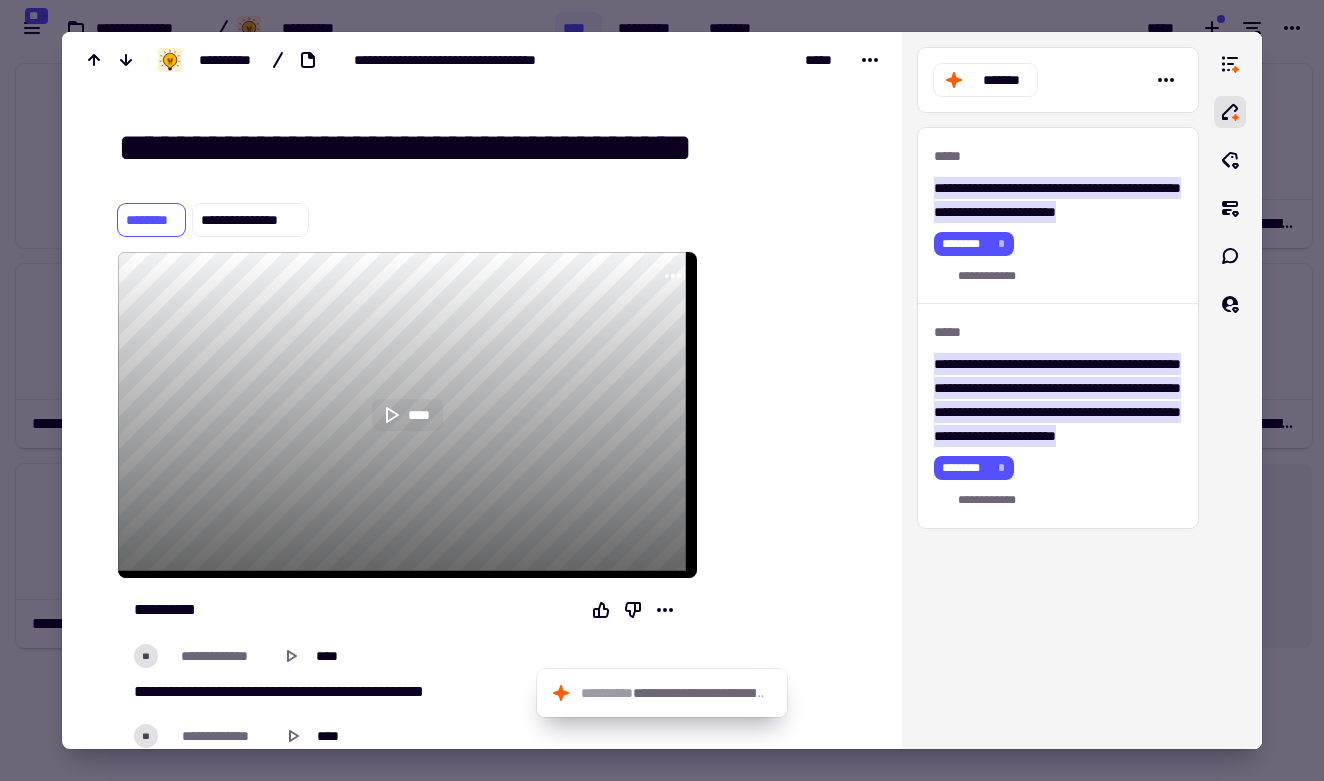 click 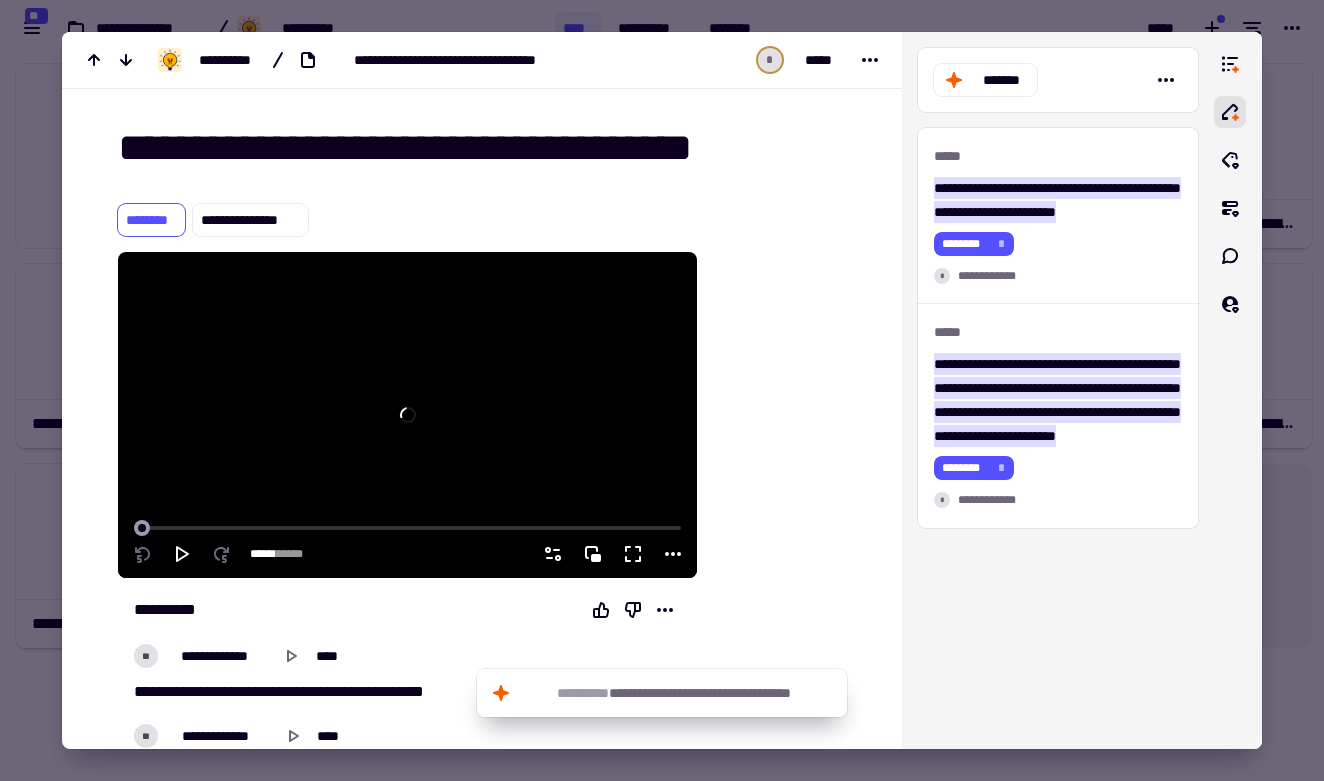 click at bounding box center (407, 526) 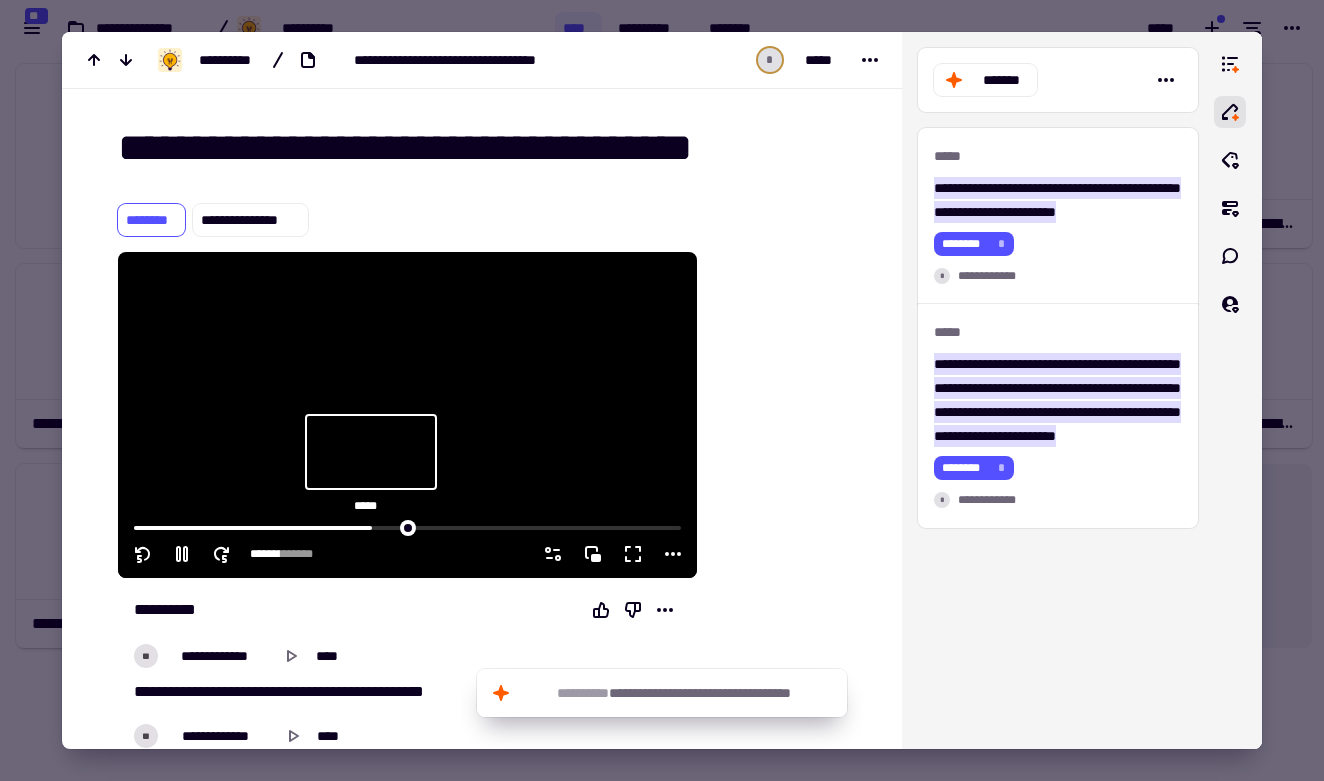click at bounding box center (407, 526) 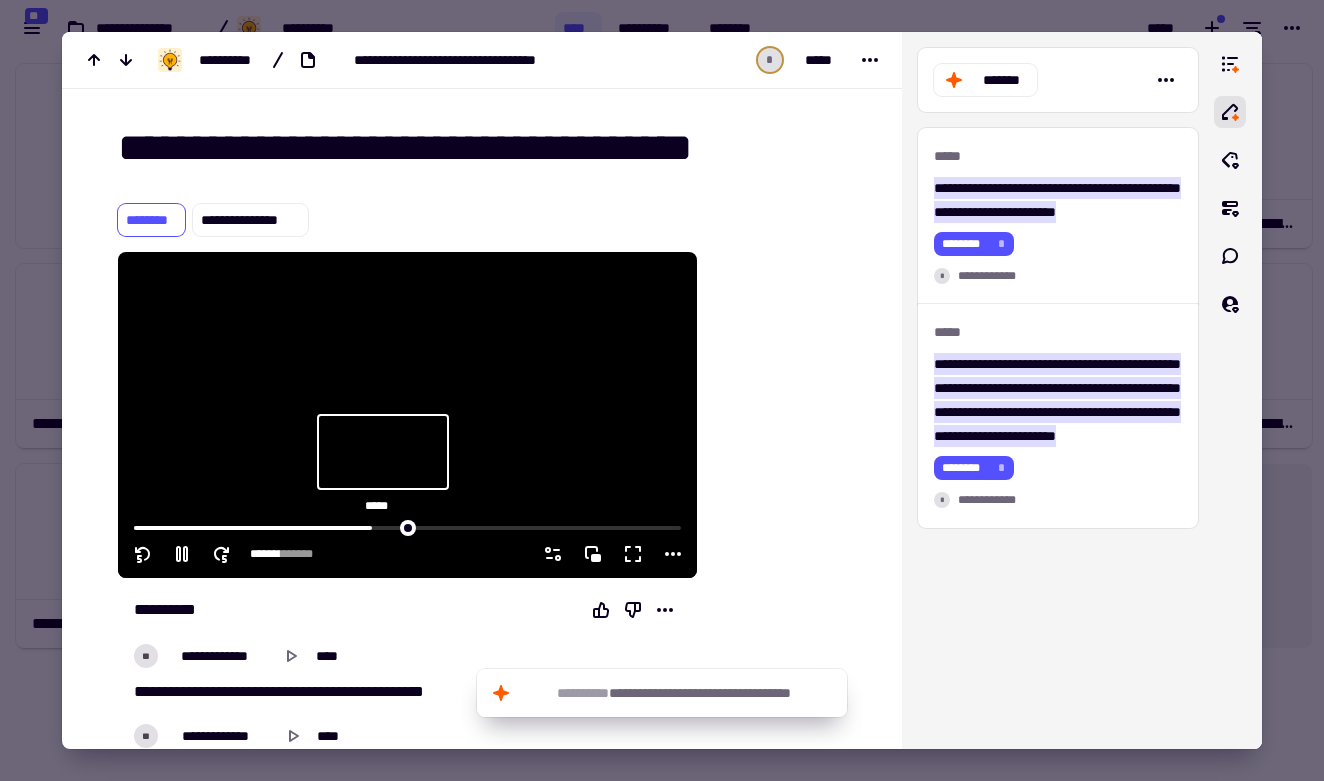 click at bounding box center [407, 526] 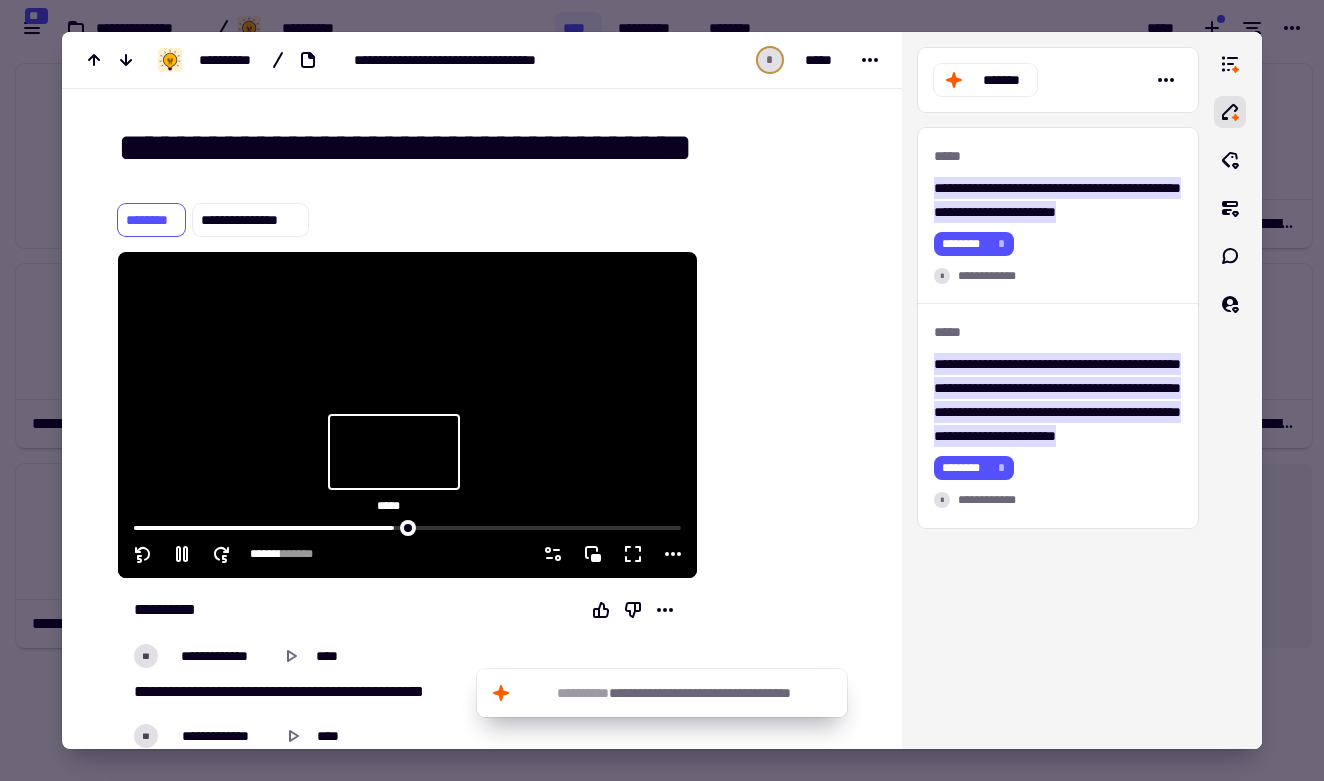 click at bounding box center (407, 526) 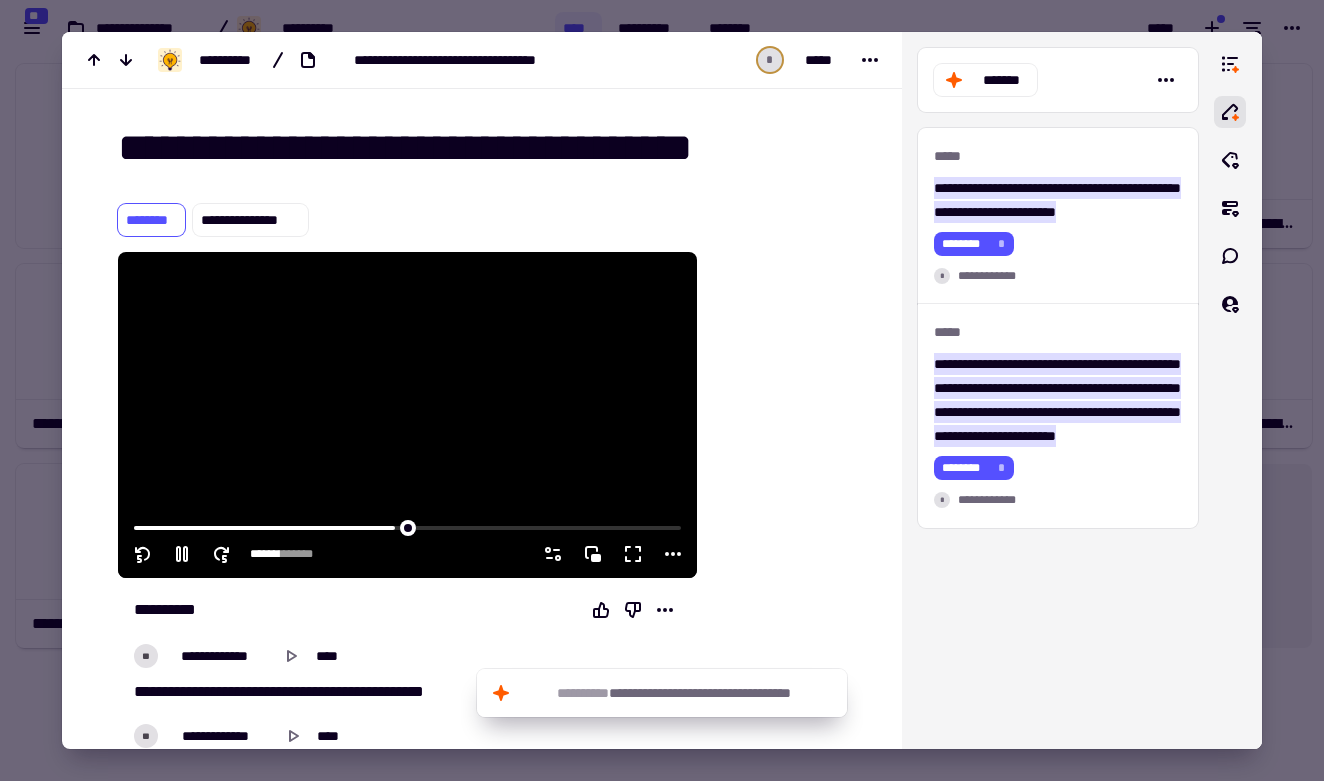 type on "*******" 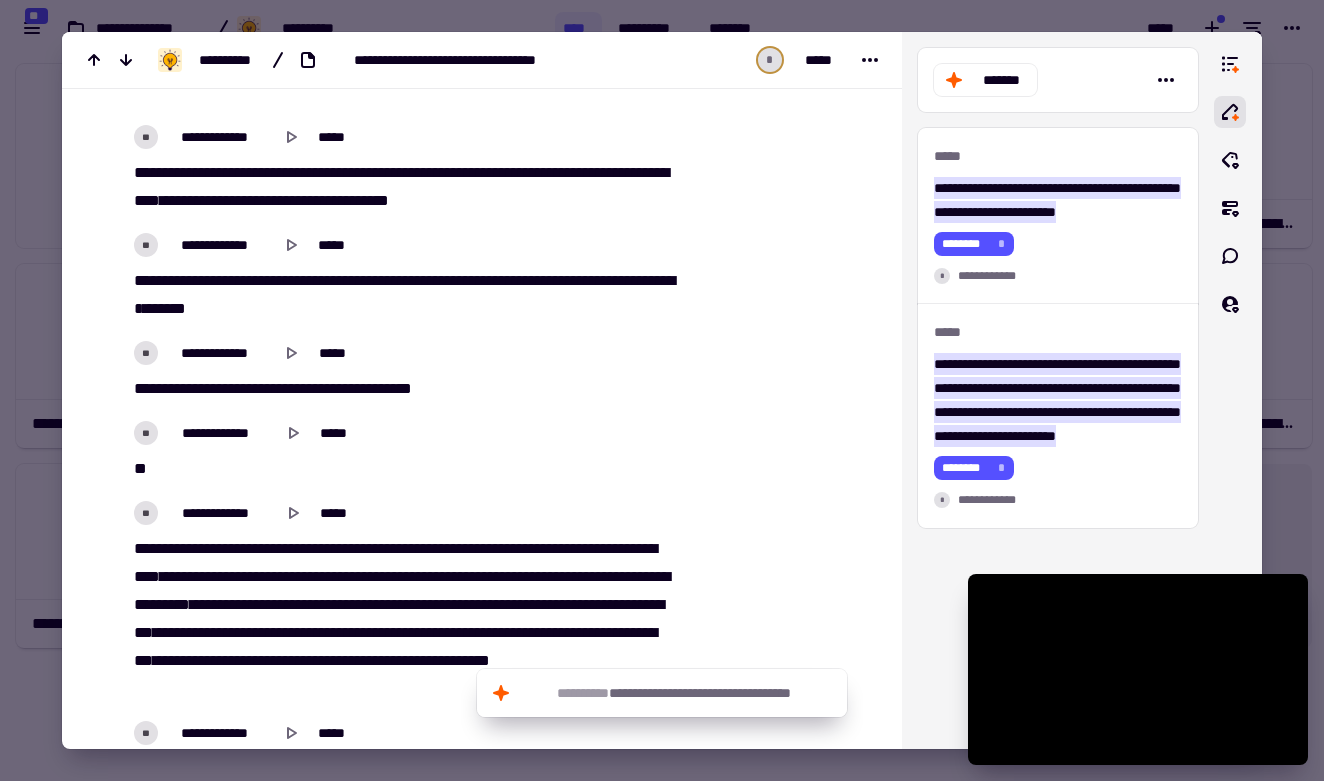 scroll, scrollTop: 25406, scrollLeft: 0, axis: vertical 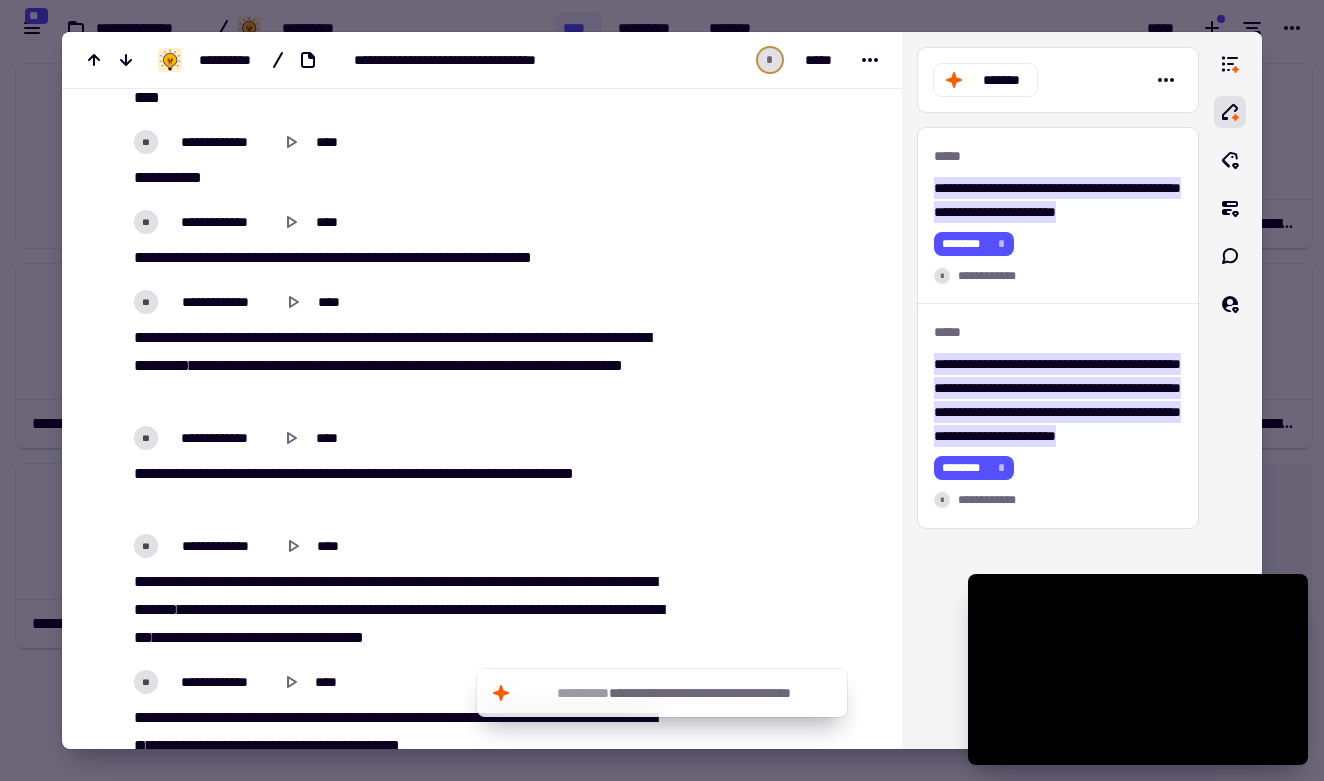 type on "*******" 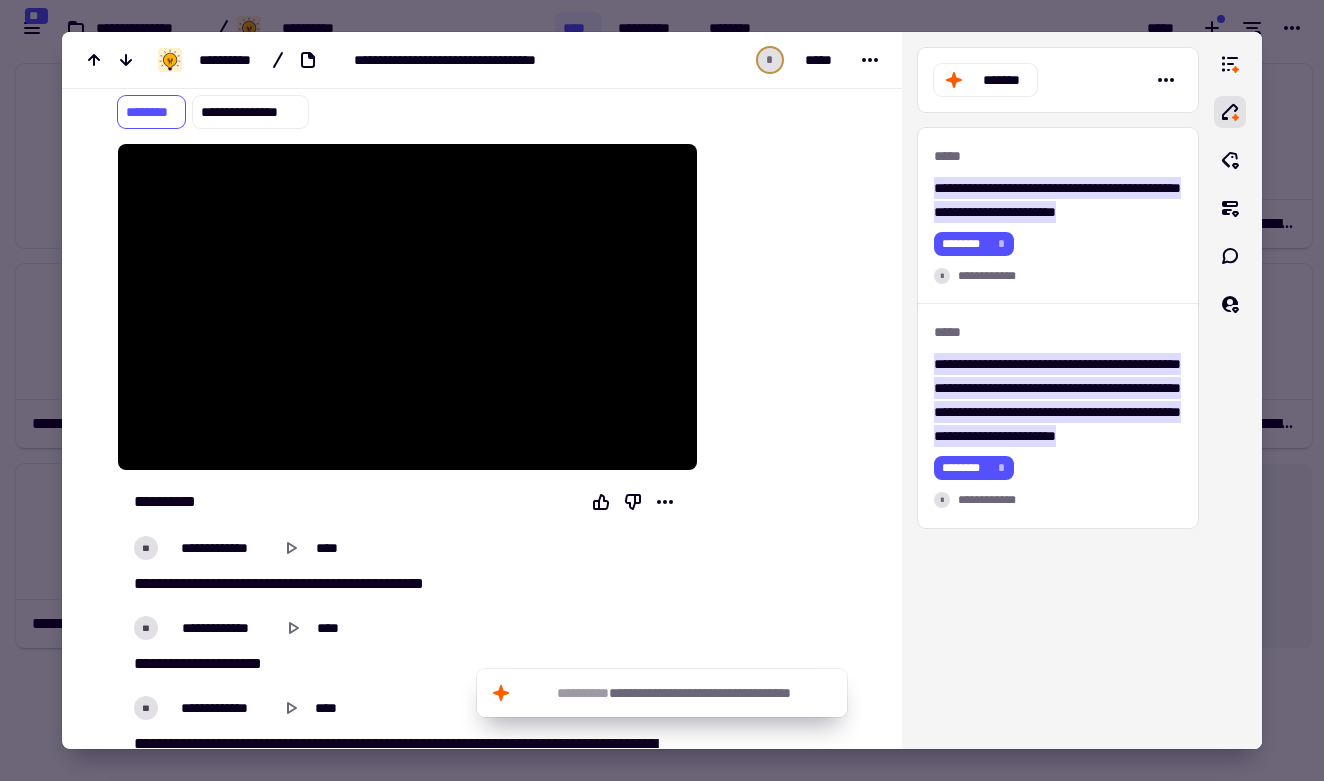 scroll, scrollTop: 0, scrollLeft: 0, axis: both 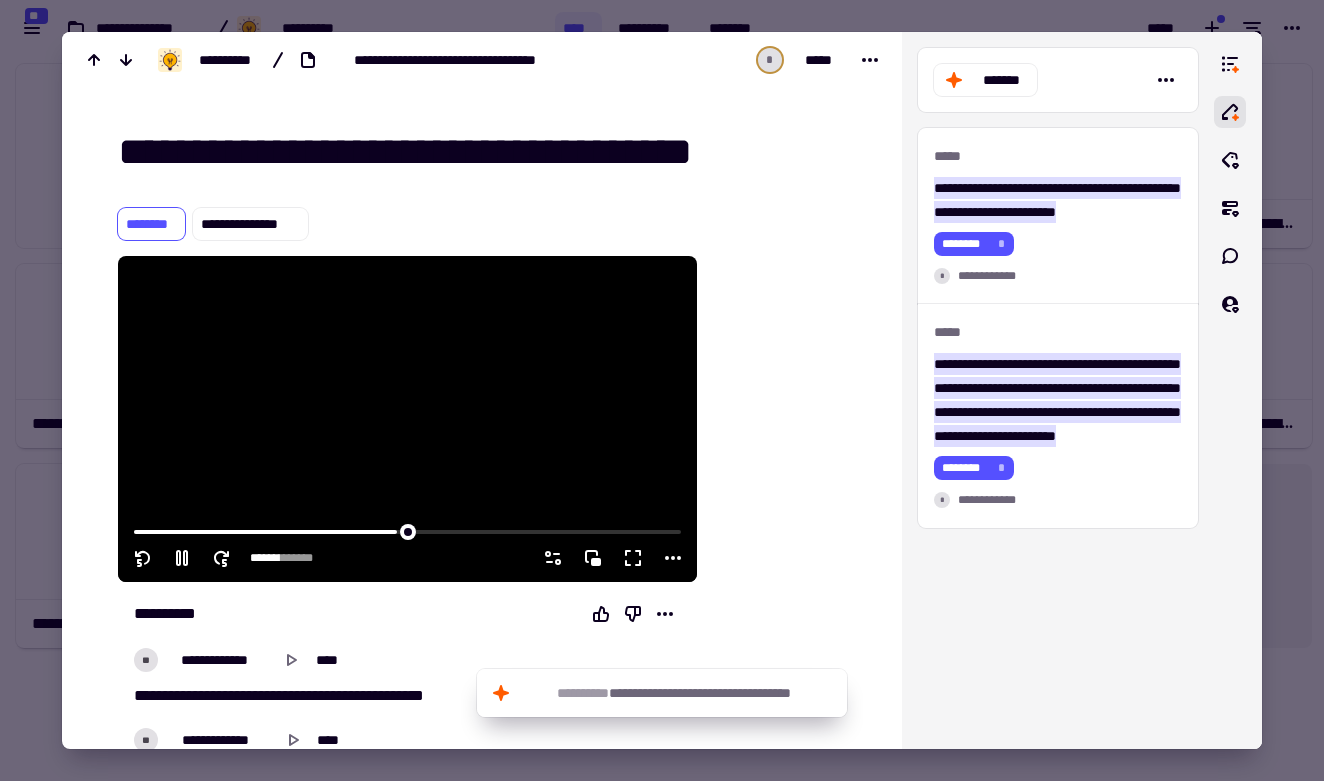 click at bounding box center (407, 419) 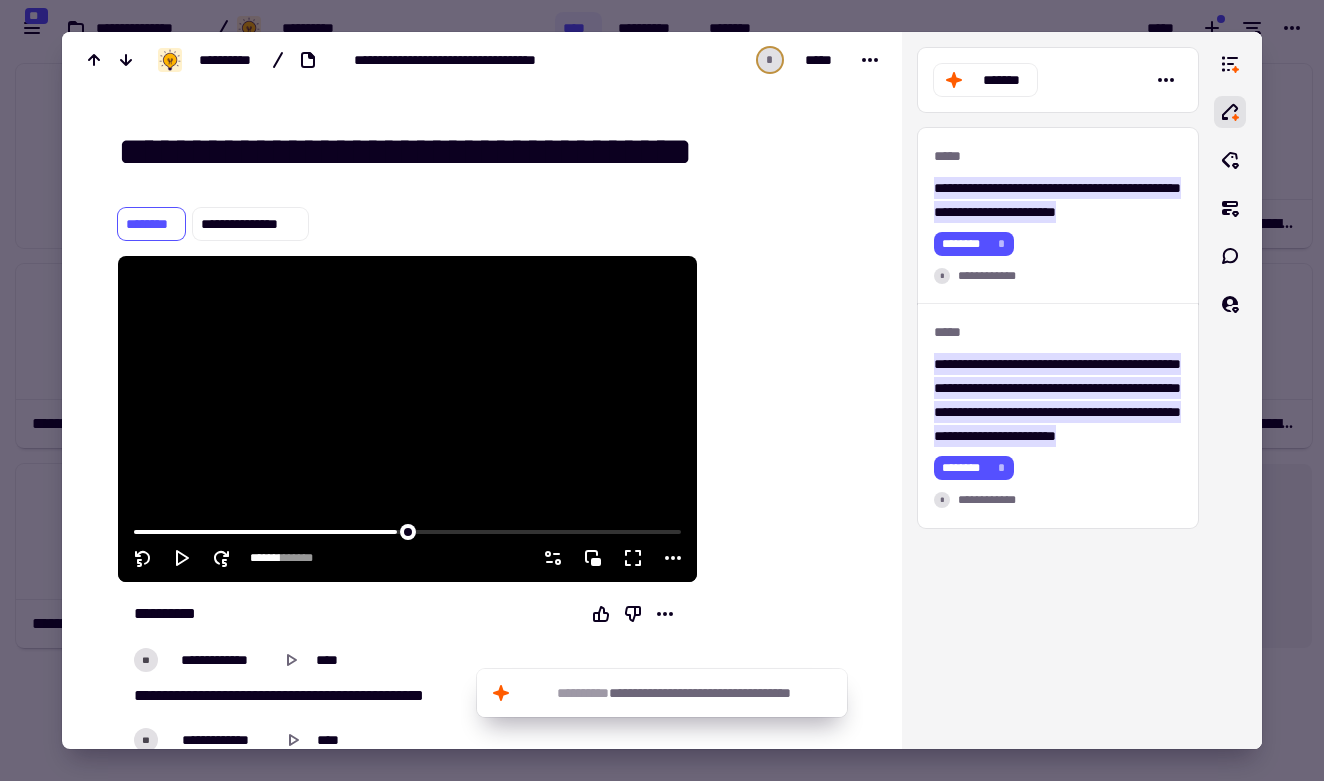click at bounding box center [407, 419] 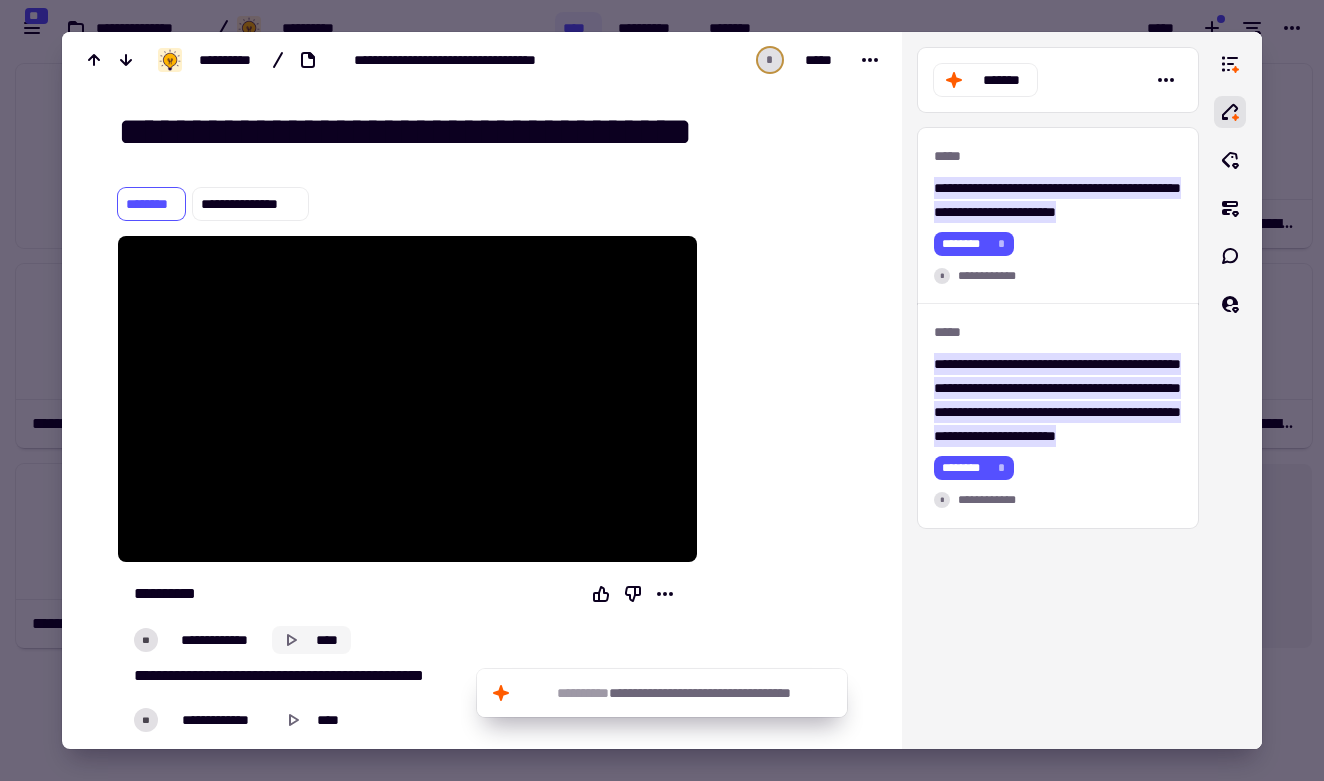 scroll, scrollTop: 87, scrollLeft: 0, axis: vertical 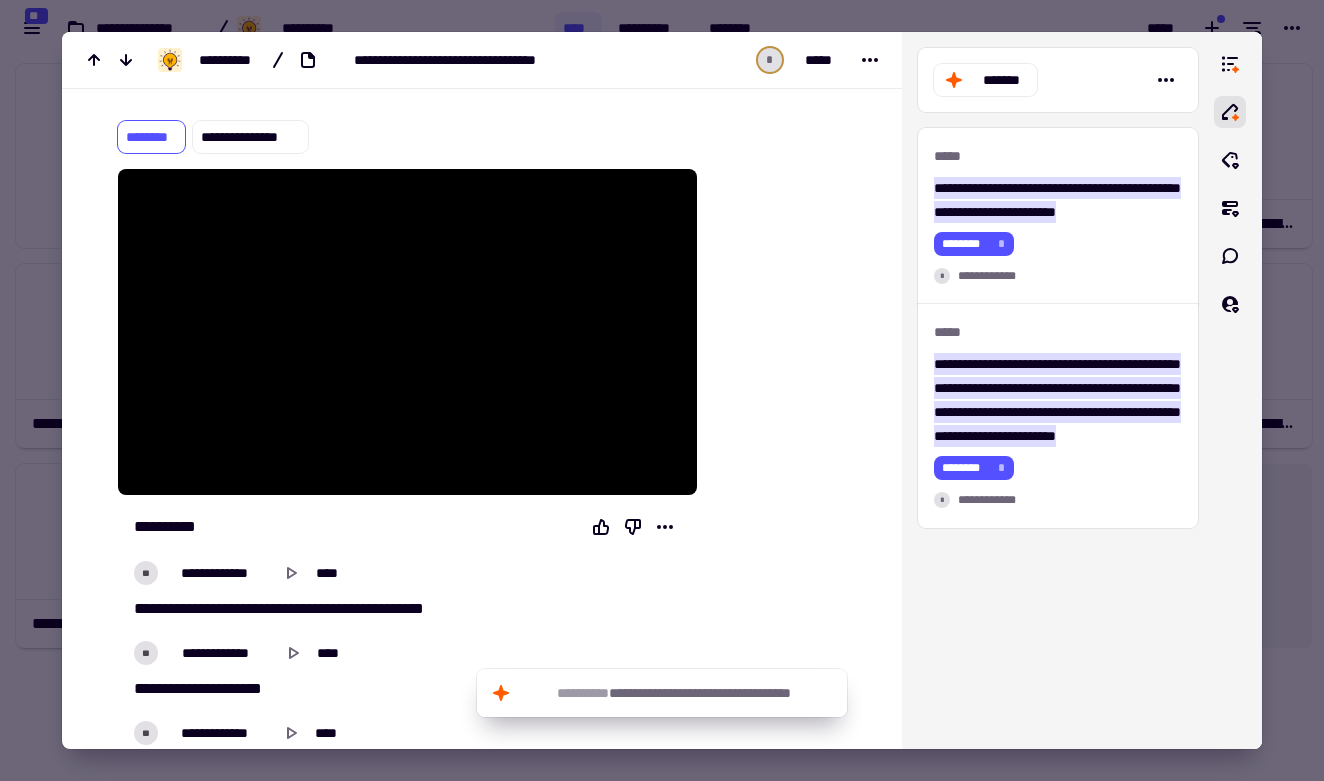 type on "******" 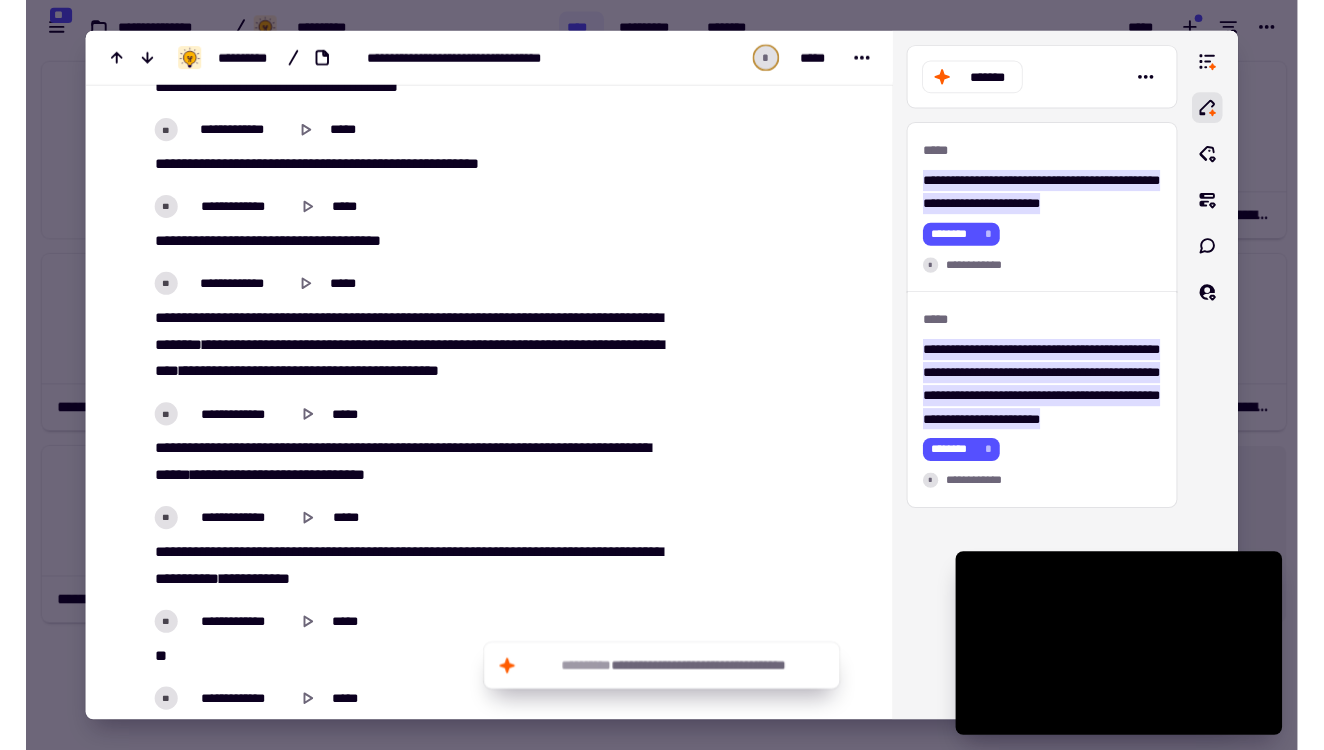scroll, scrollTop: 14450, scrollLeft: 0, axis: vertical 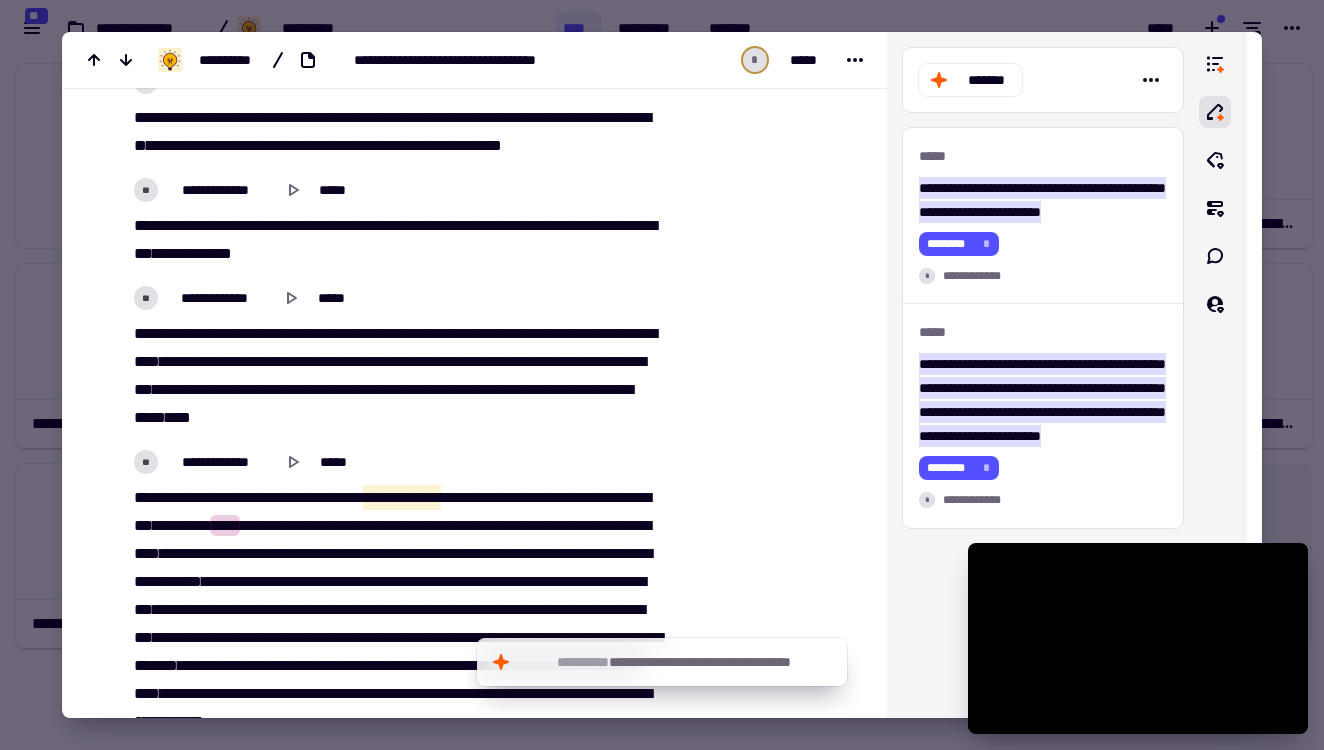 click at bounding box center (773, 1547) 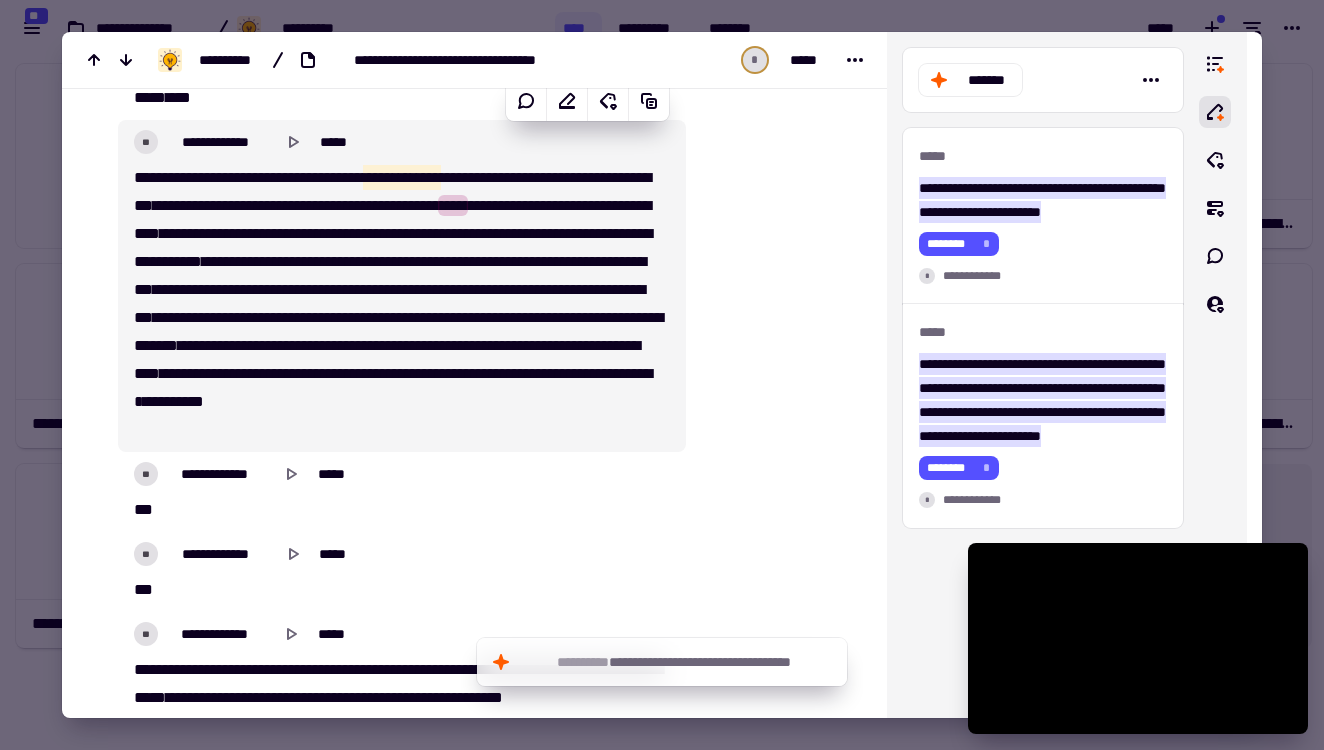 scroll, scrollTop: 12256, scrollLeft: 0, axis: vertical 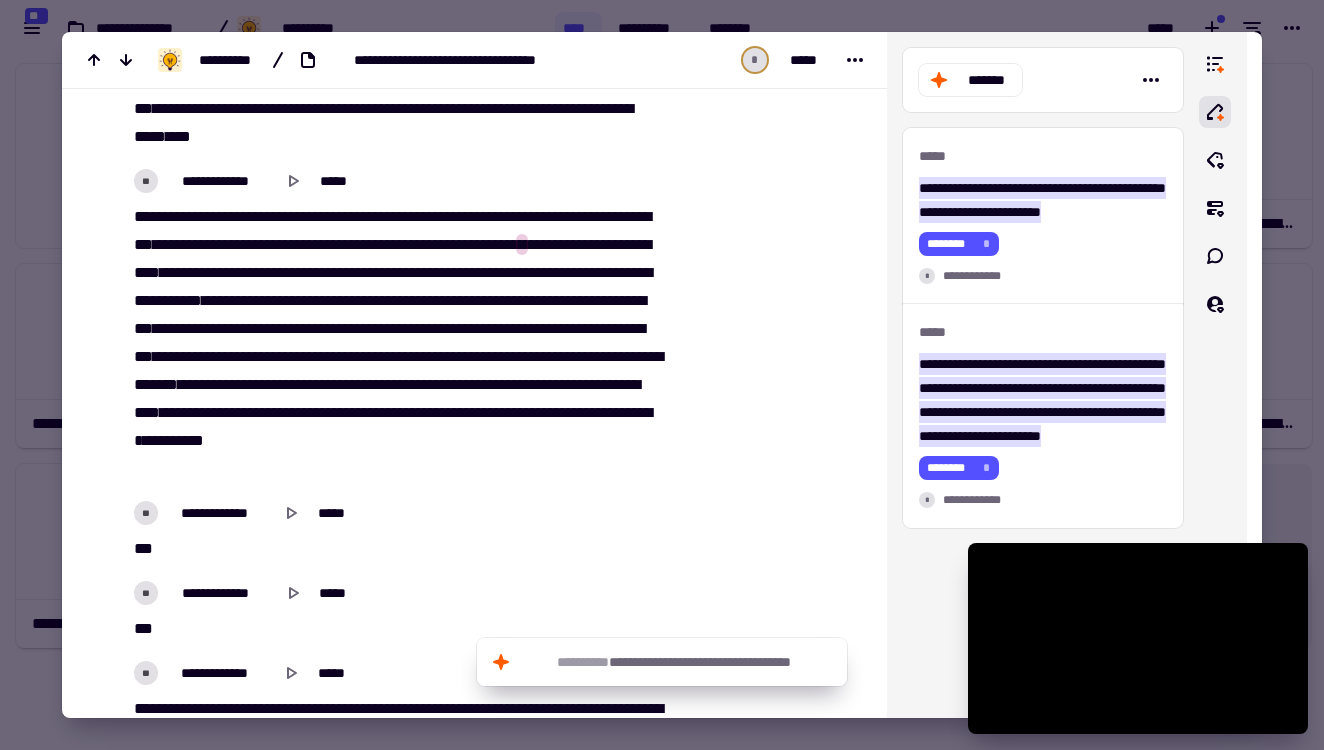 click on "****" at bounding box center (483, 244) 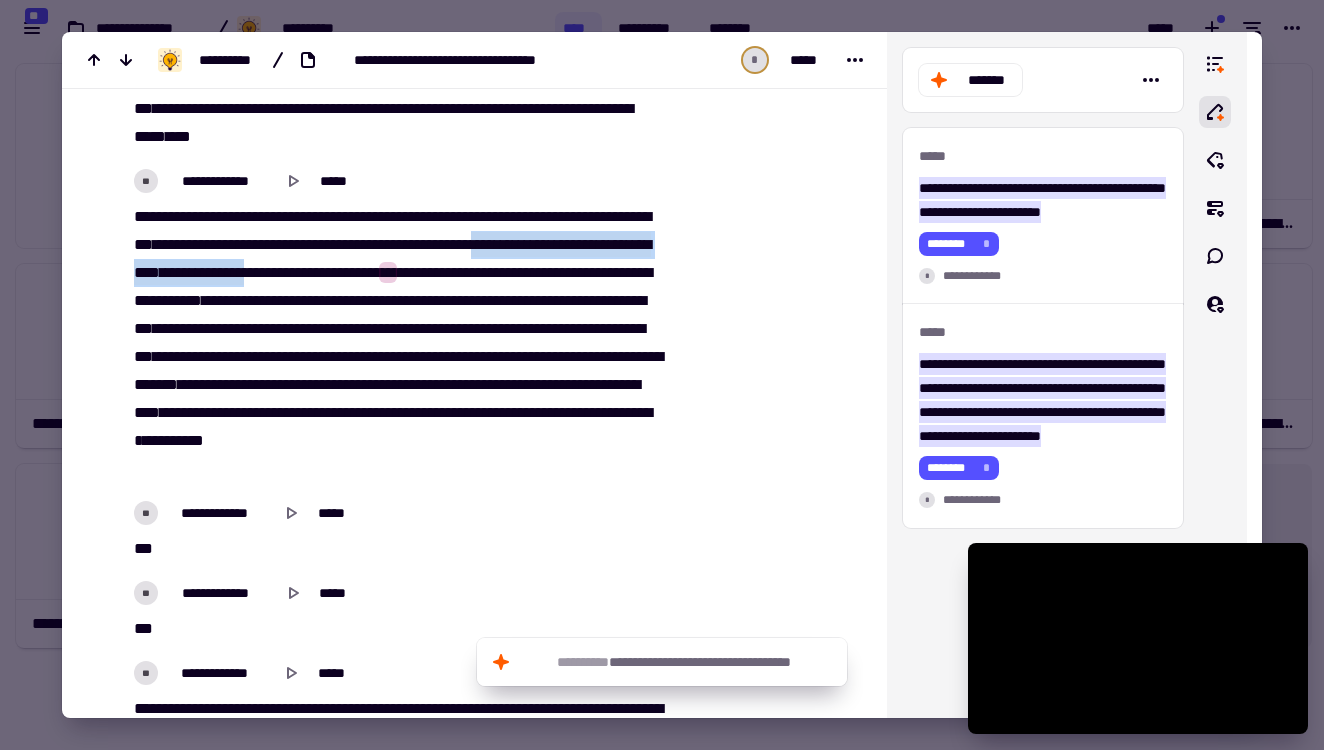 drag, startPoint x: 614, startPoint y: 233, endPoint x: 424, endPoint y: 262, distance: 192.20041 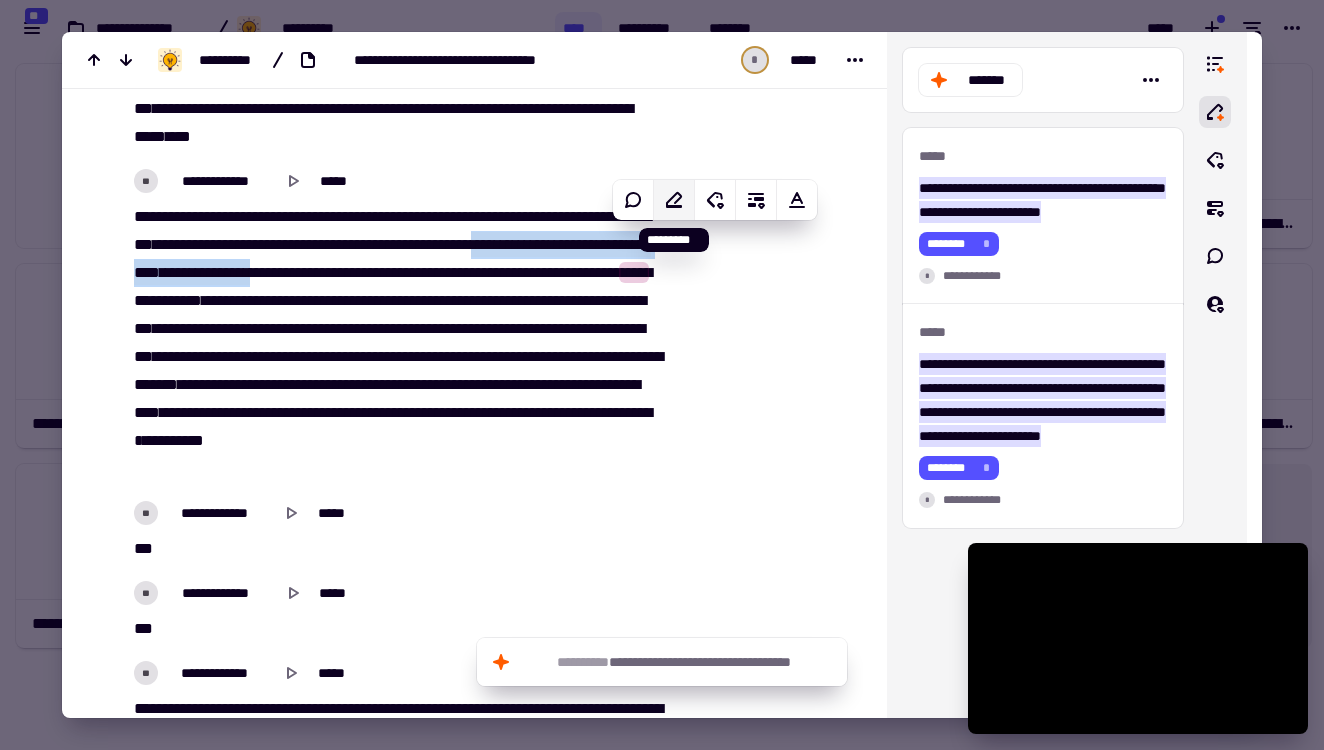click 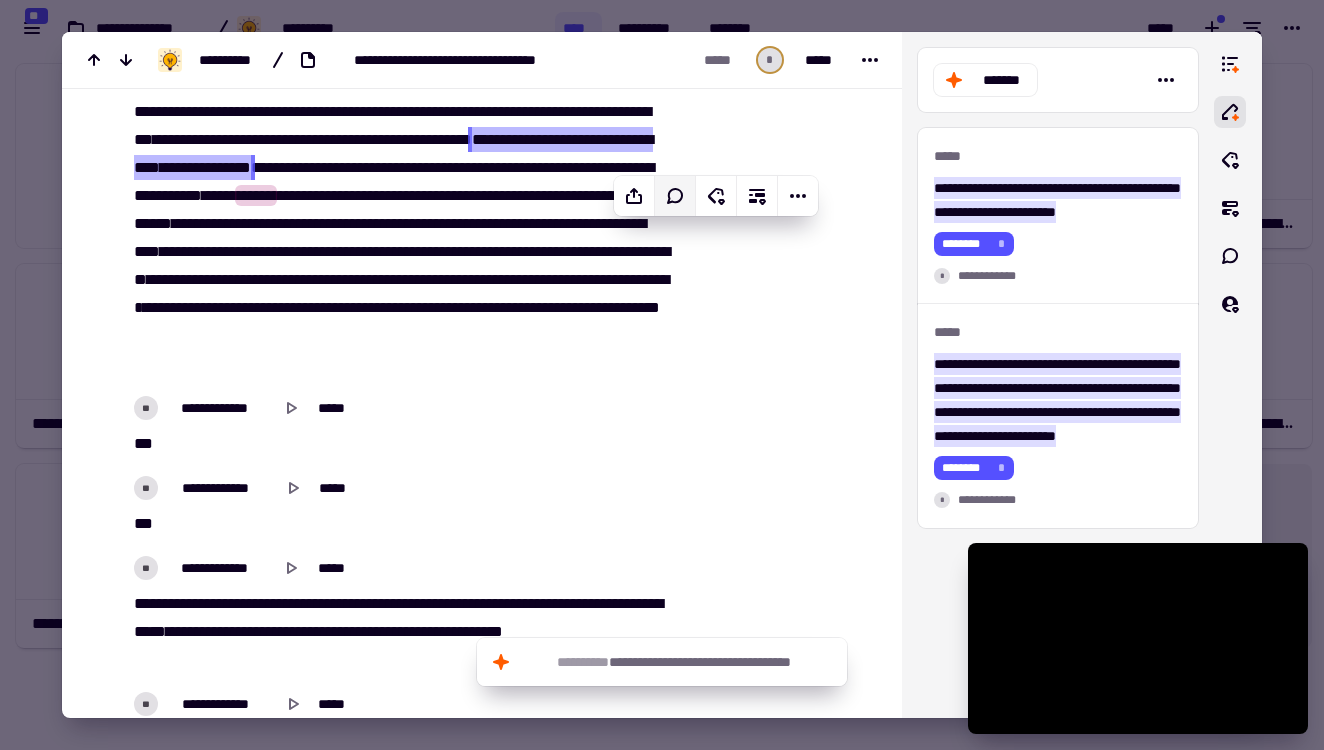 scroll, scrollTop: 12155, scrollLeft: 0, axis: vertical 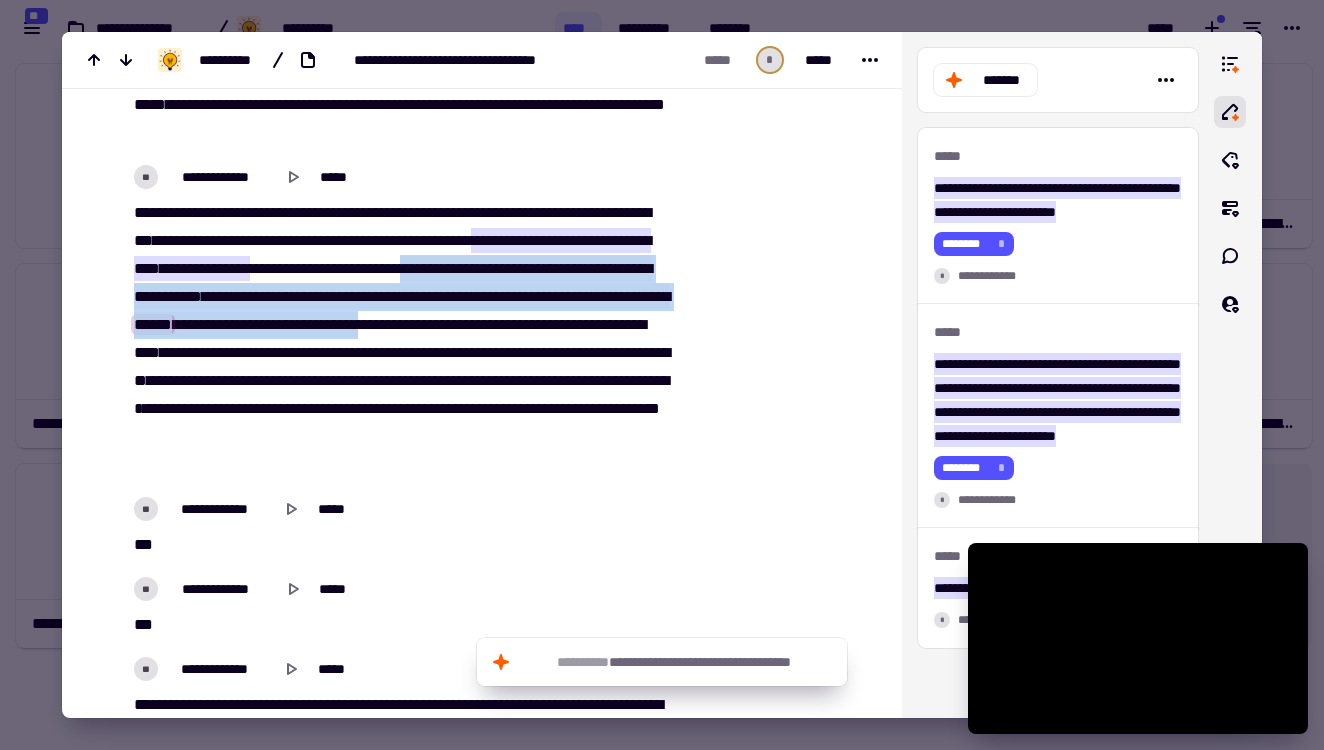 drag, startPoint x: 584, startPoint y: 261, endPoint x: 650, endPoint y: 319, distance: 87.86353 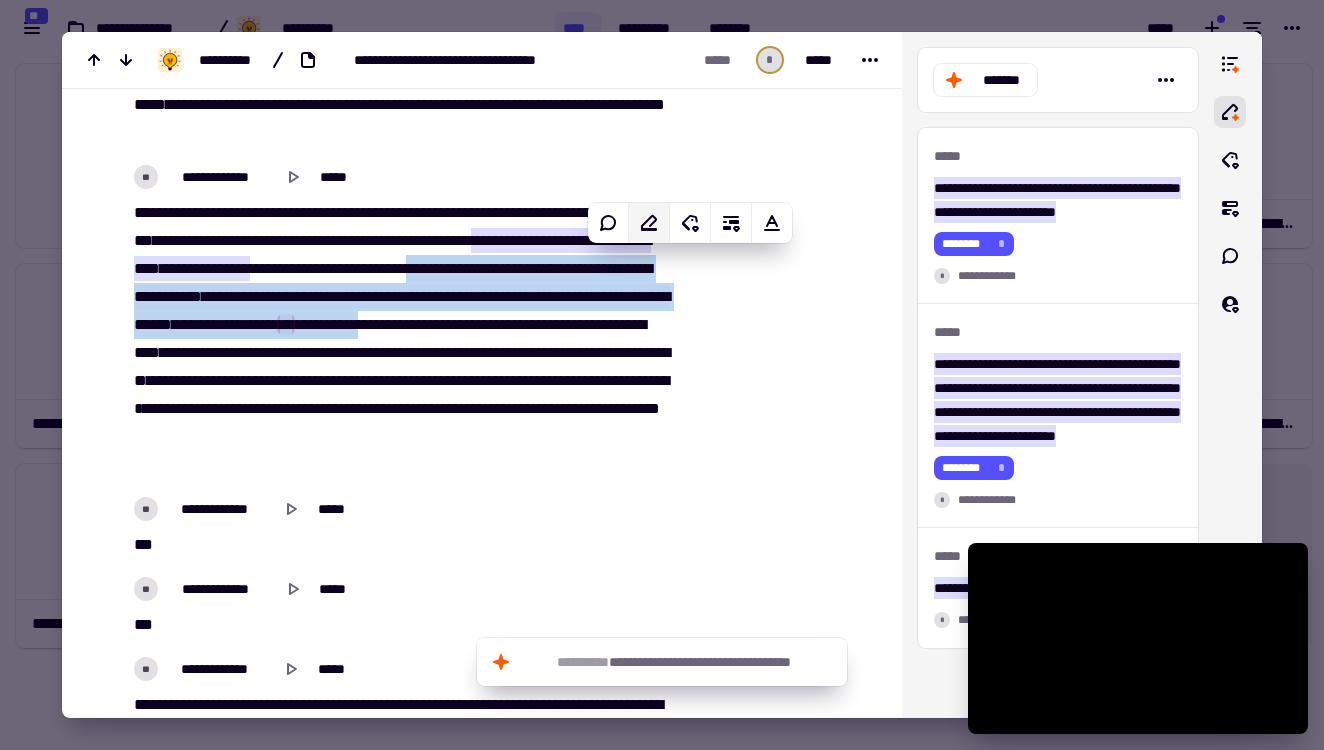 click 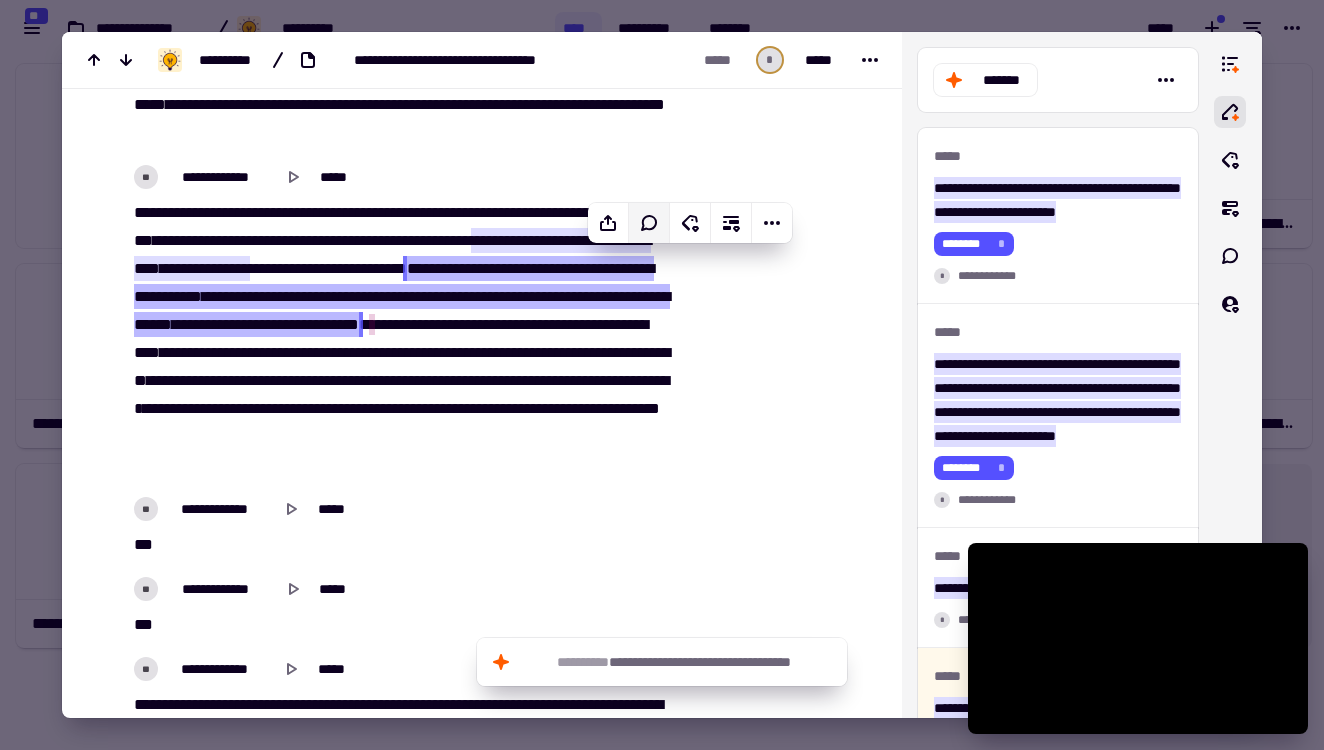 scroll, scrollTop: 425, scrollLeft: 0, axis: vertical 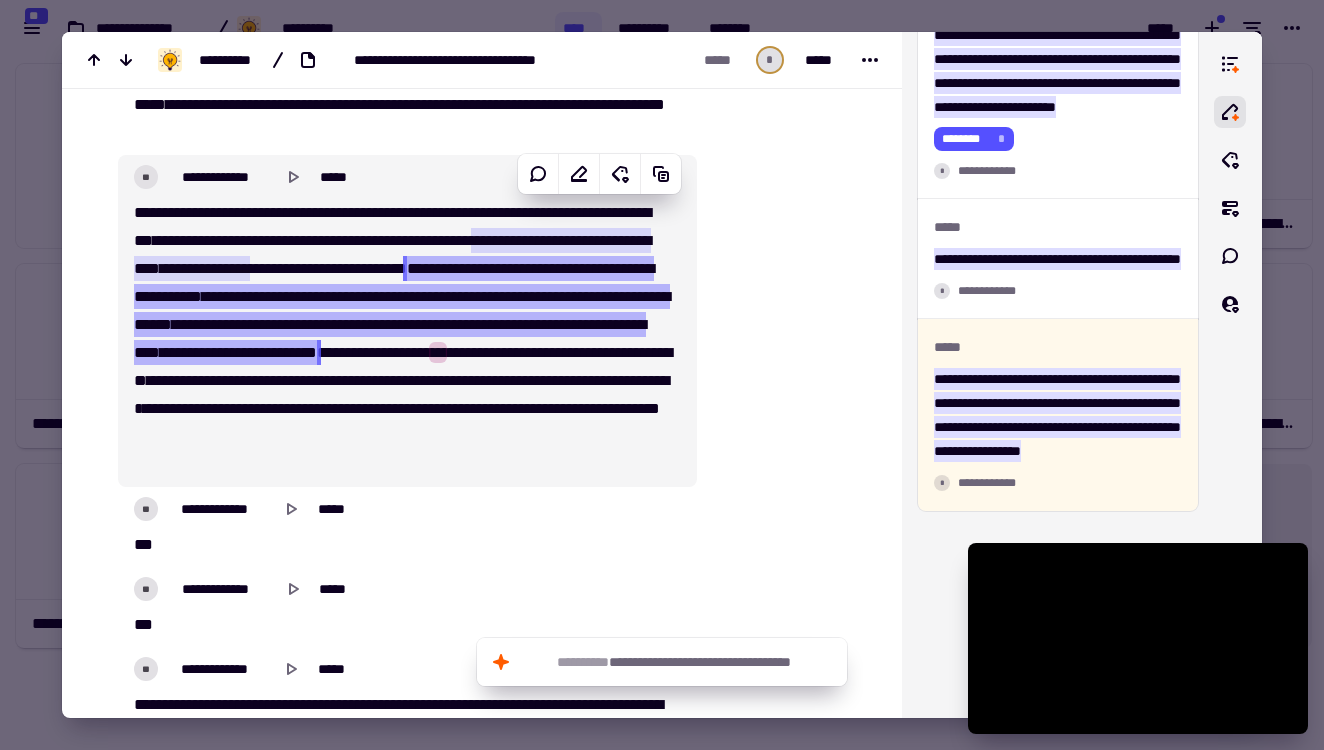 drag, startPoint x: 652, startPoint y: 322, endPoint x: 673, endPoint y: 351, distance: 35.805027 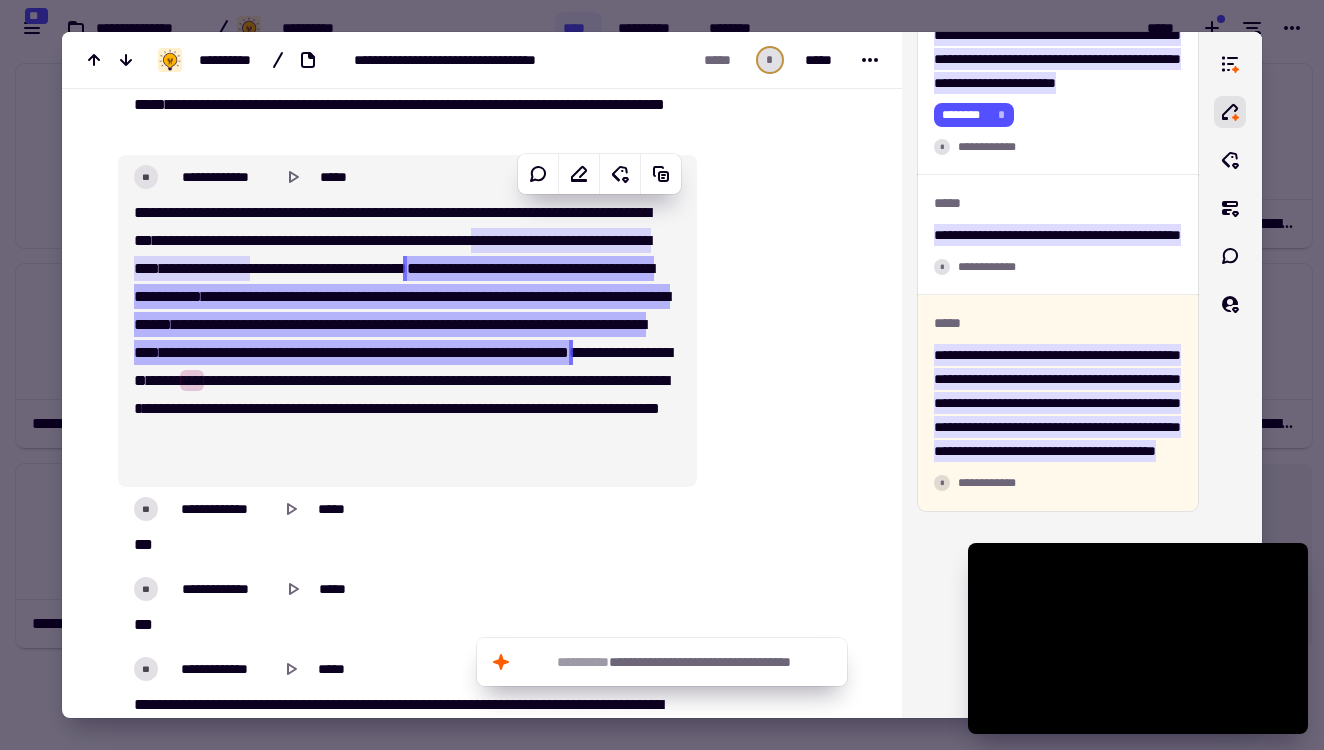 drag, startPoint x: 206, startPoint y: 371, endPoint x: 419, endPoint y: 376, distance: 213.05867 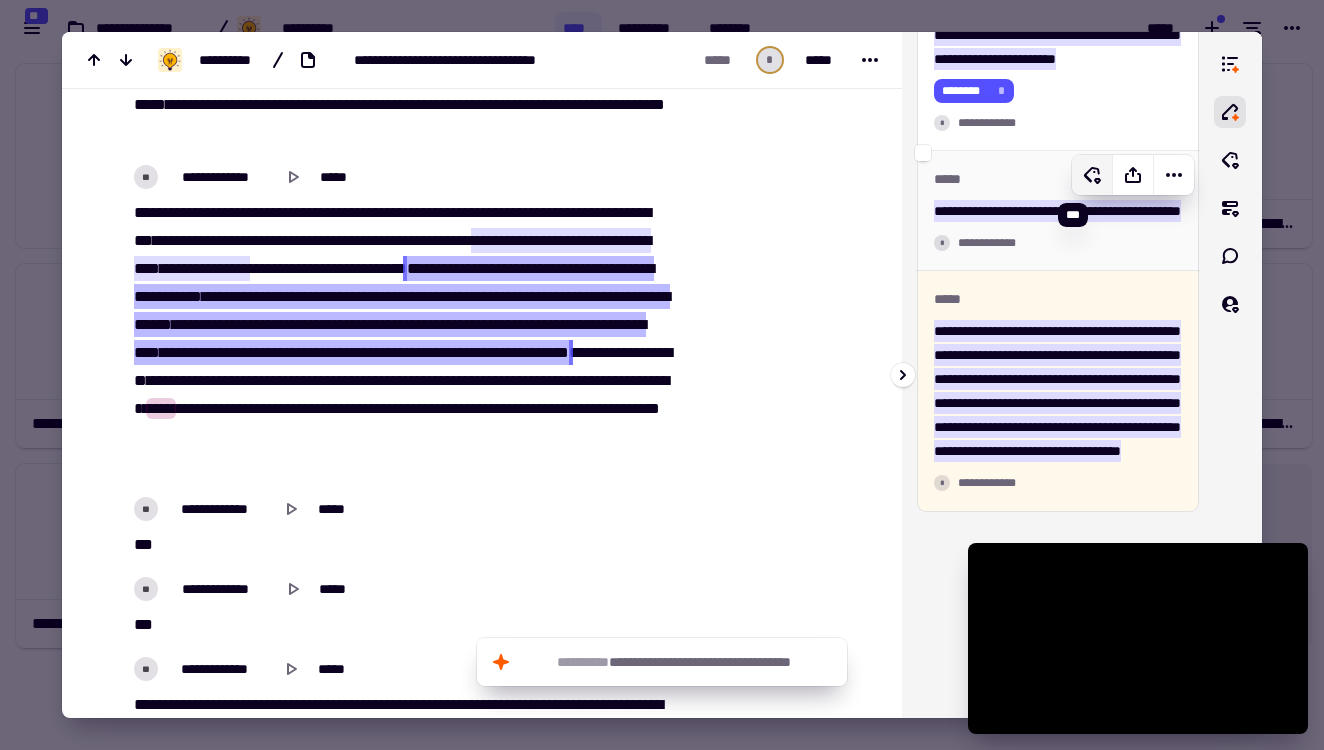 click 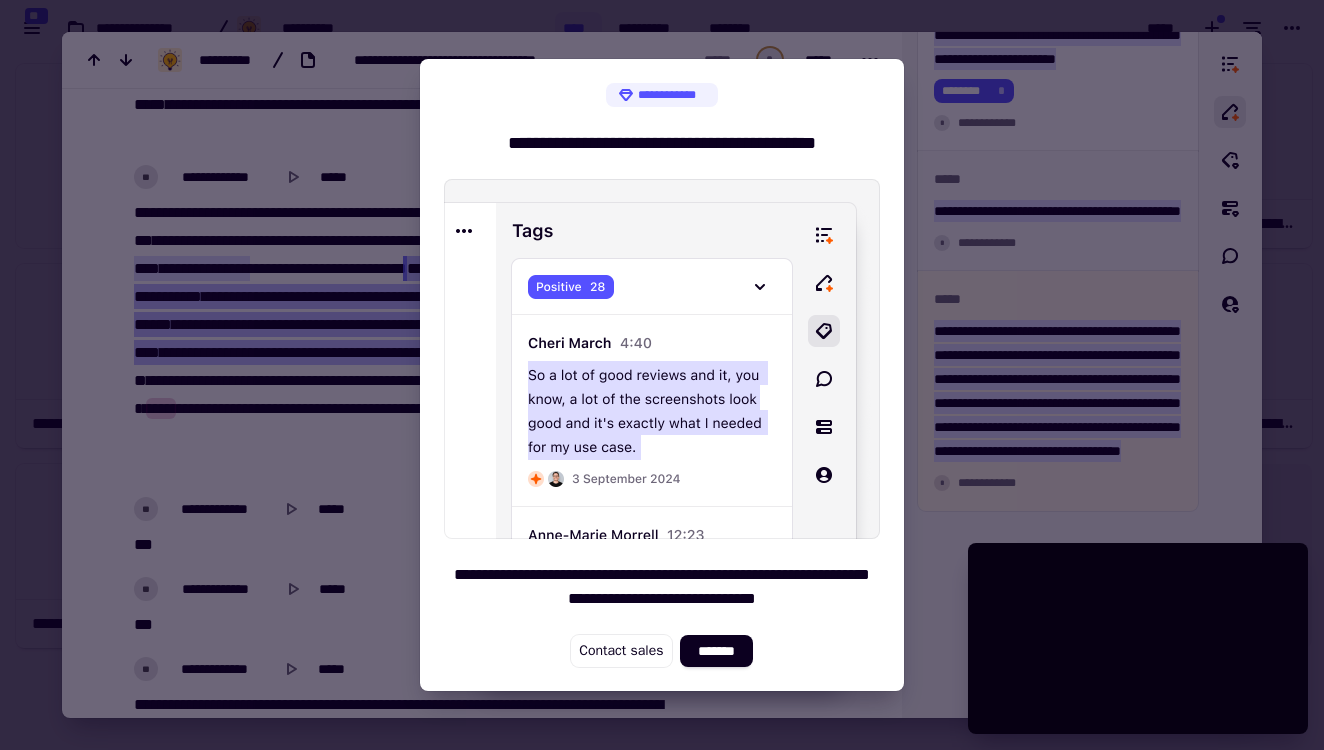 click at bounding box center (662, 375) 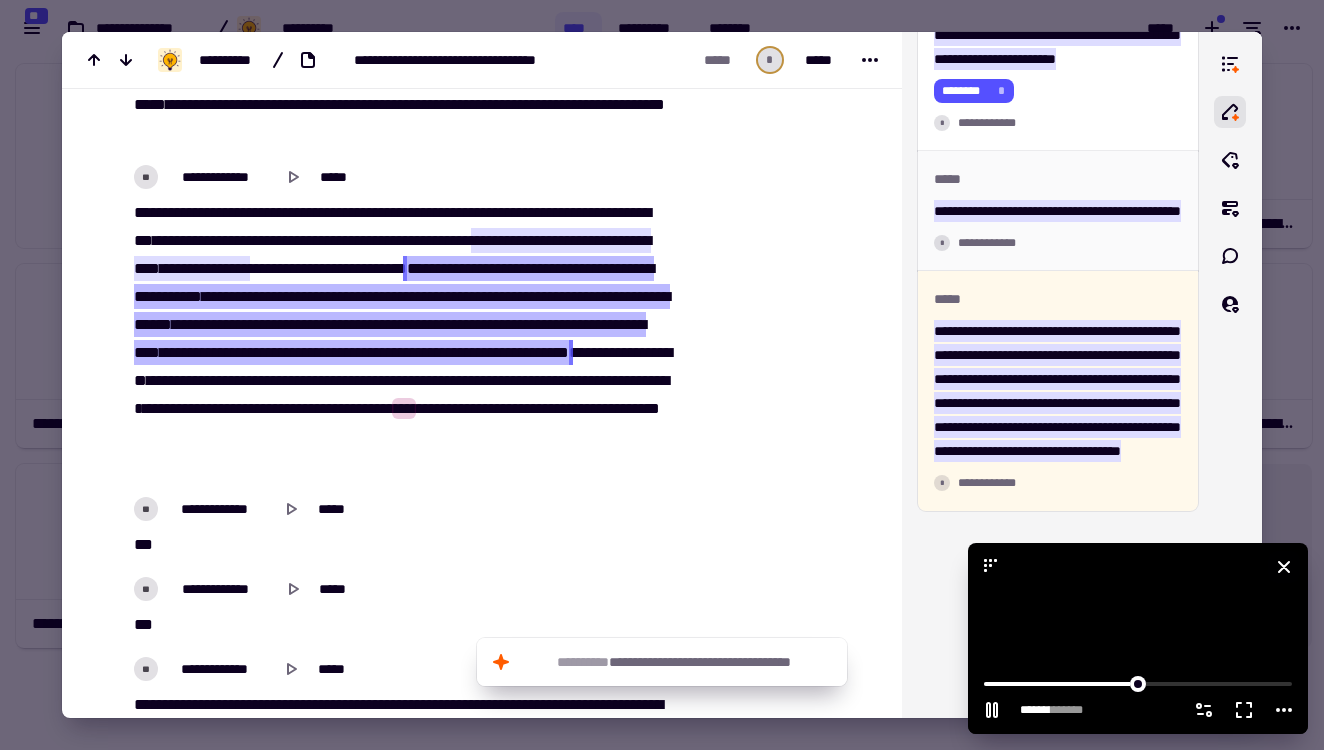 type on "*******" 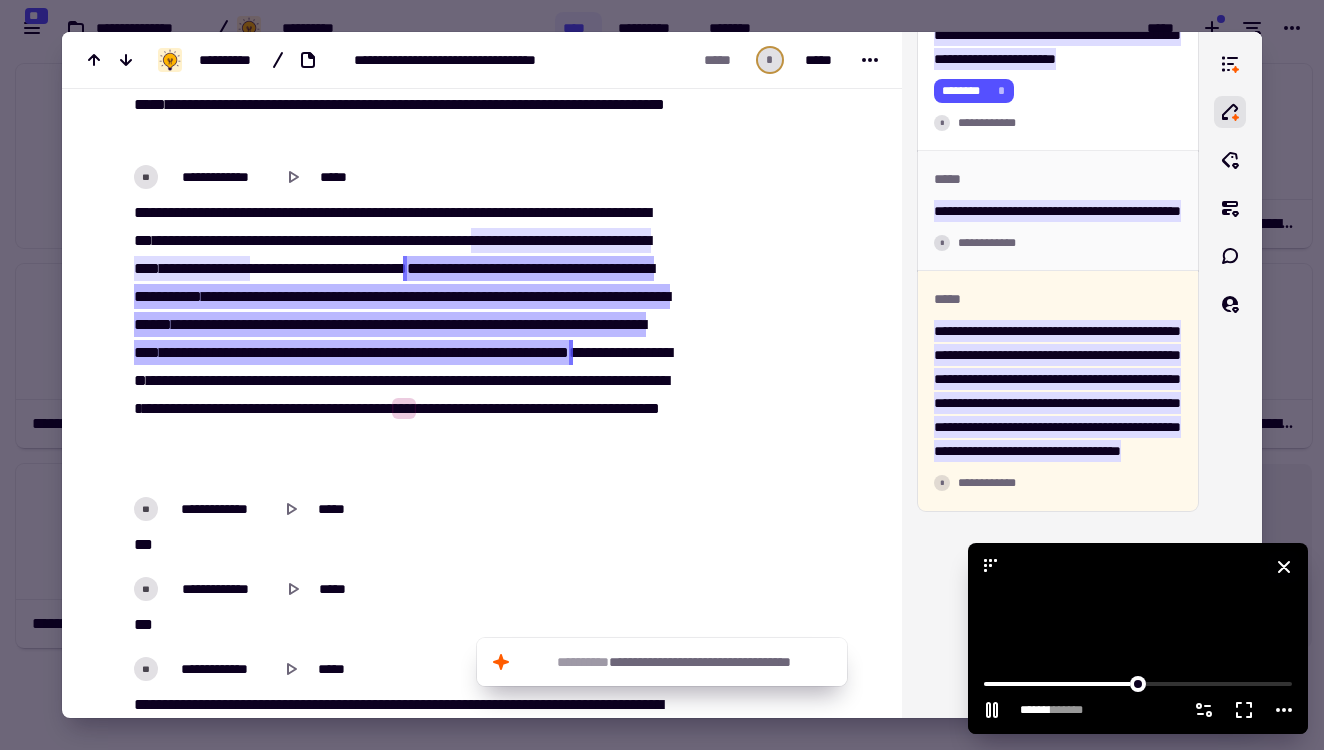click 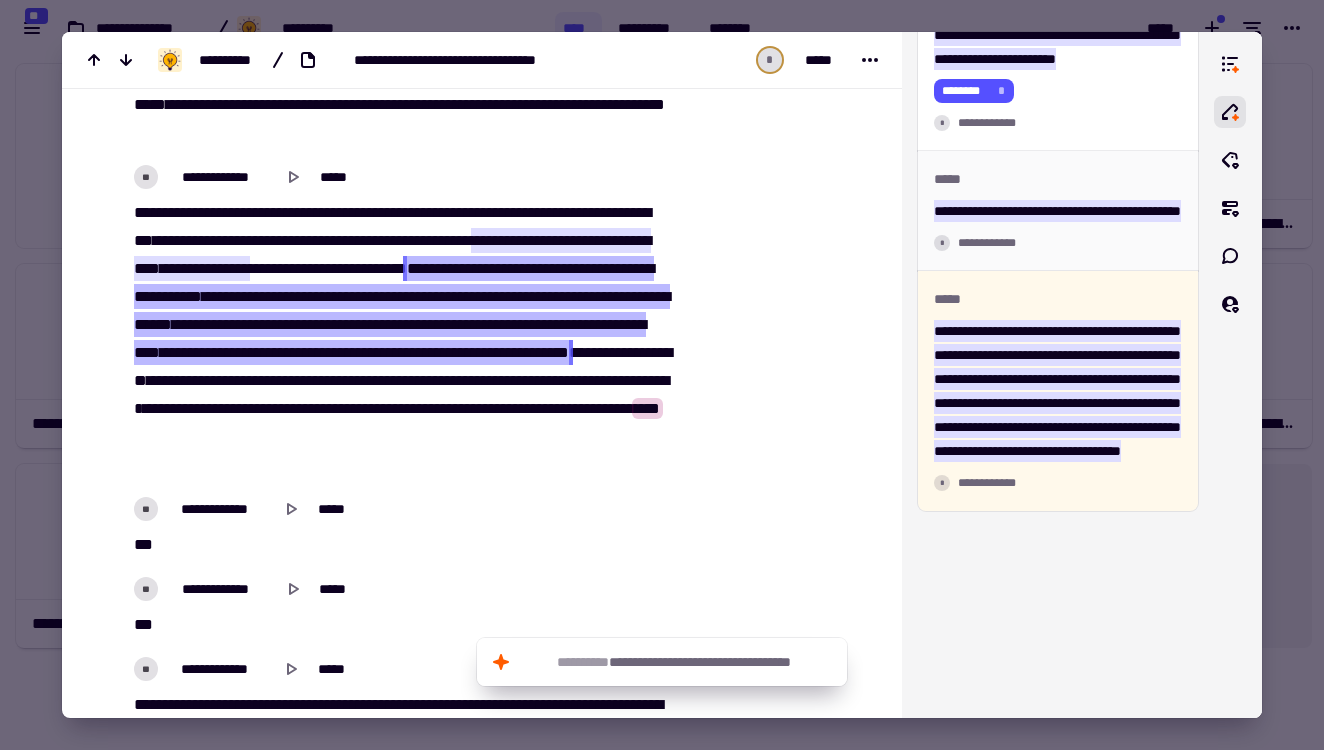 type on "*******" 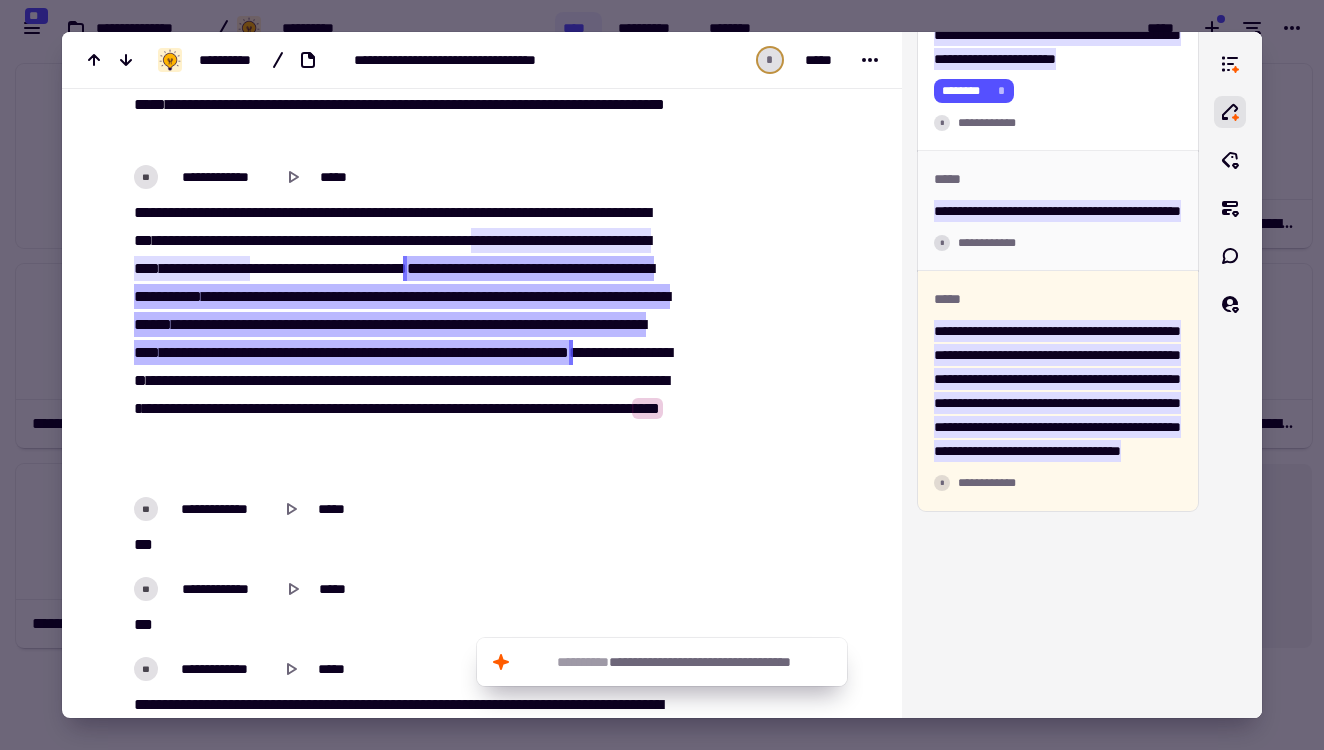 click at bounding box center (662, 375) 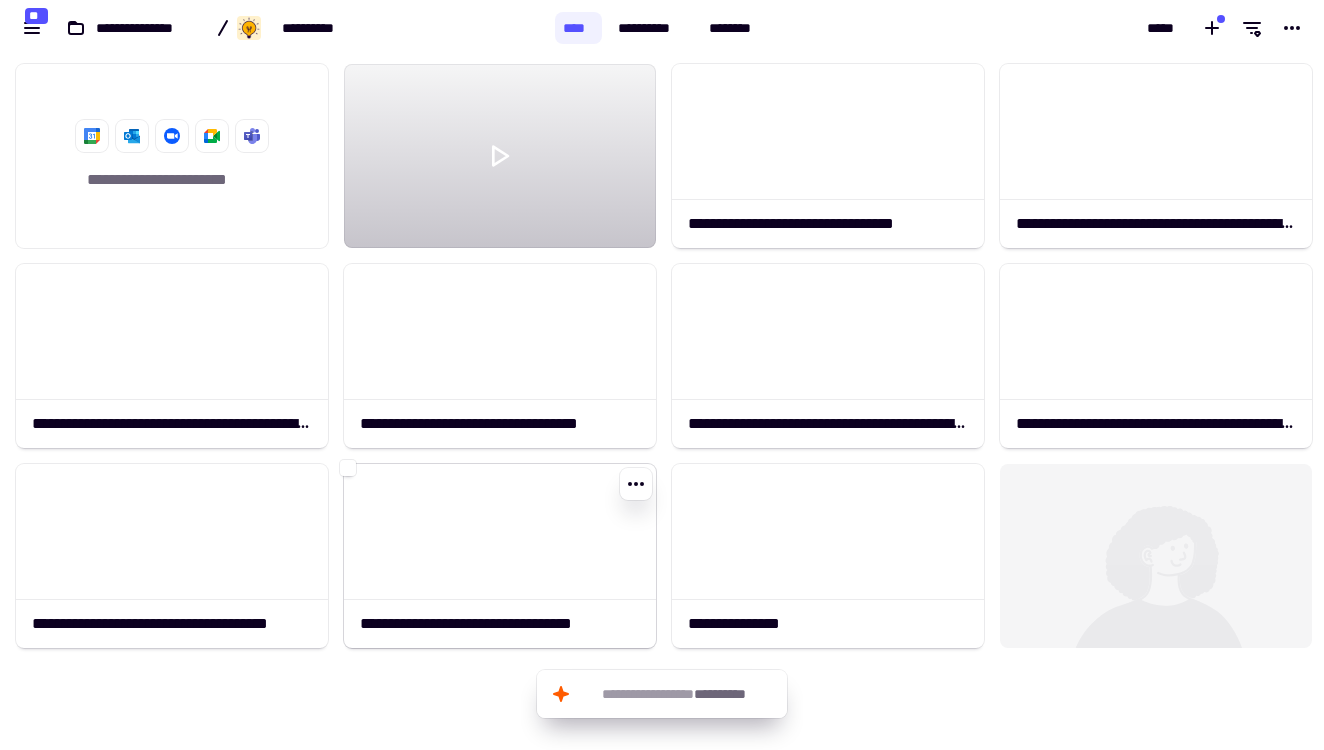 click 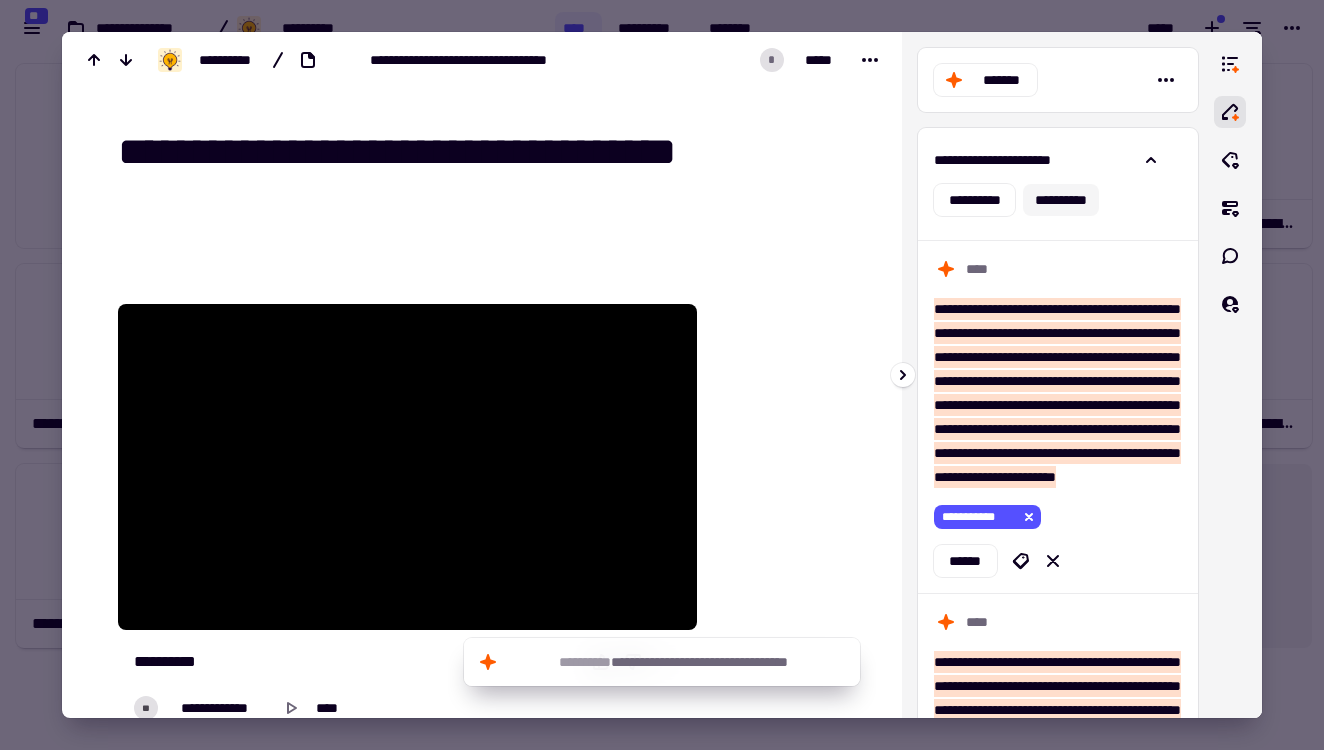 scroll, scrollTop: 38, scrollLeft: 0, axis: vertical 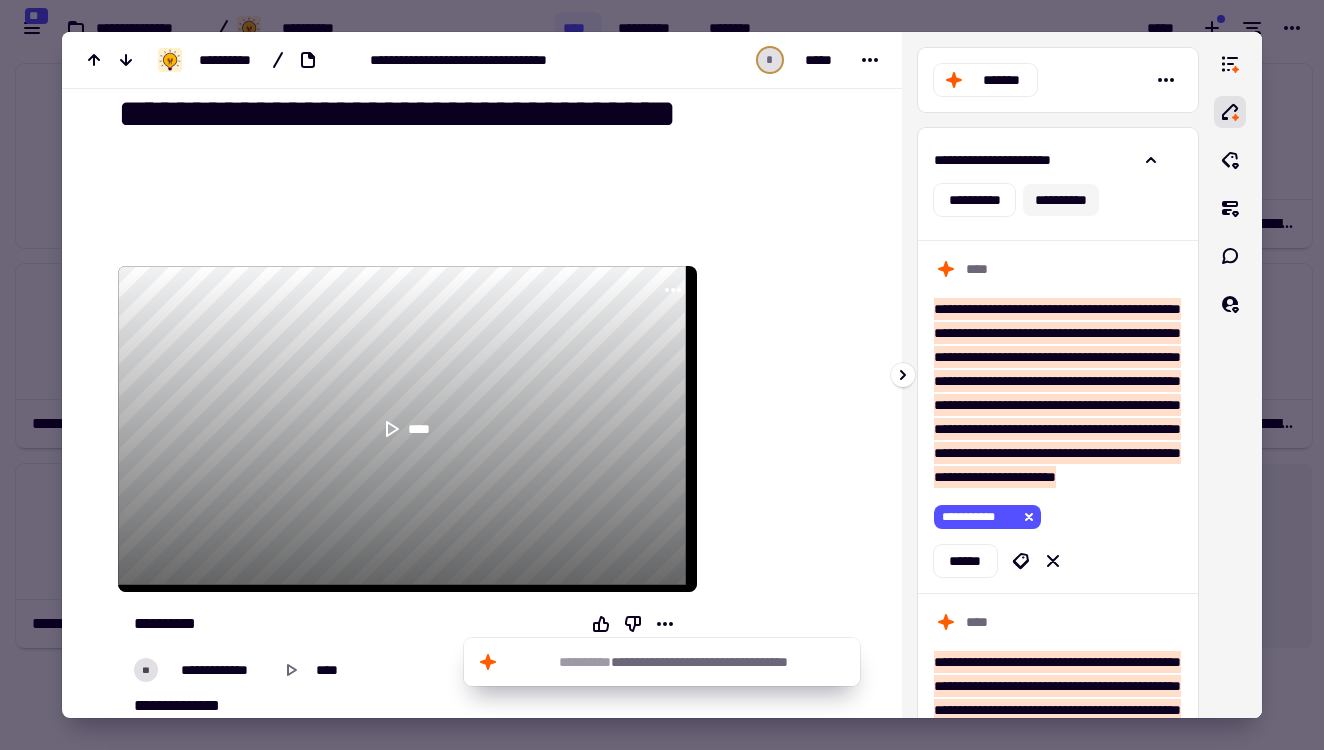 click on "**********" 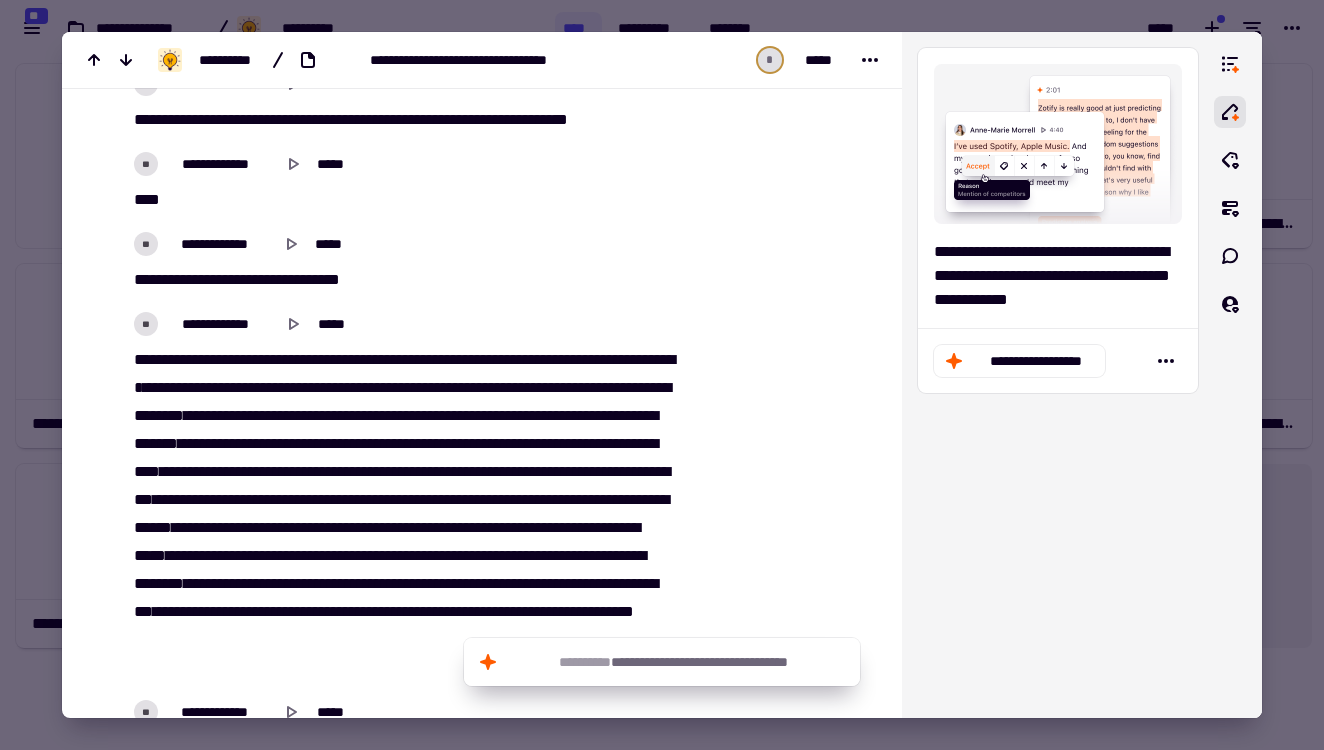 scroll, scrollTop: 9988, scrollLeft: 0, axis: vertical 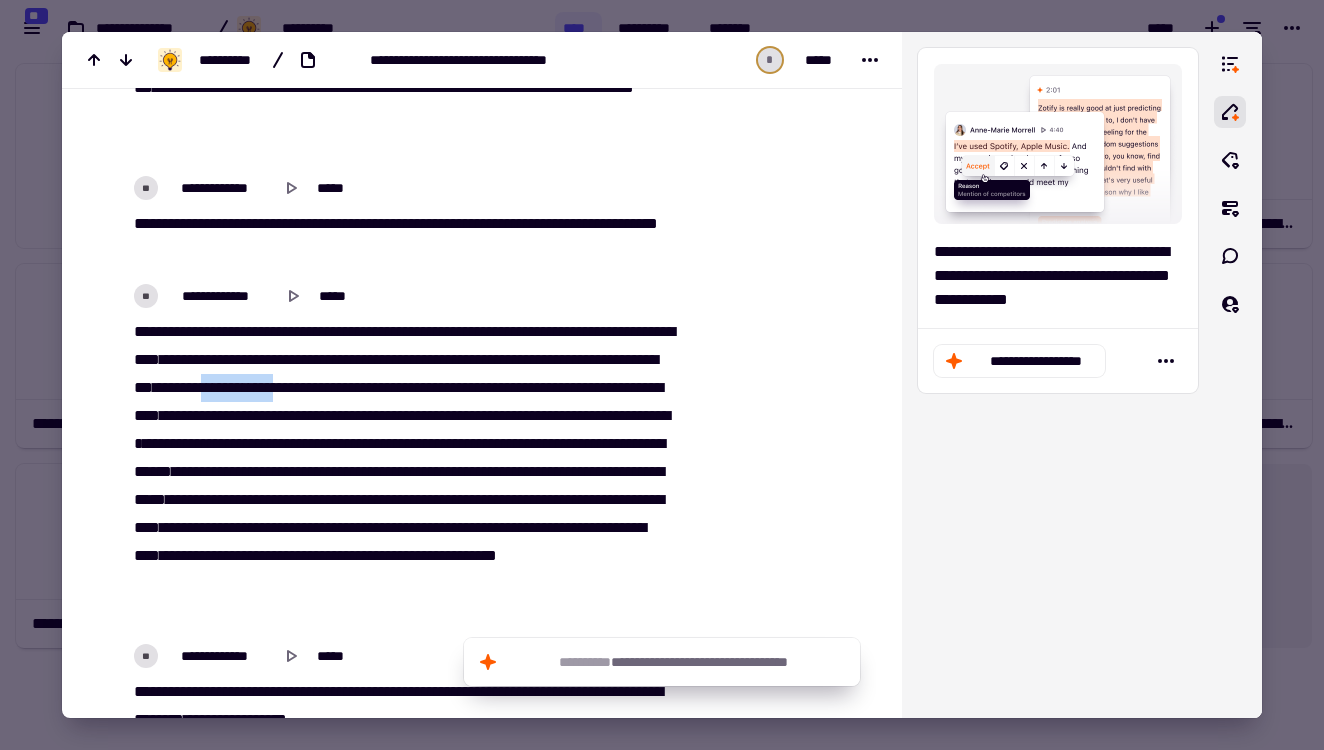 click at bounding box center (662, 375) 